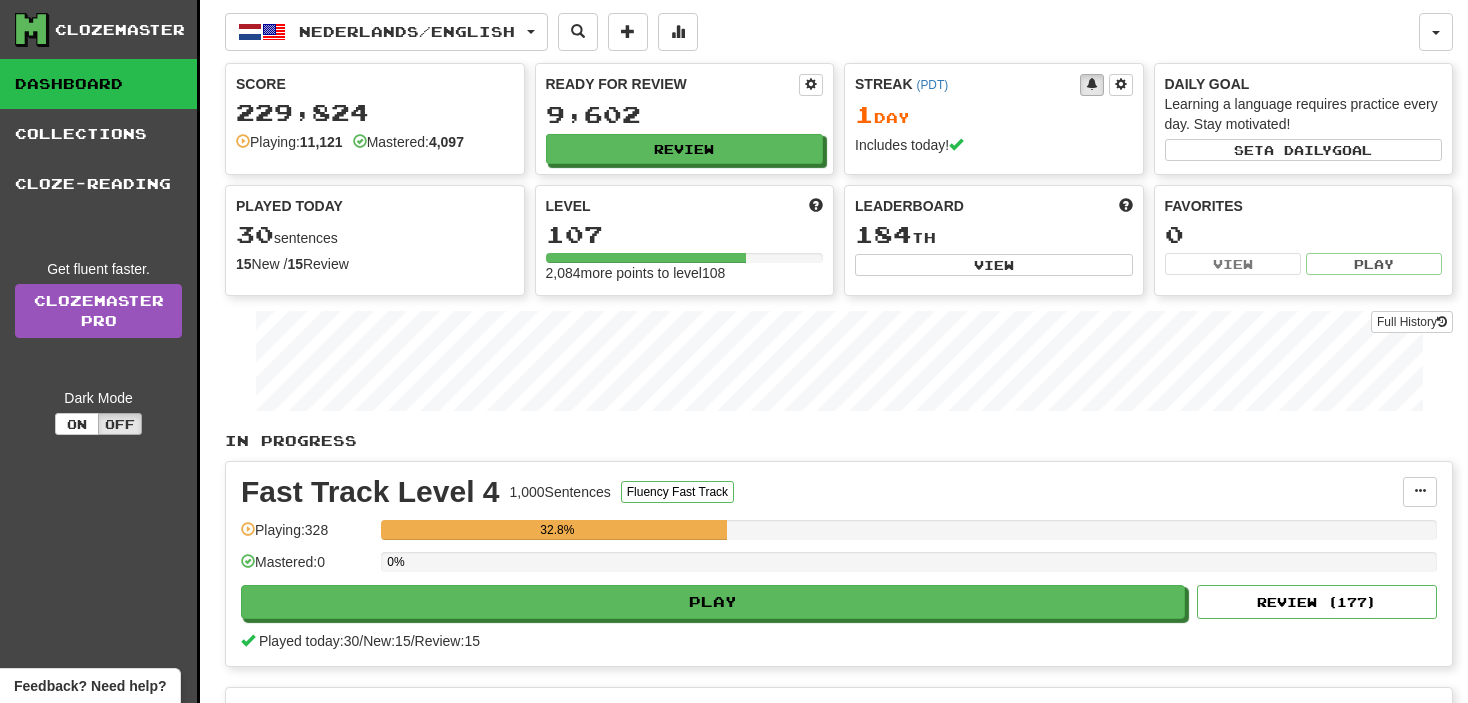 scroll, scrollTop: 0, scrollLeft: 0, axis: both 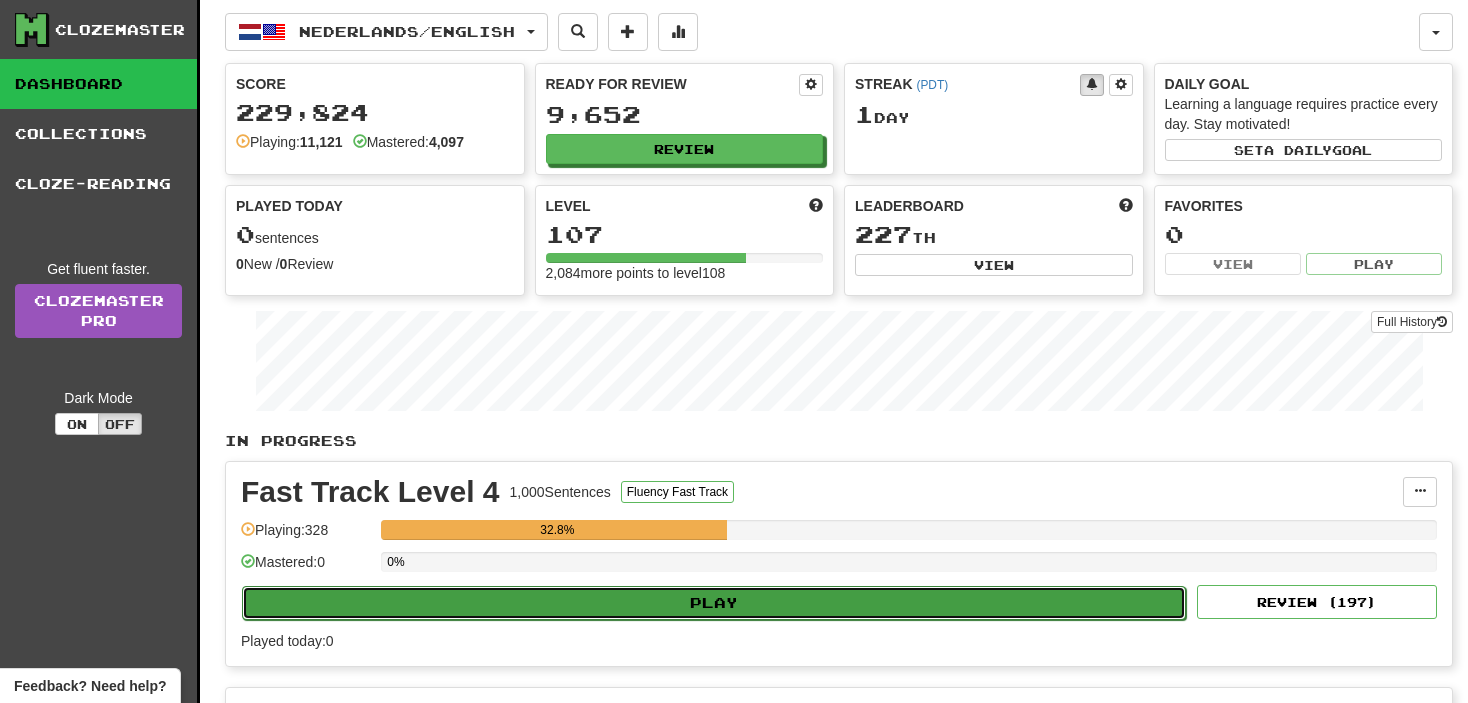 click on "Play" at bounding box center [714, 603] 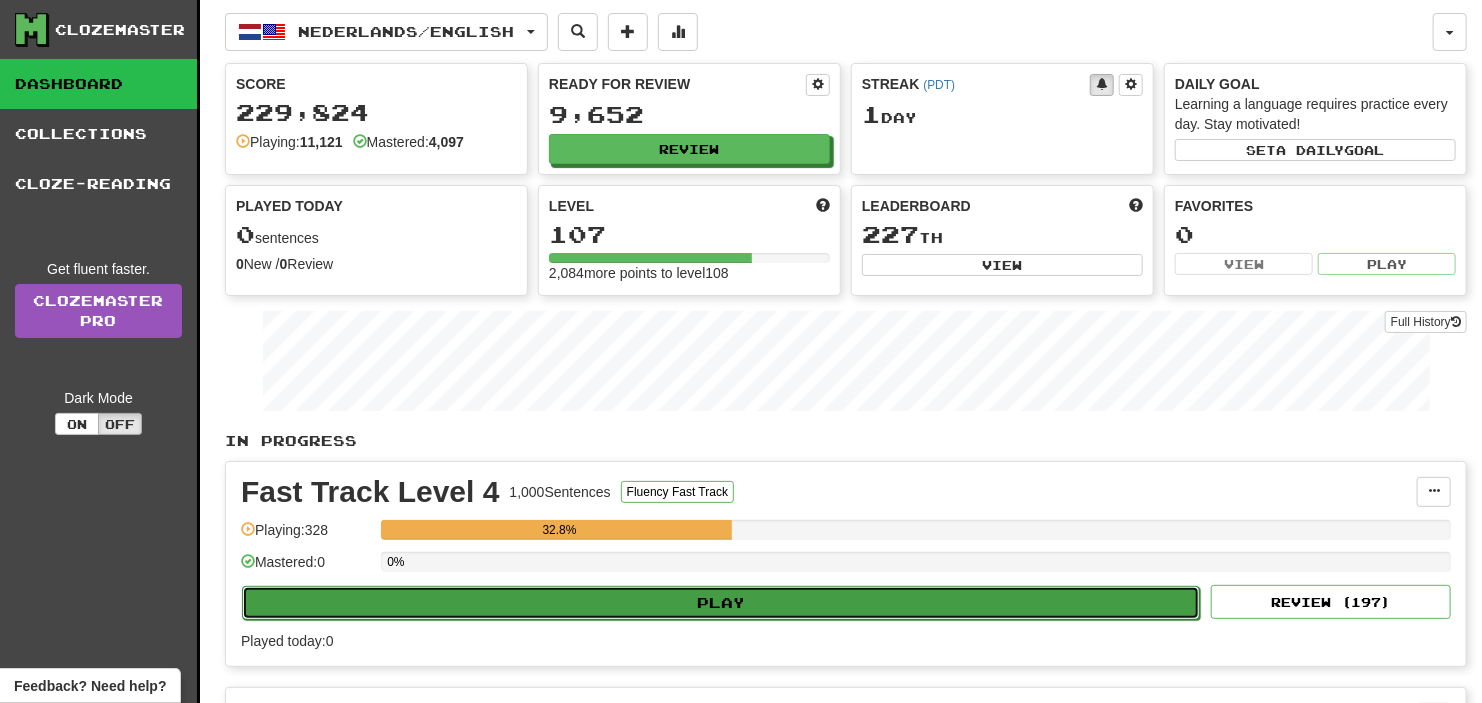select on "**" 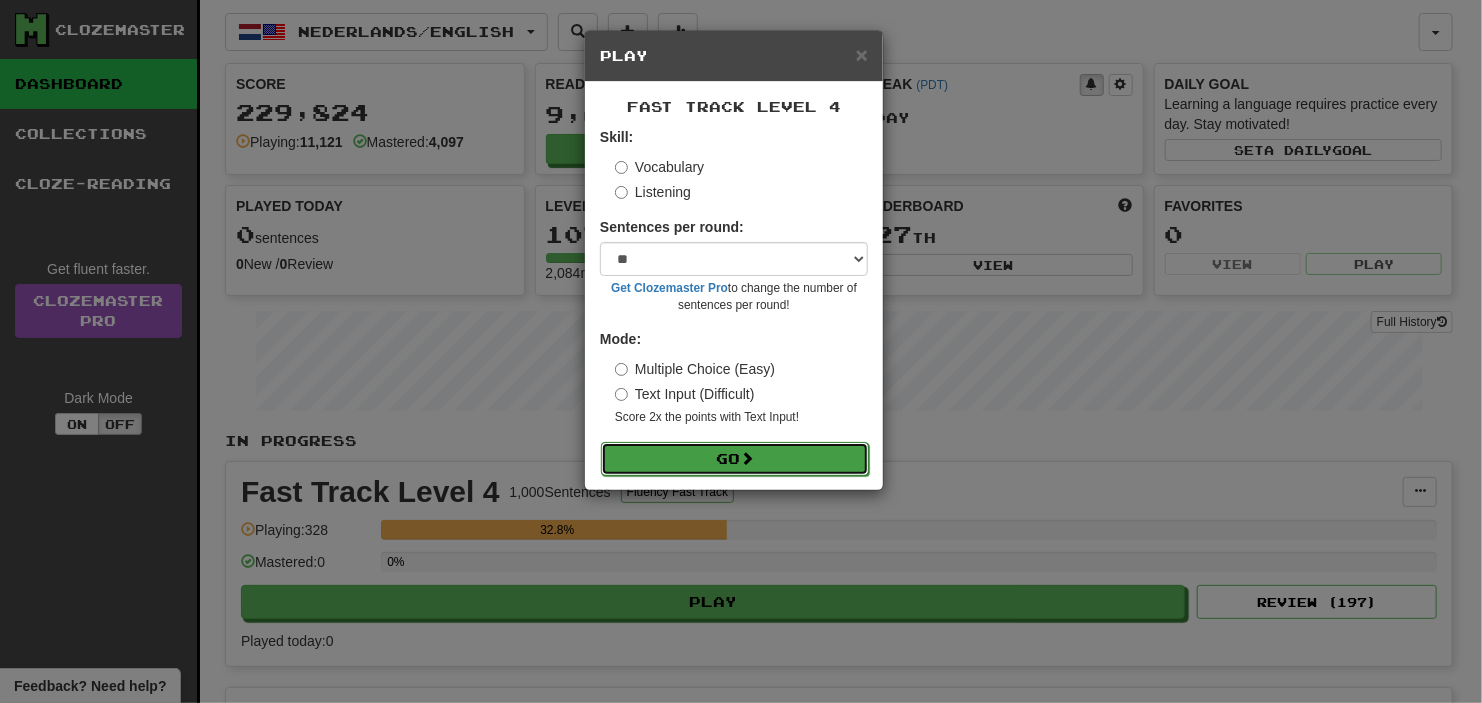 click on "Go" at bounding box center (735, 459) 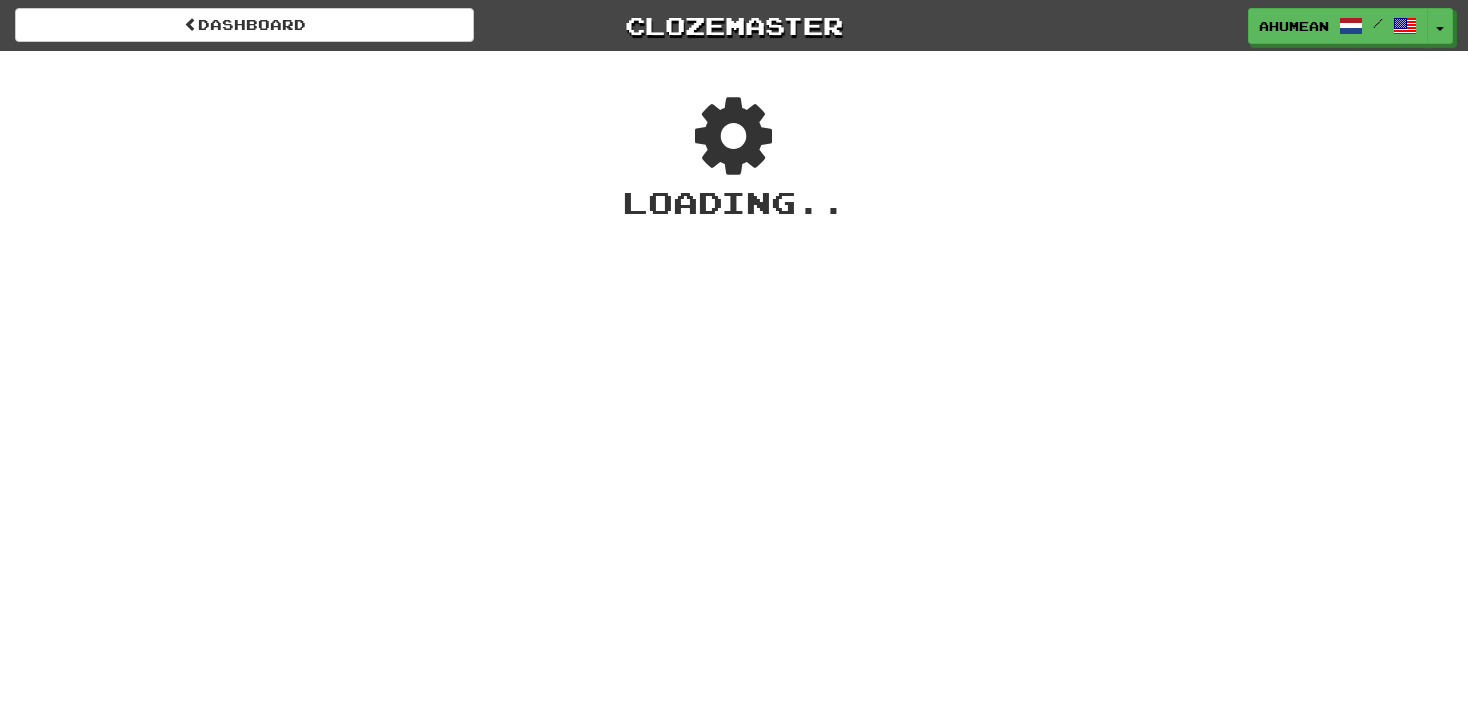 scroll, scrollTop: 0, scrollLeft: 0, axis: both 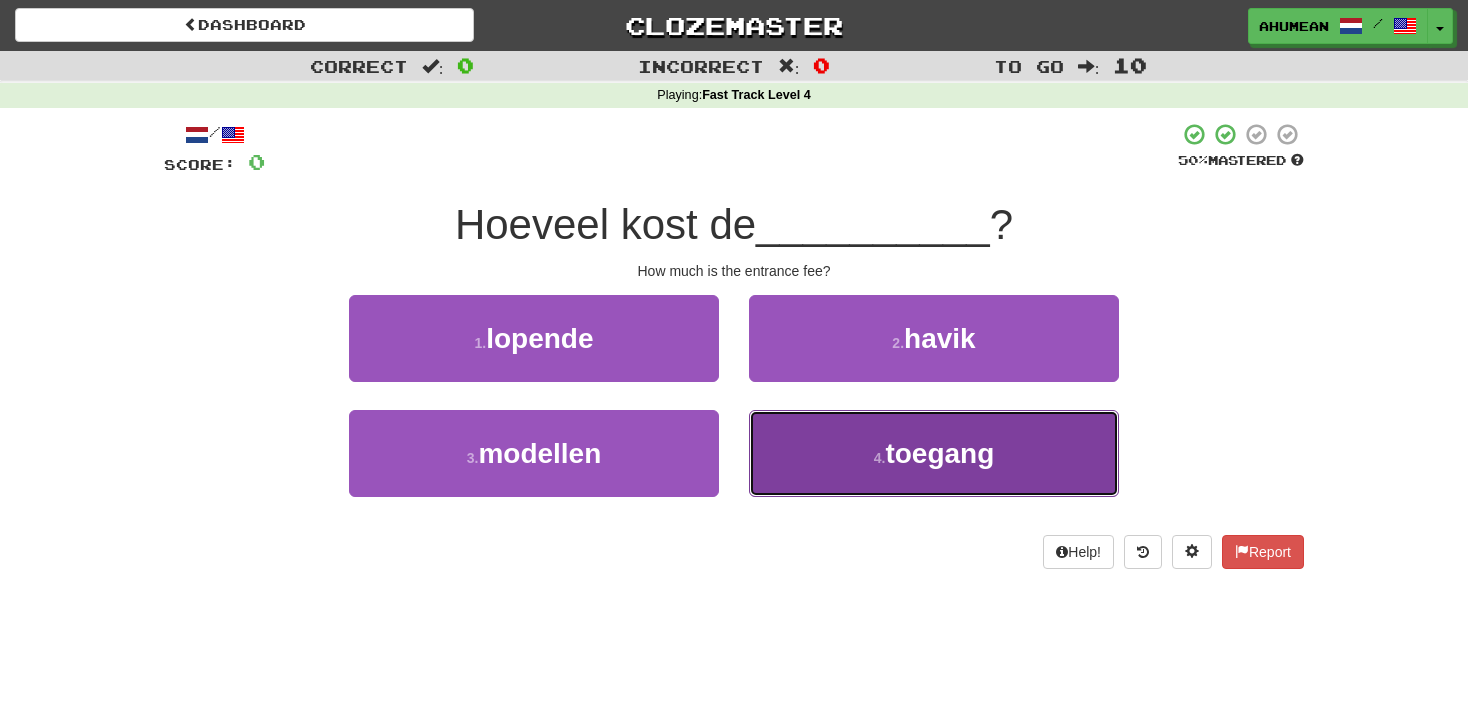 click on "4 .  toegang" at bounding box center (934, 453) 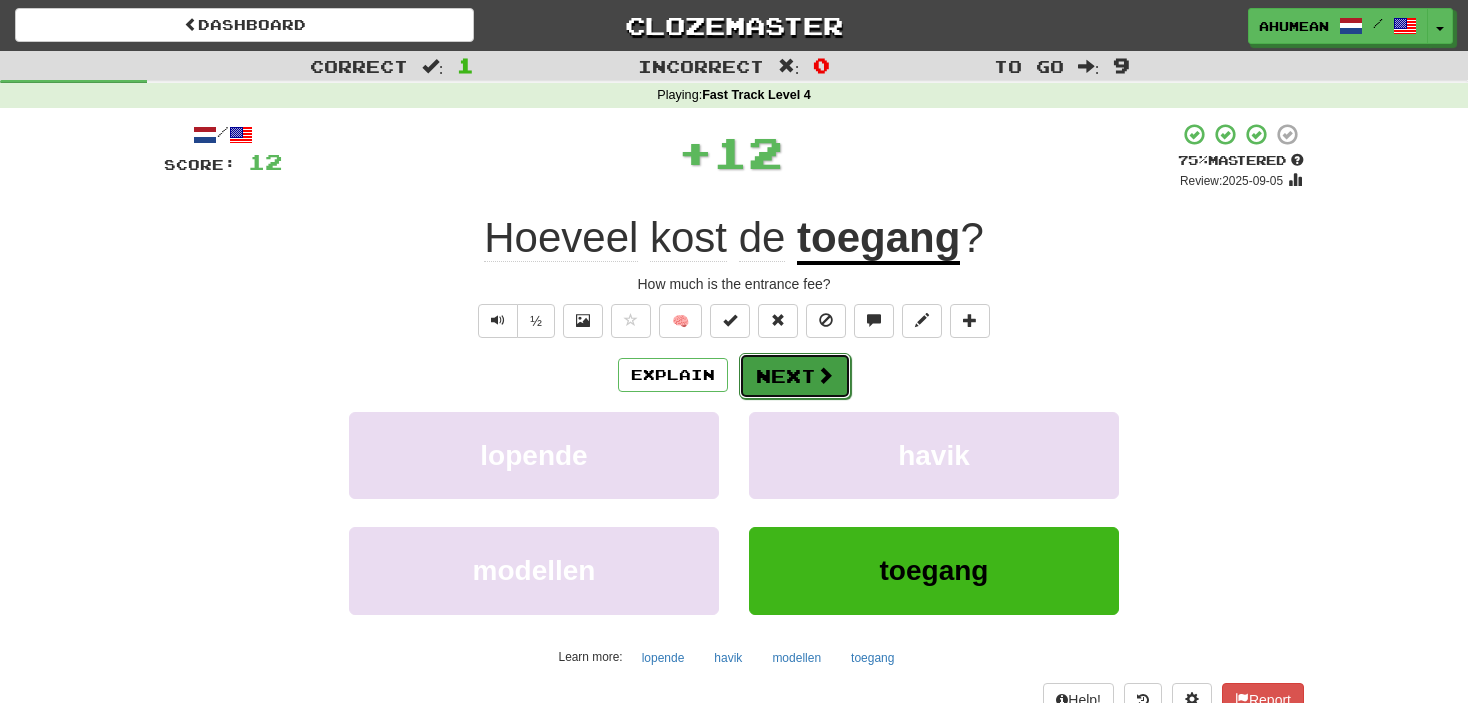click on "Next" at bounding box center [795, 376] 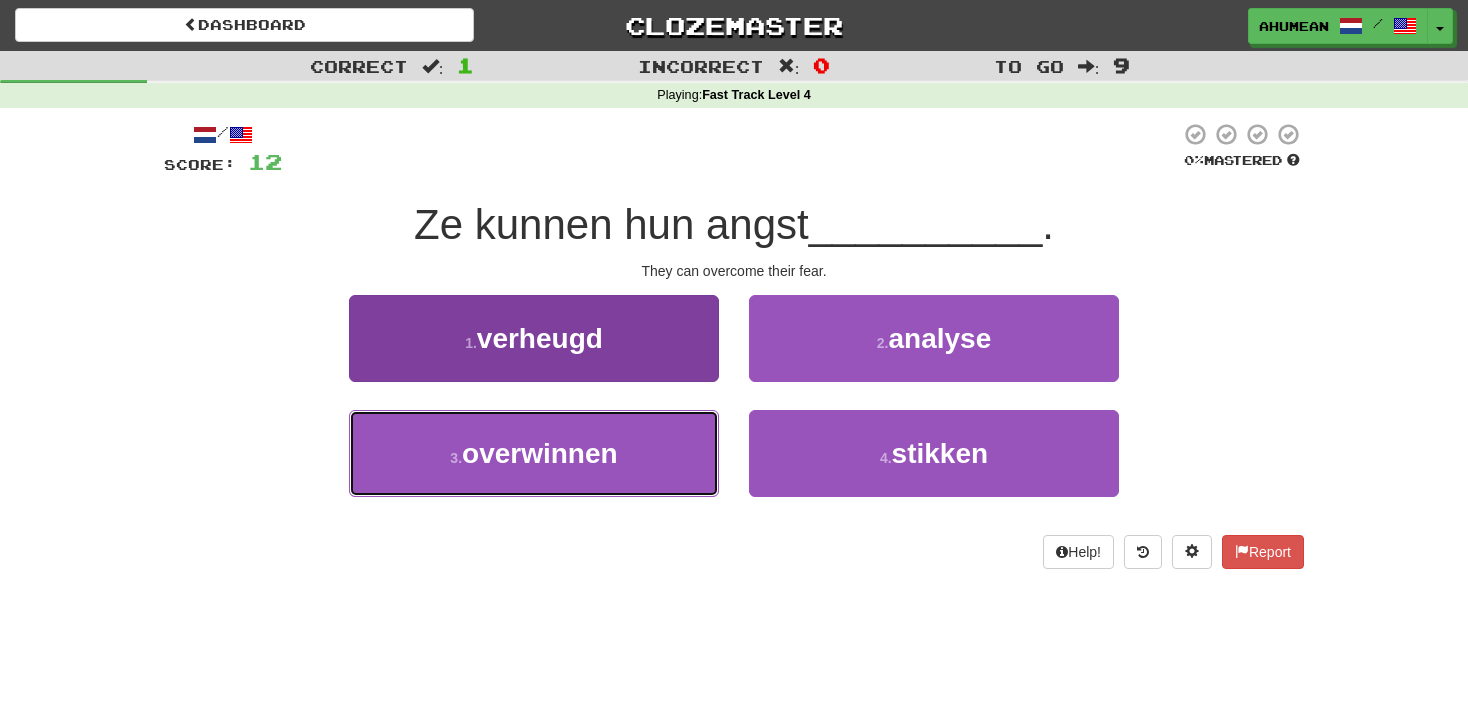 drag, startPoint x: 564, startPoint y: 460, endPoint x: 547, endPoint y: 471, distance: 20.248457 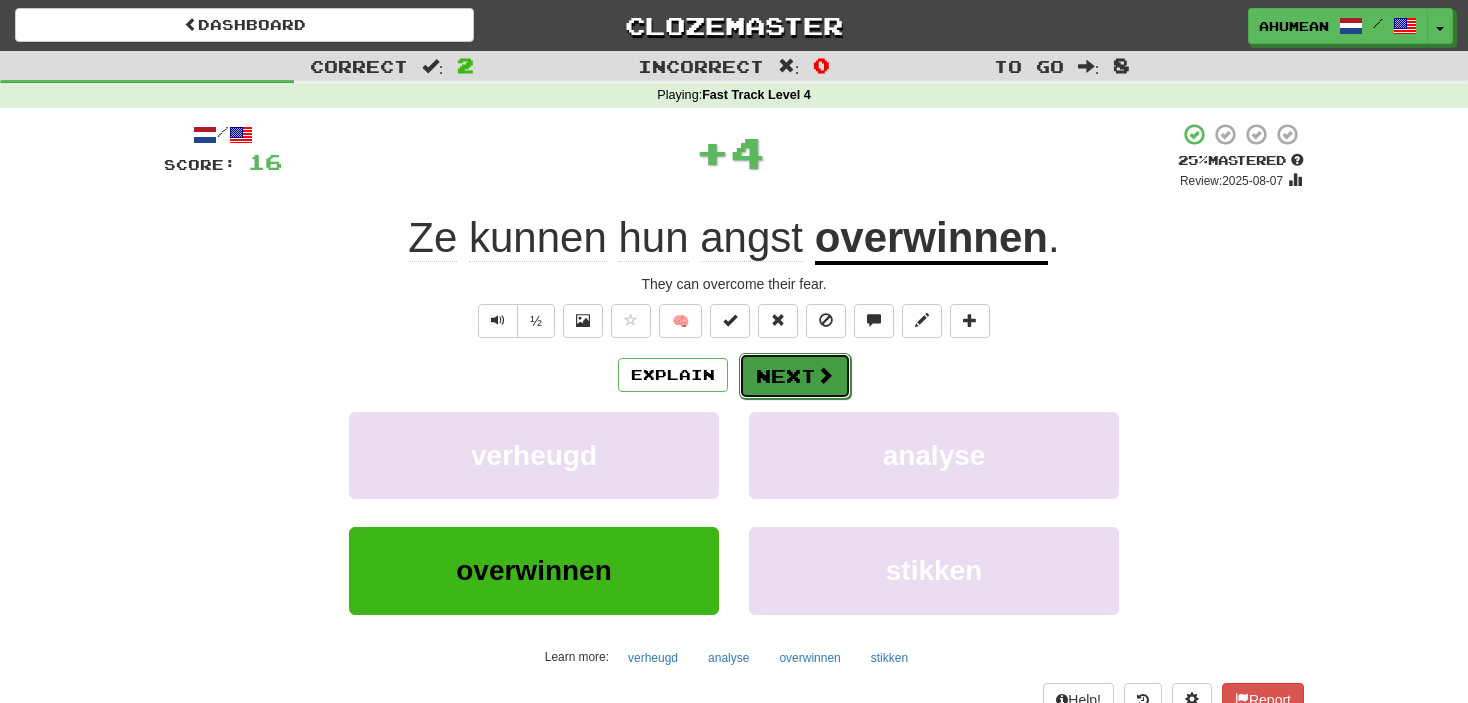 click on "Next" at bounding box center [795, 376] 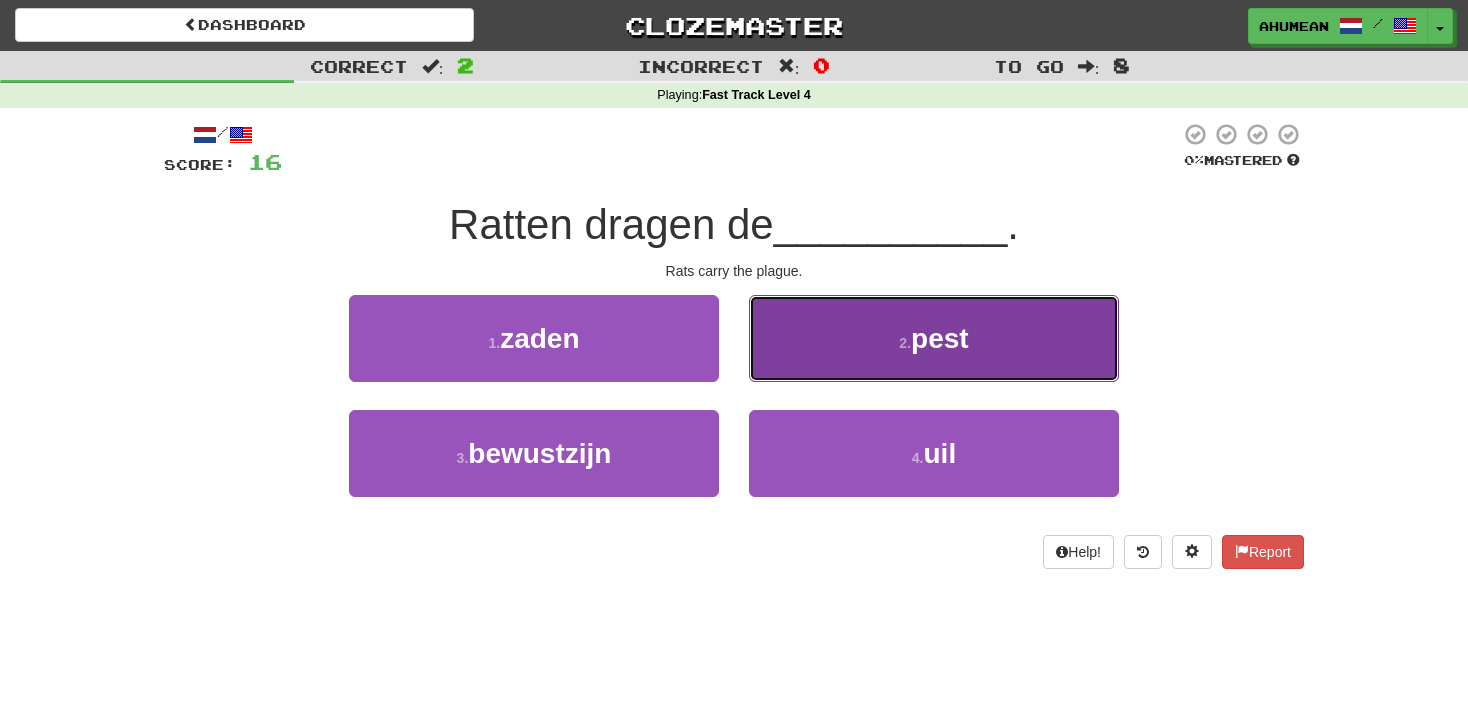 click on "2 .  pest" at bounding box center [934, 338] 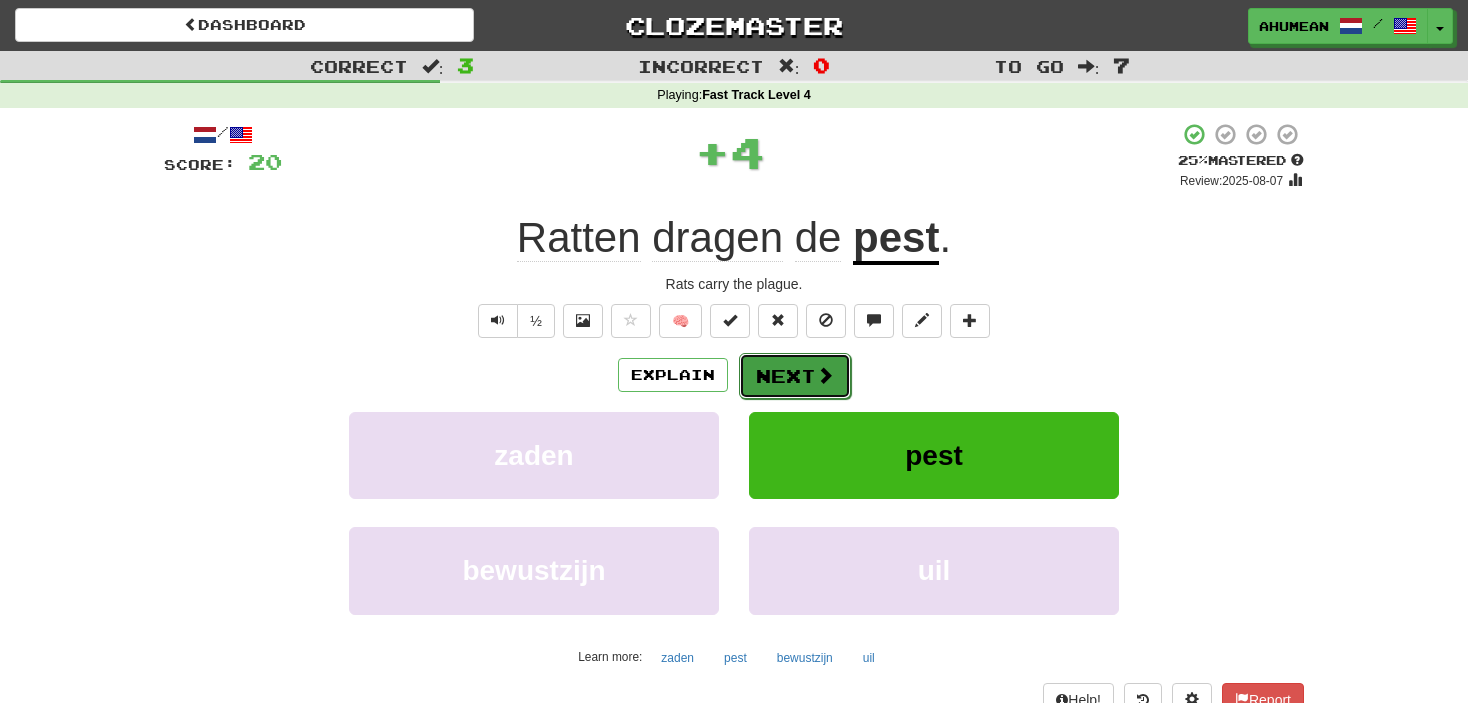click on "Next" at bounding box center [795, 376] 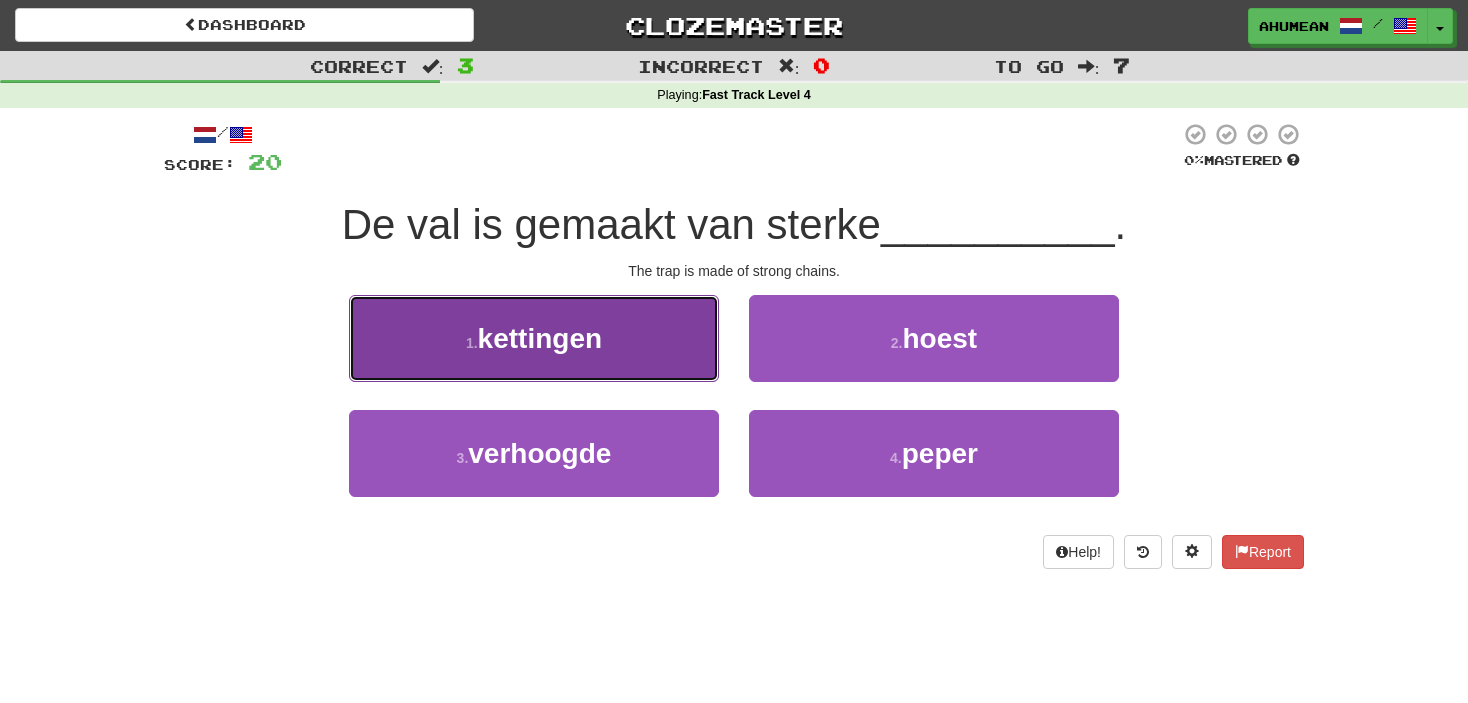 click on "1 .  kettingen" at bounding box center [534, 338] 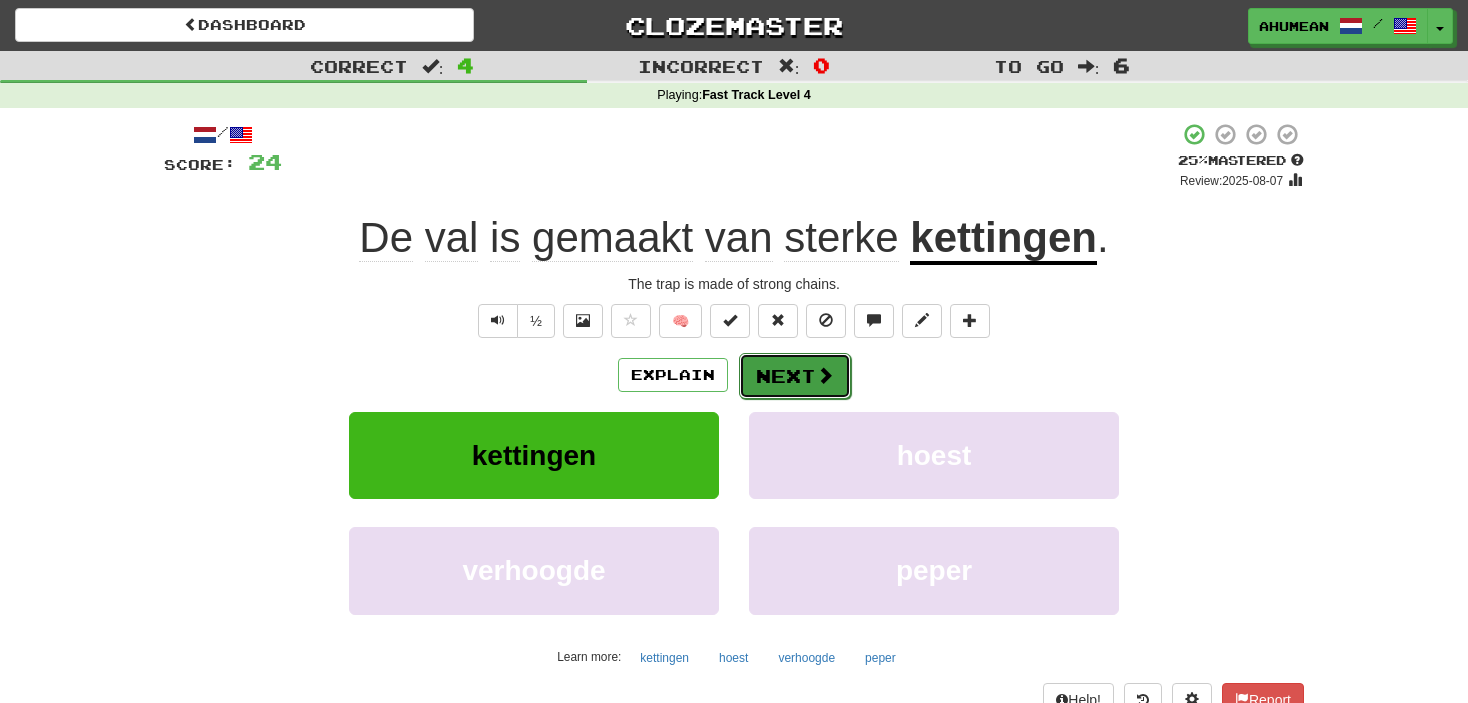 click on "Next" at bounding box center [795, 376] 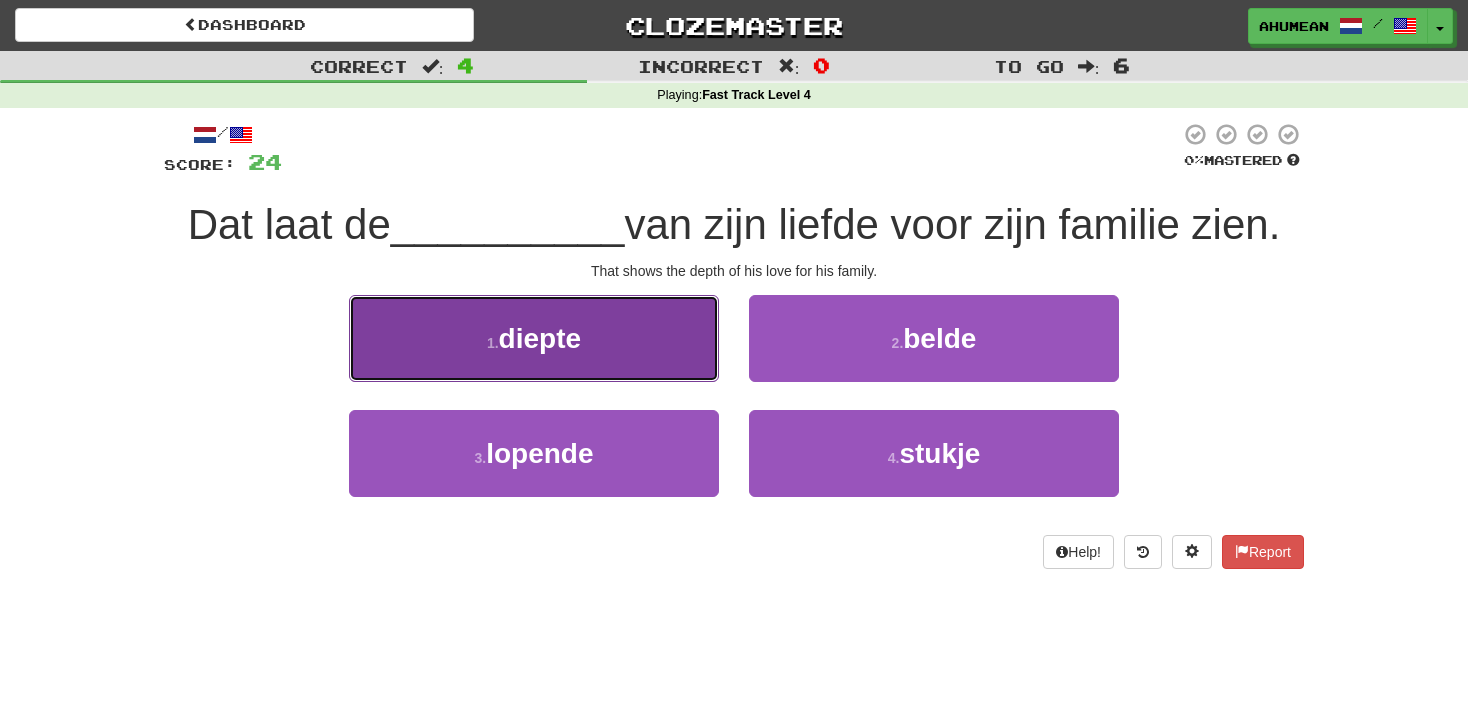 click on "1 .  diepte" at bounding box center (534, 338) 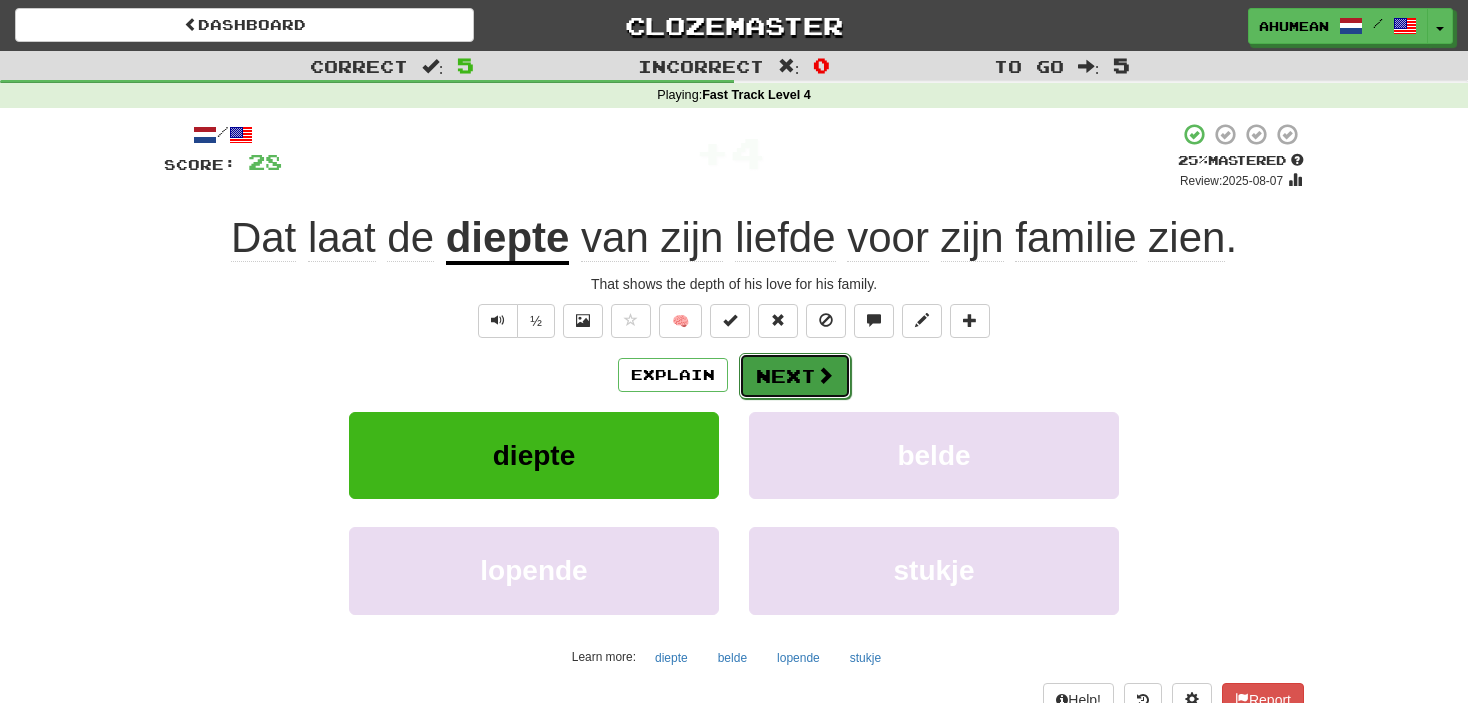 click on "Next" at bounding box center (795, 376) 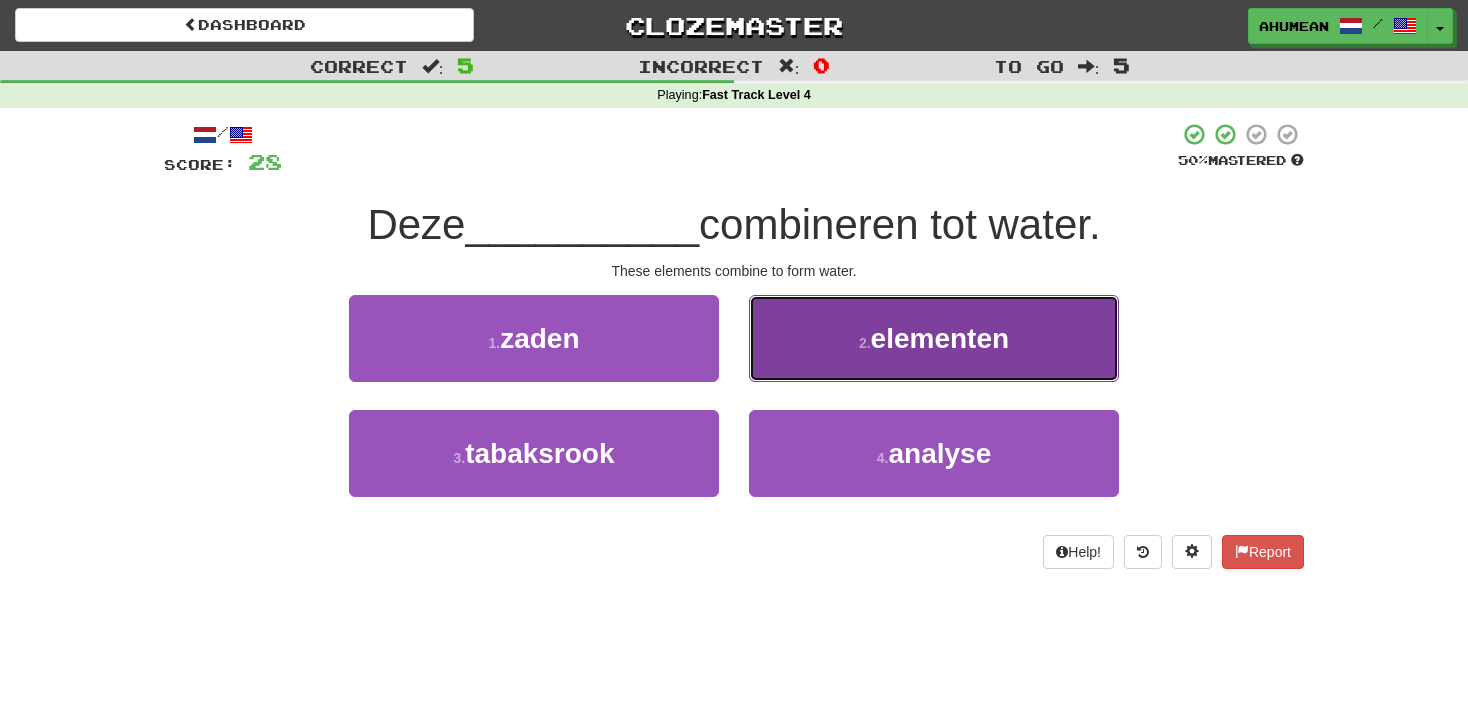 click on "2 .  elementen" at bounding box center (934, 338) 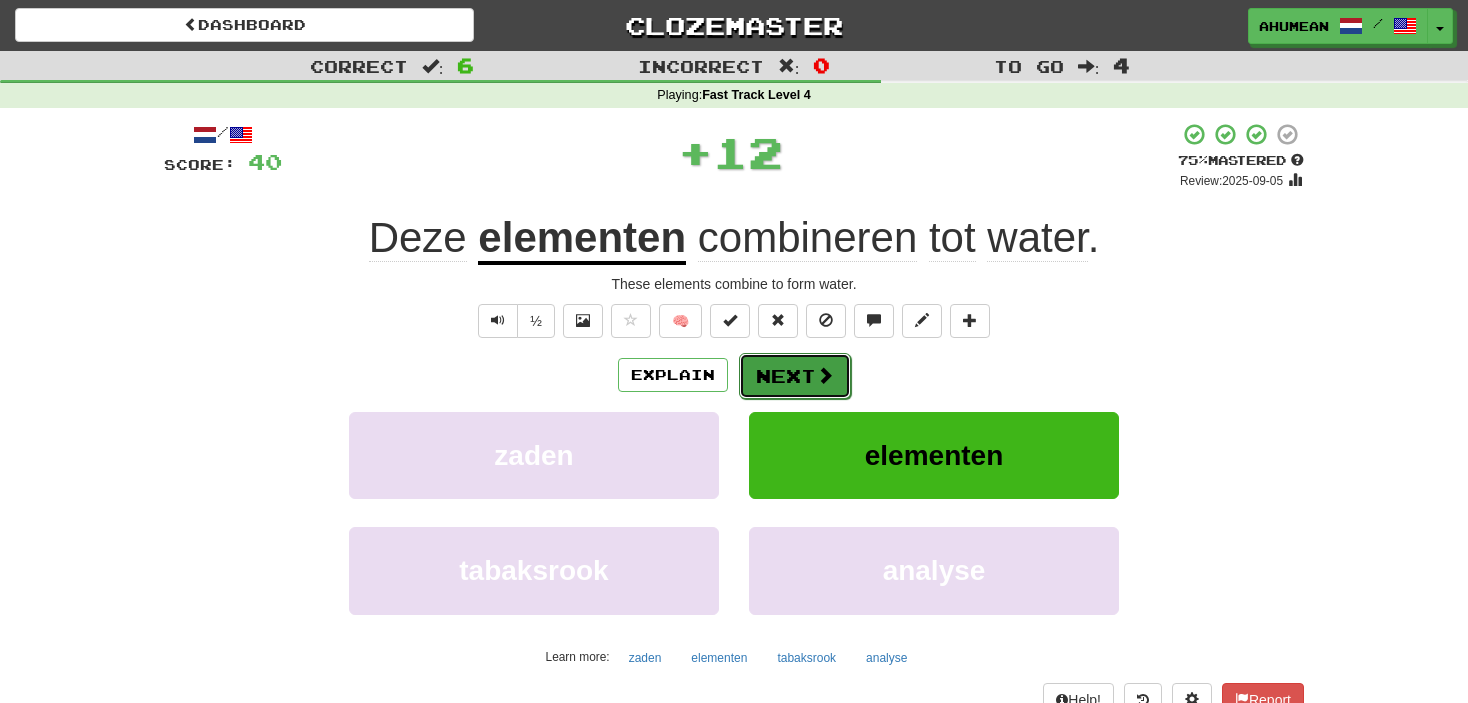 click on "Next" at bounding box center (795, 376) 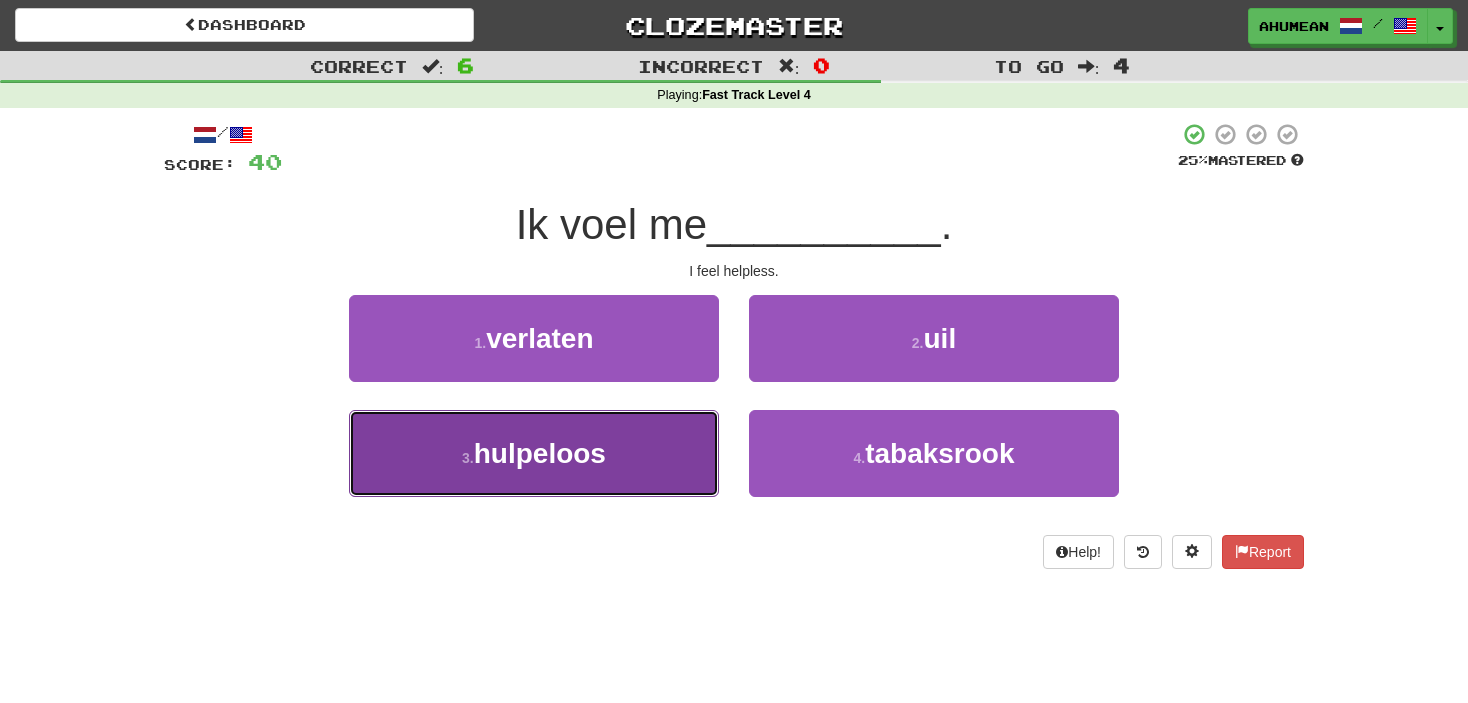 click on "3 .  hulpeloos" at bounding box center (534, 453) 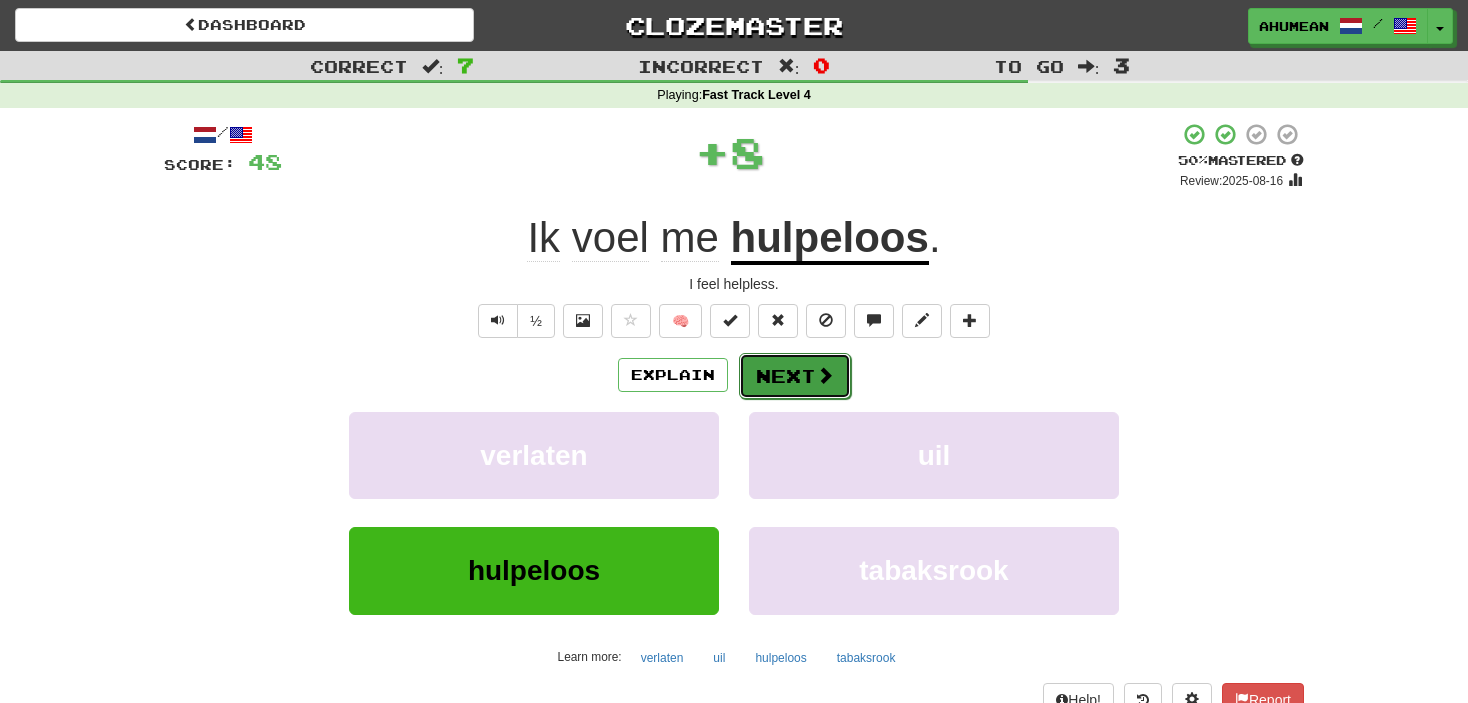 click on "Next" at bounding box center [795, 376] 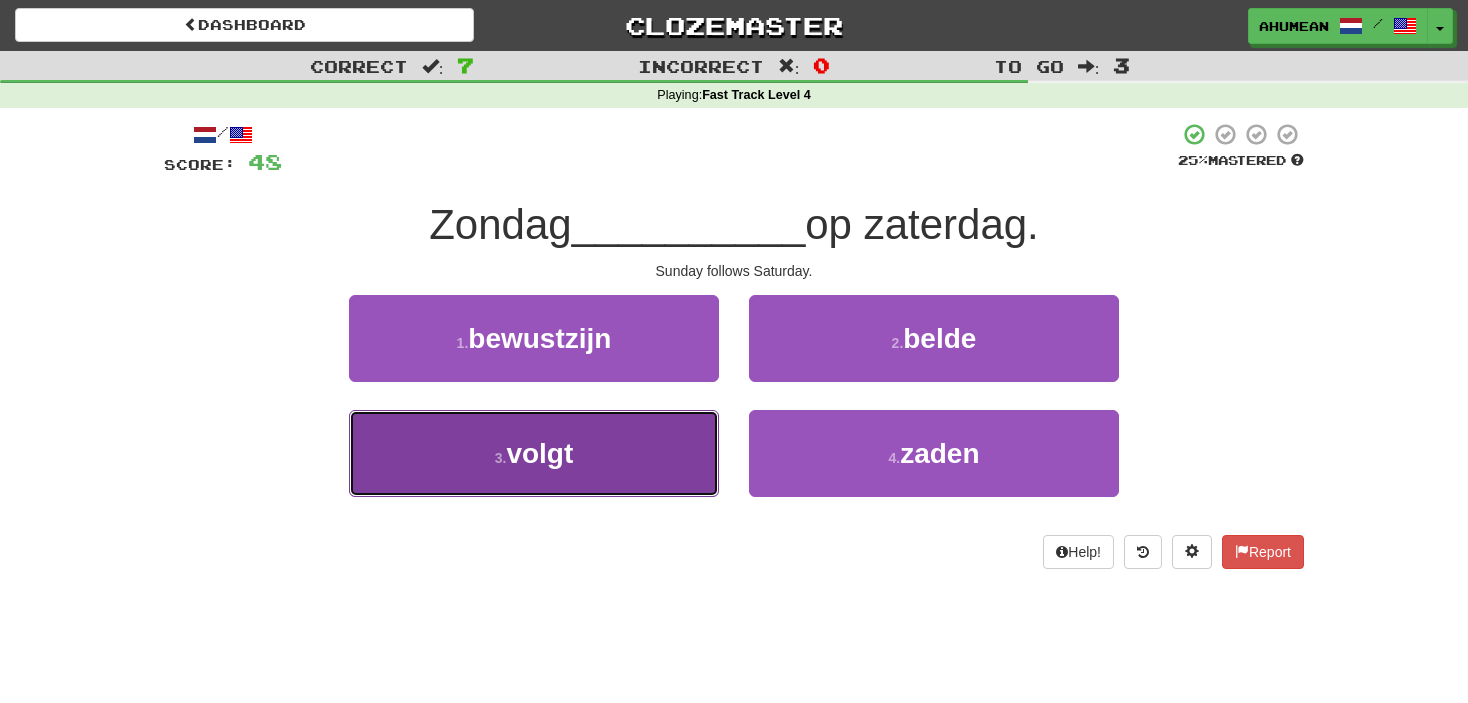 click on "3 .  volgt" at bounding box center [534, 453] 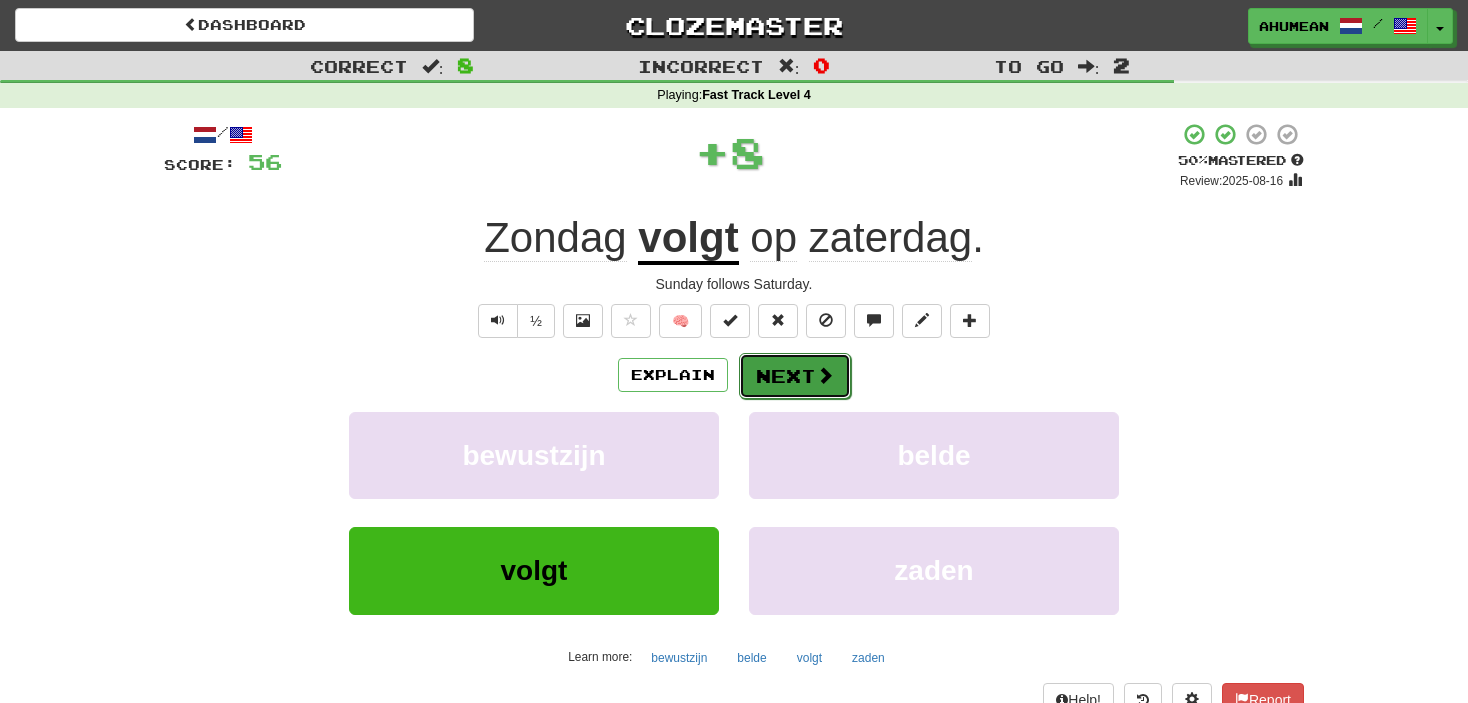 click at bounding box center [825, 375] 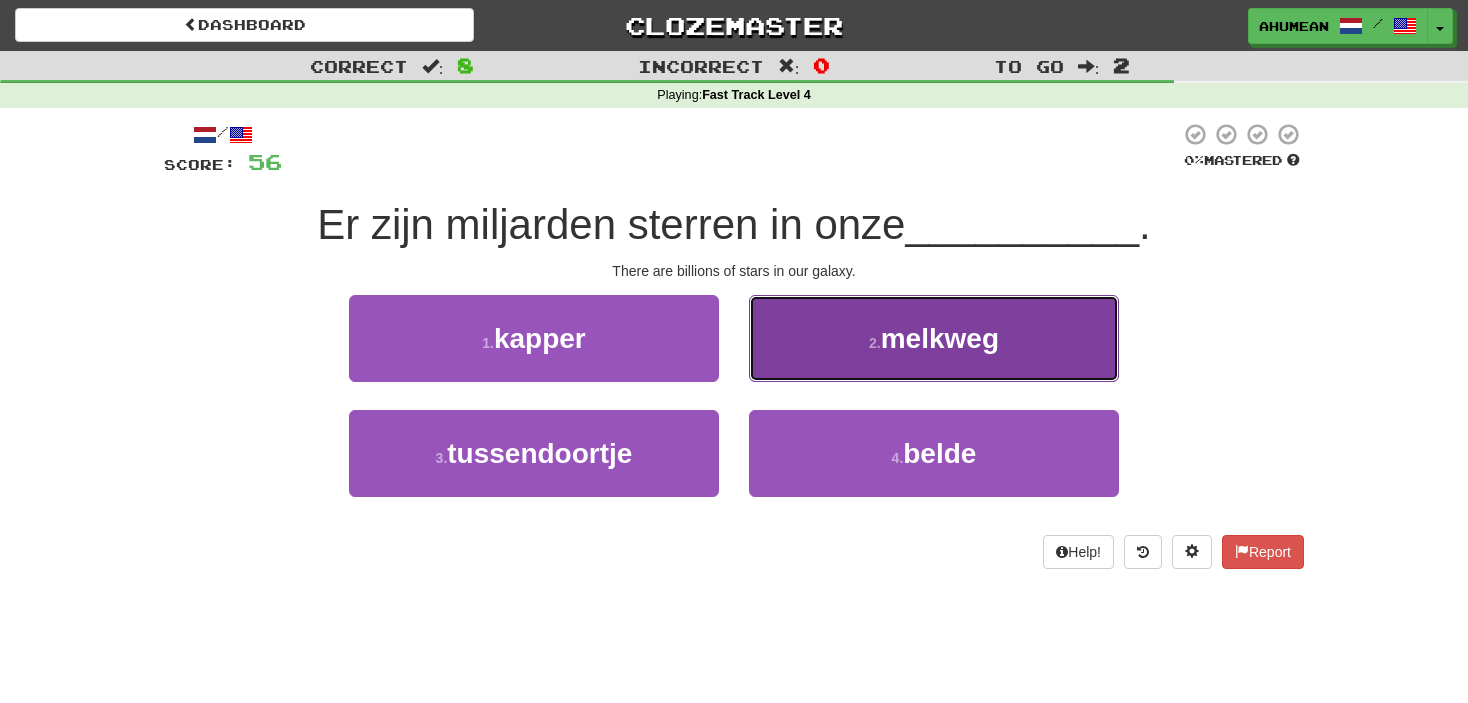 click on "2 .  melkweg" at bounding box center (934, 338) 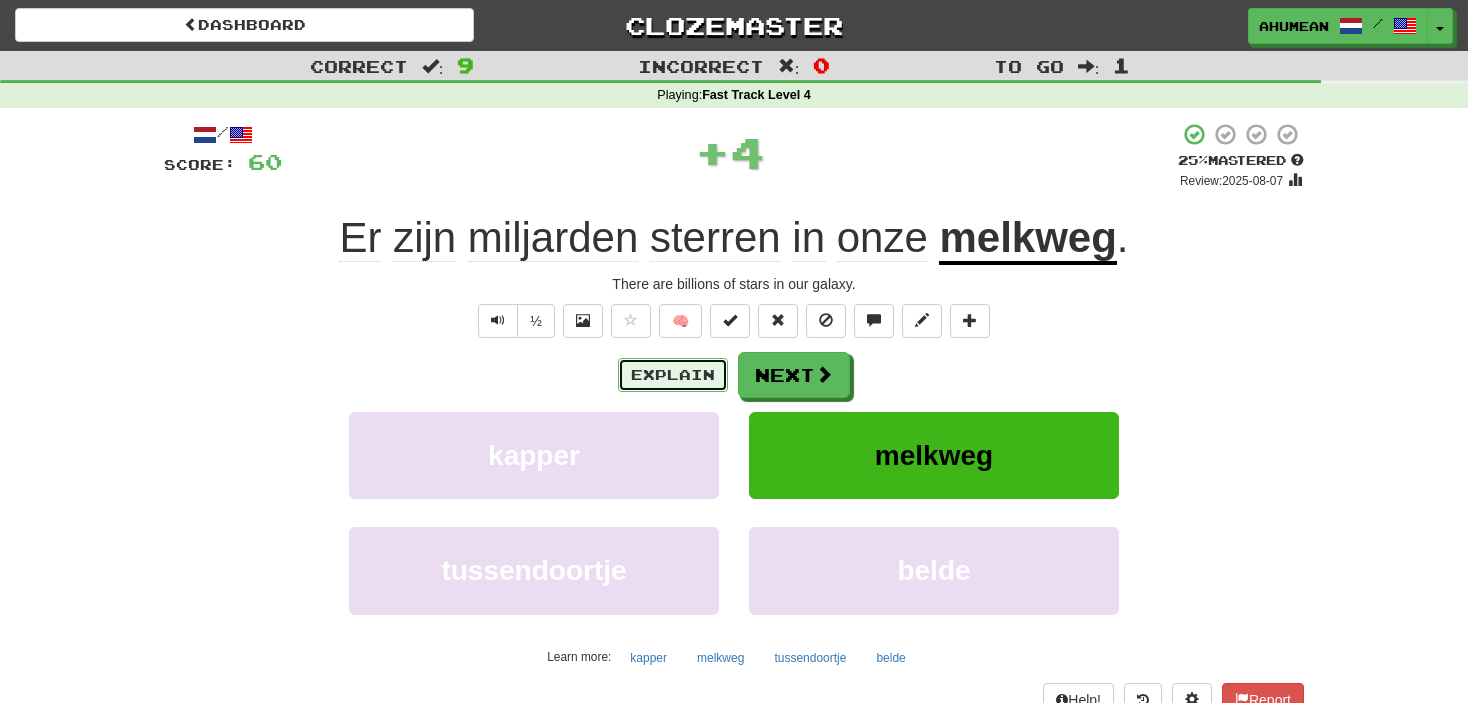 click on "Explain" at bounding box center [673, 375] 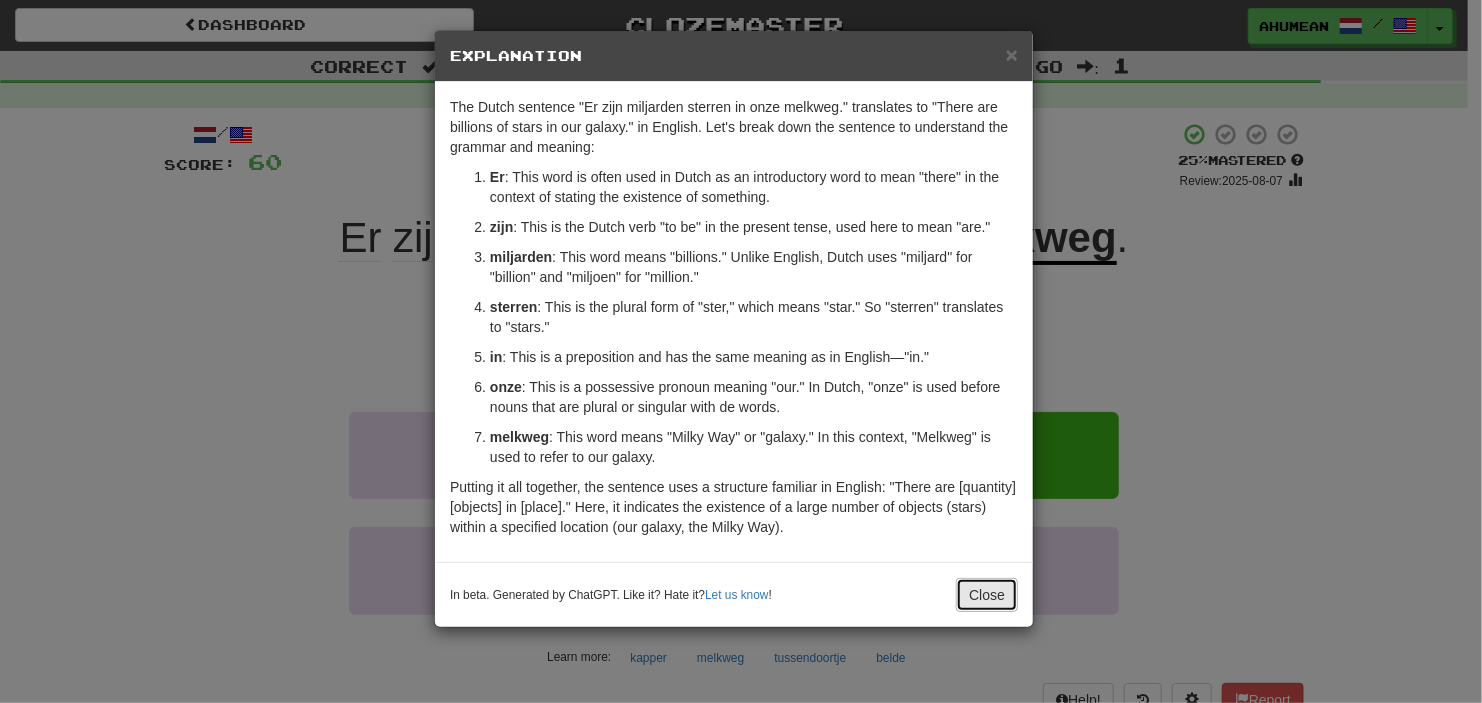 click on "Close" at bounding box center (987, 595) 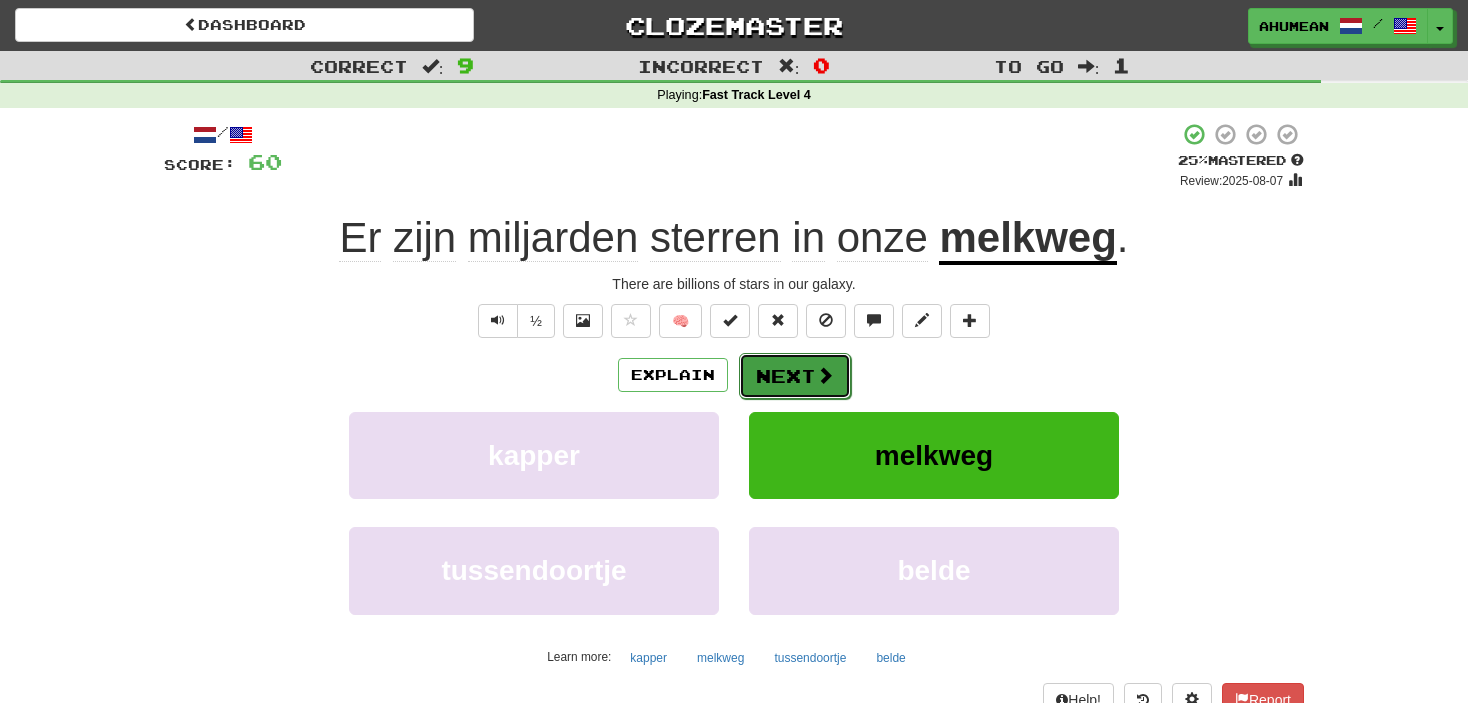 click on "Next" at bounding box center (795, 376) 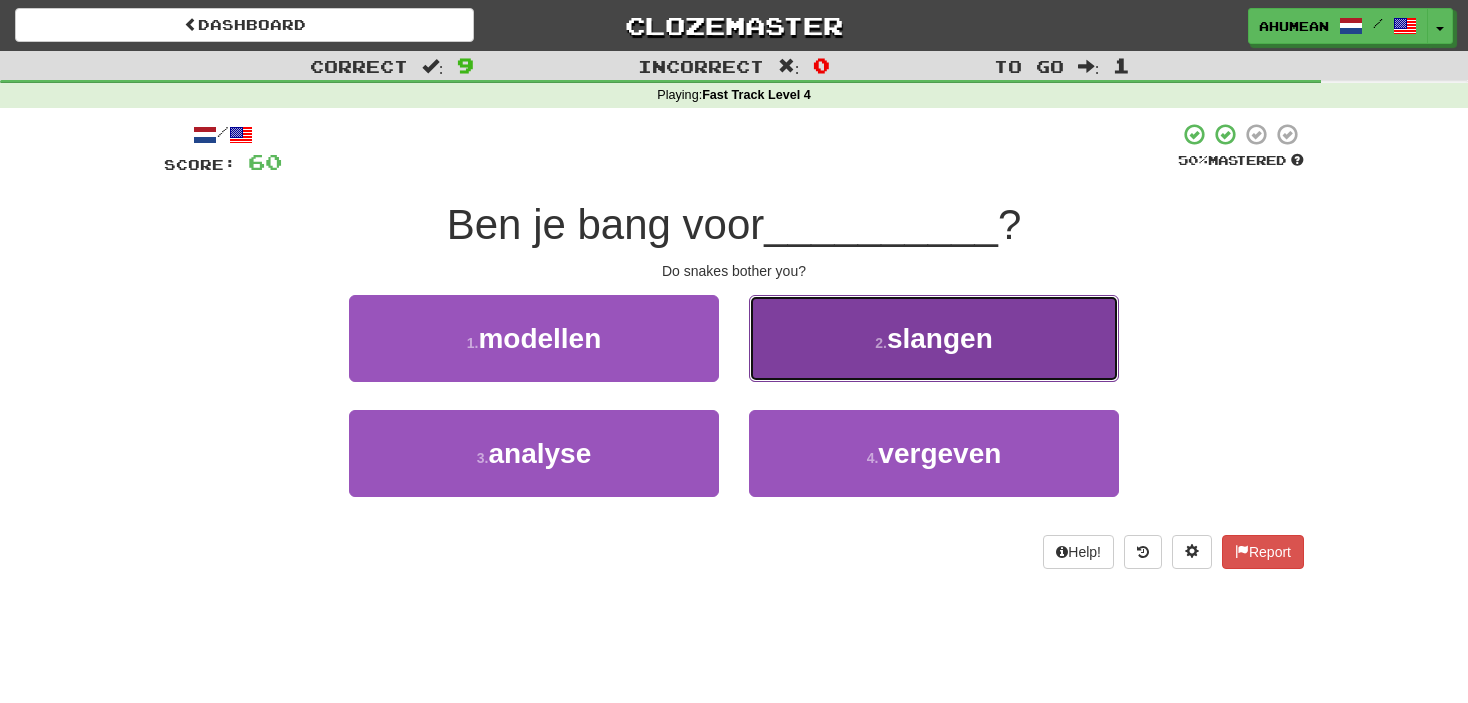 click on "2 .  slangen" at bounding box center (934, 338) 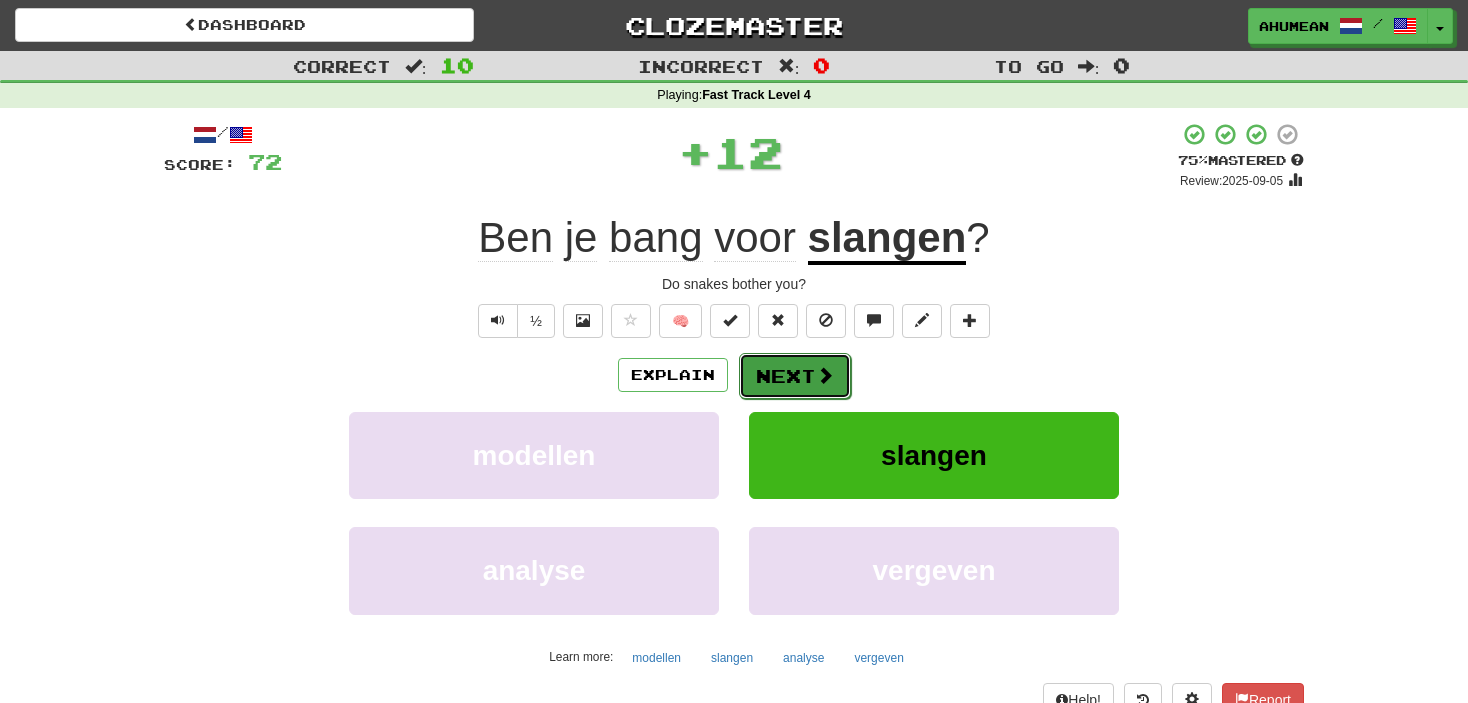 click on "Next" at bounding box center (795, 376) 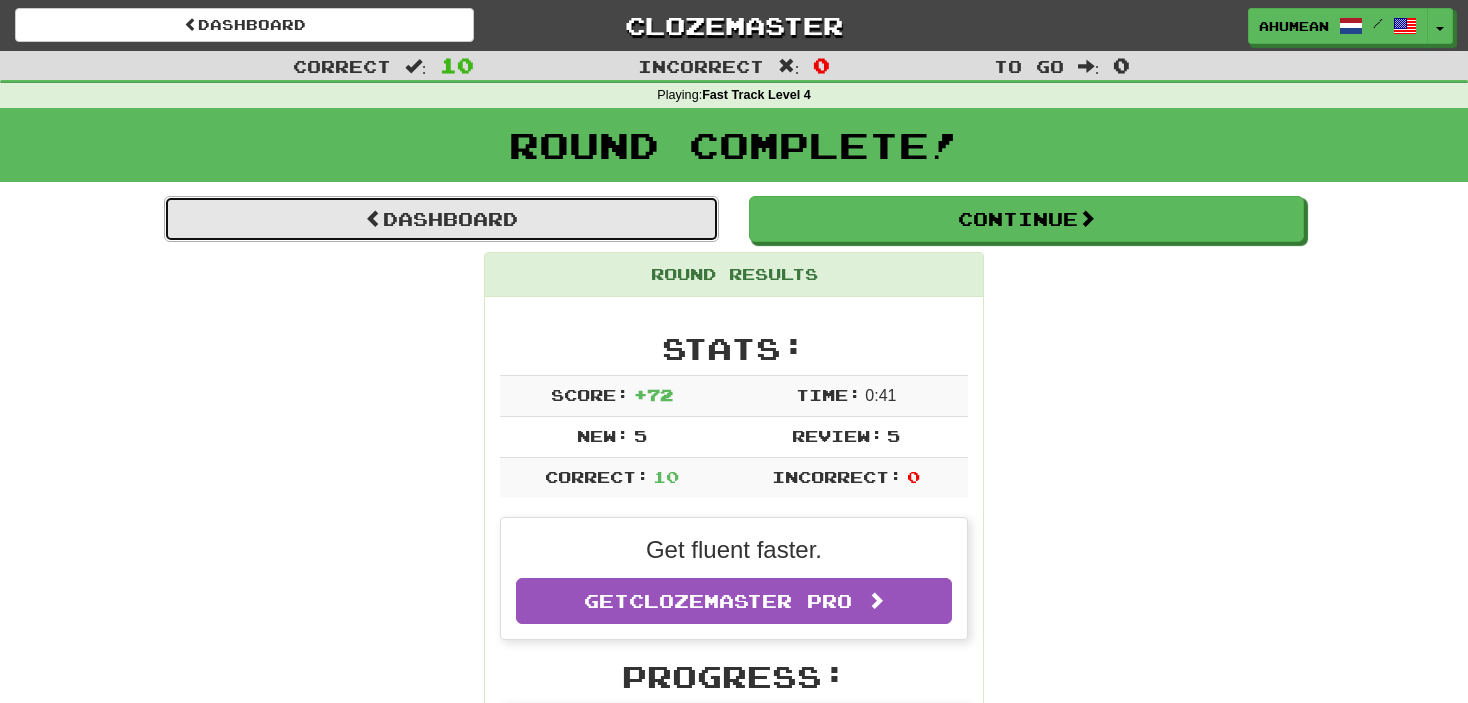 click on "Dashboard" at bounding box center (441, 219) 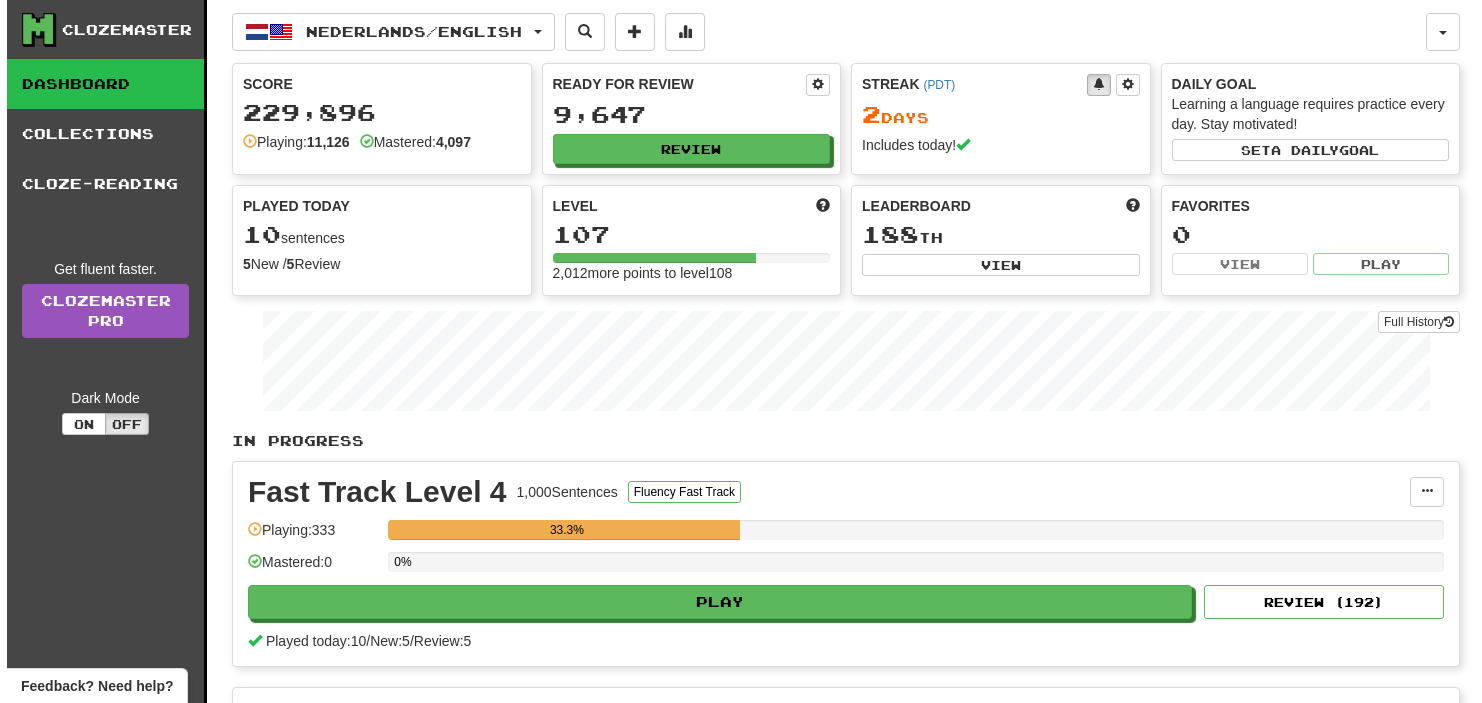 scroll, scrollTop: 0, scrollLeft: 0, axis: both 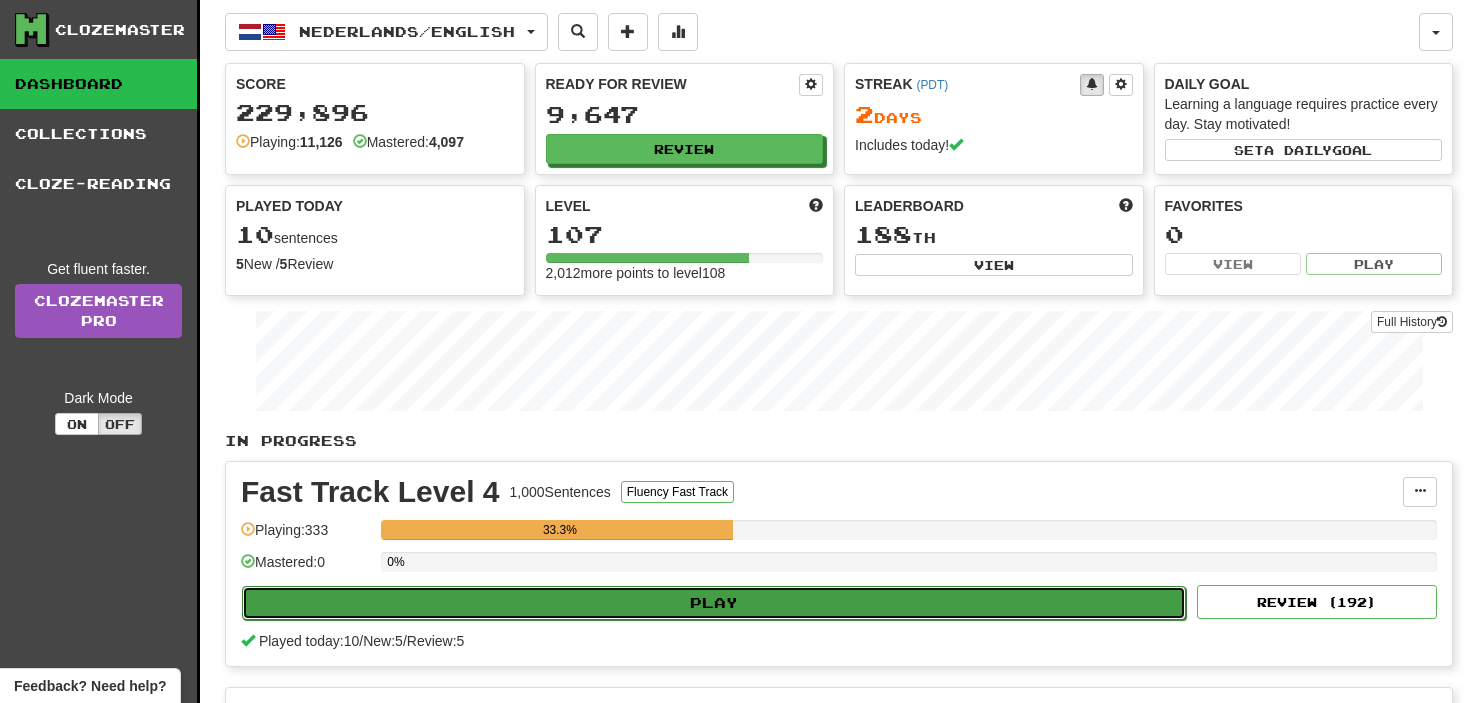 click on "Play" at bounding box center [714, 603] 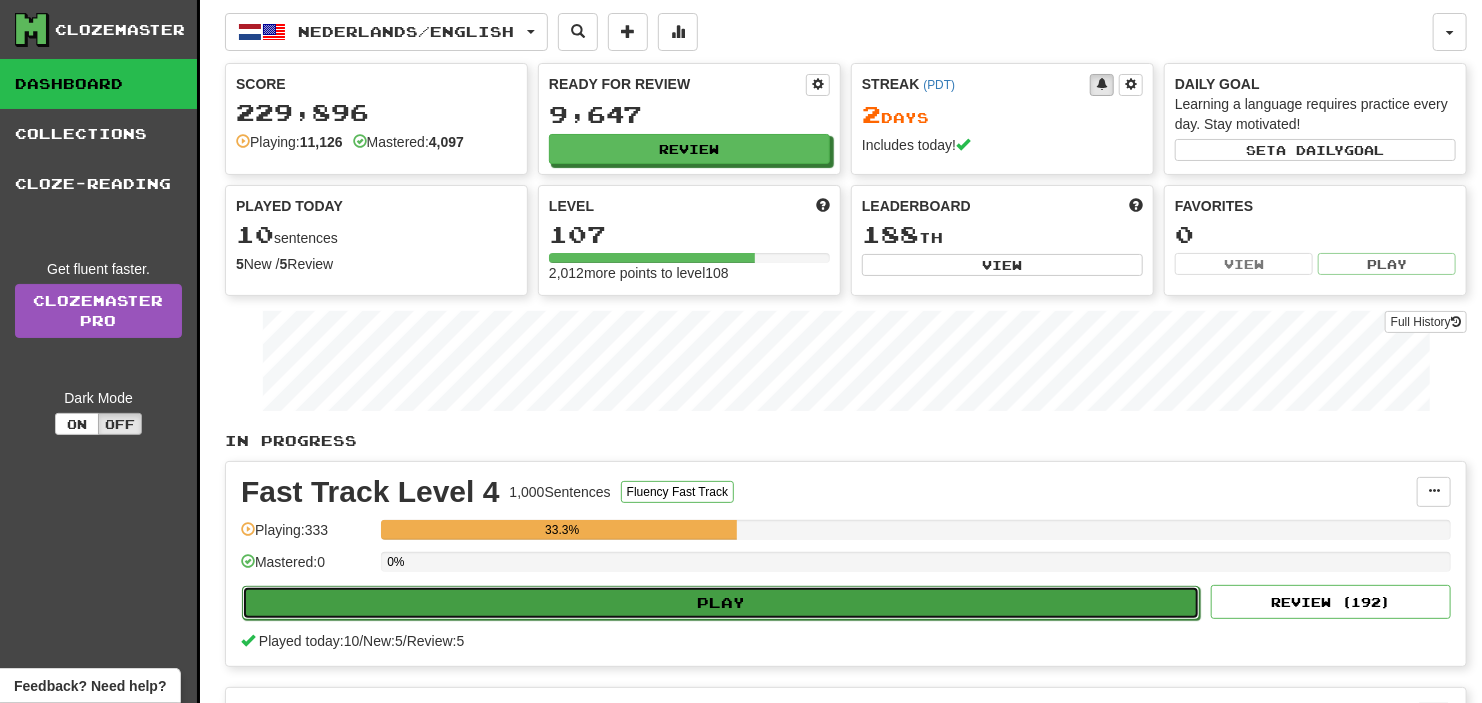 select on "**" 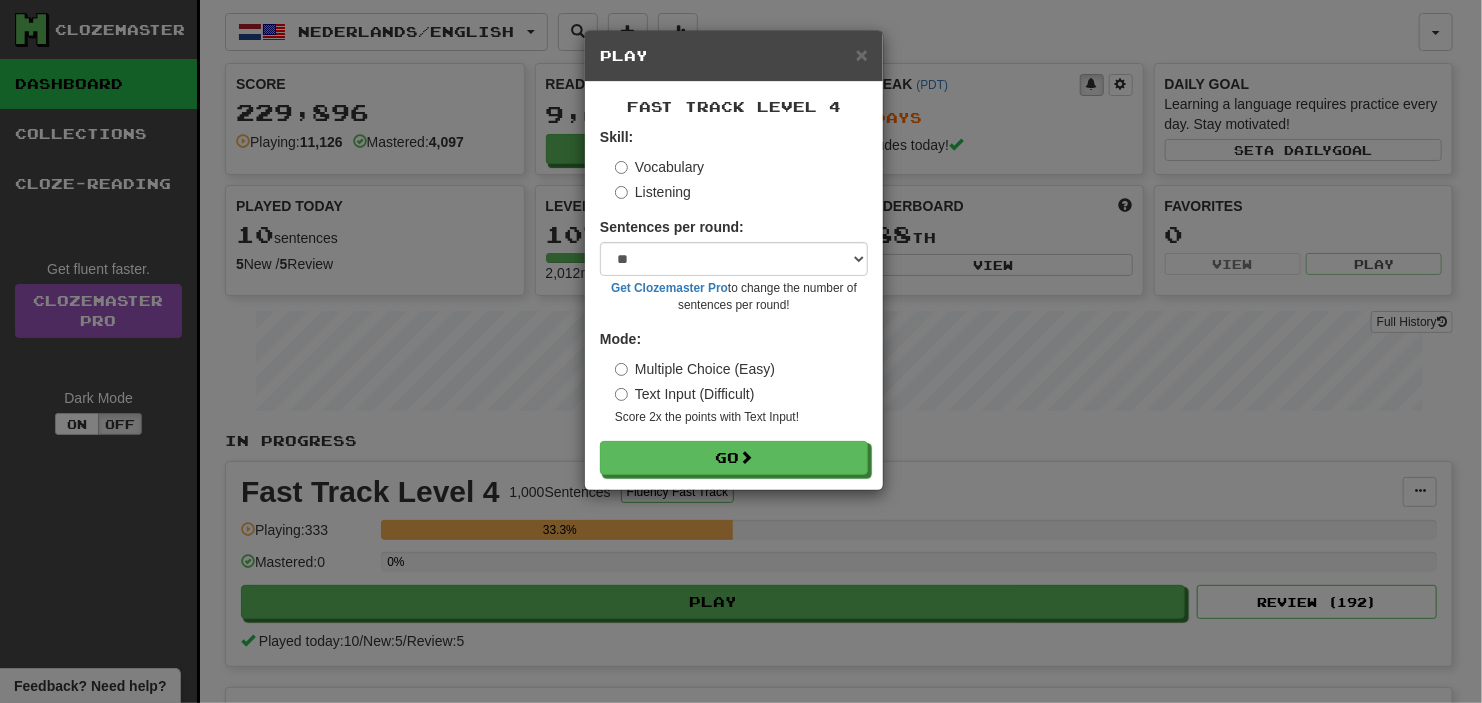 click on "Listening" at bounding box center [653, 192] 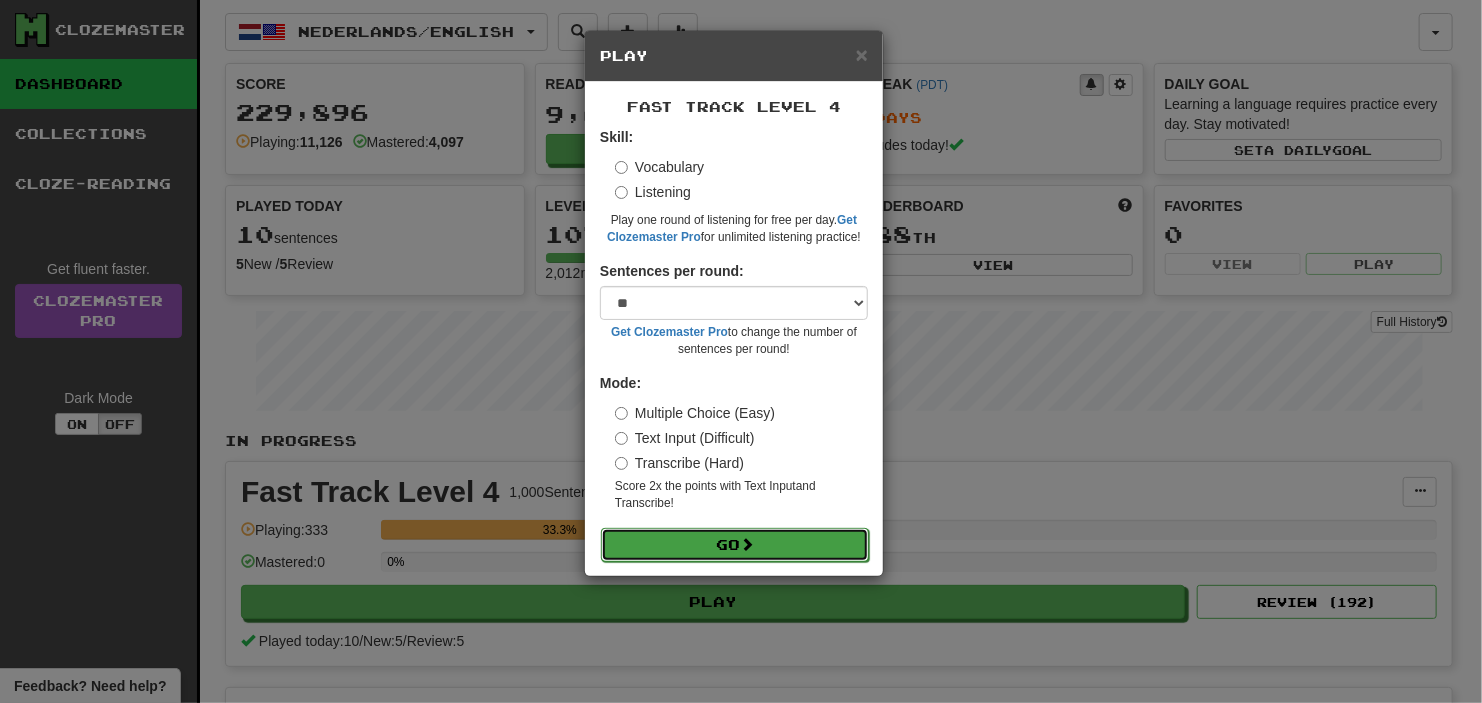 click on "Go" at bounding box center (735, 545) 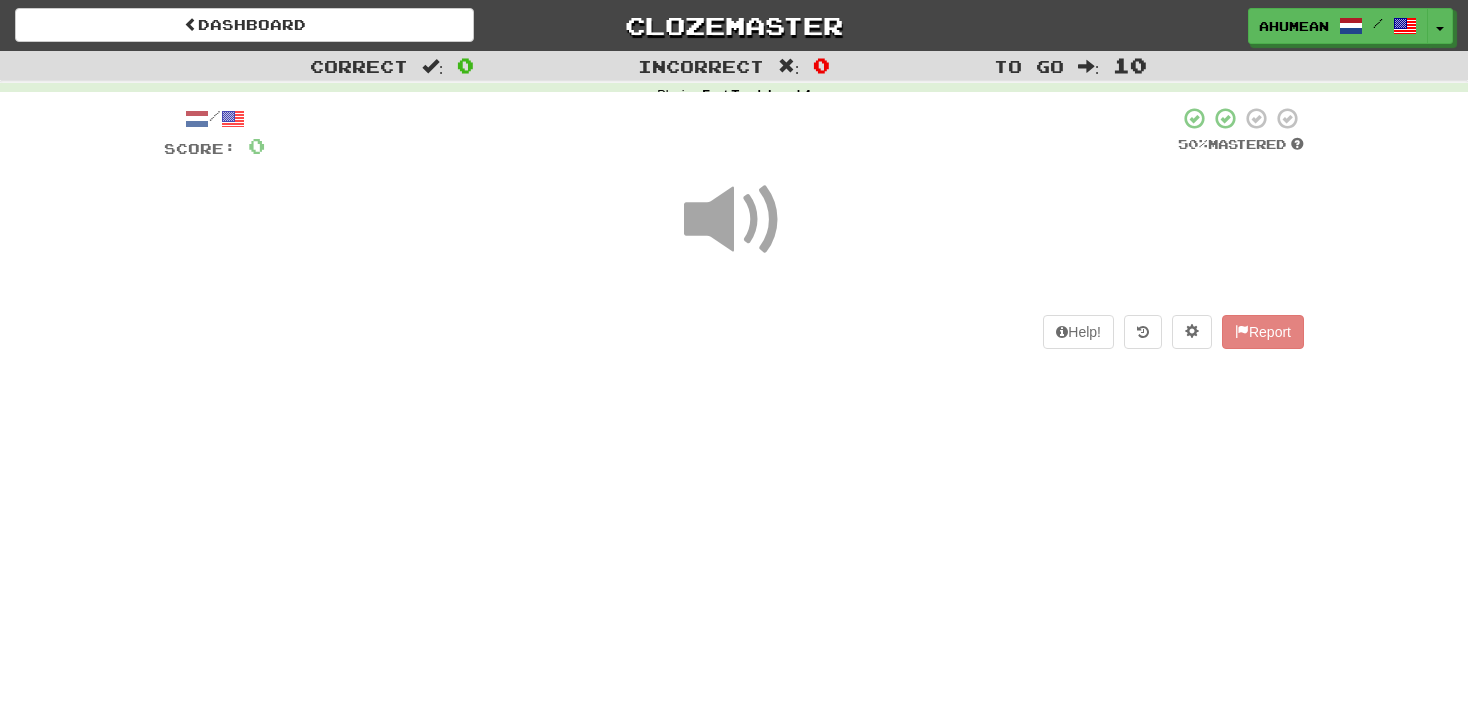 scroll, scrollTop: 0, scrollLeft: 0, axis: both 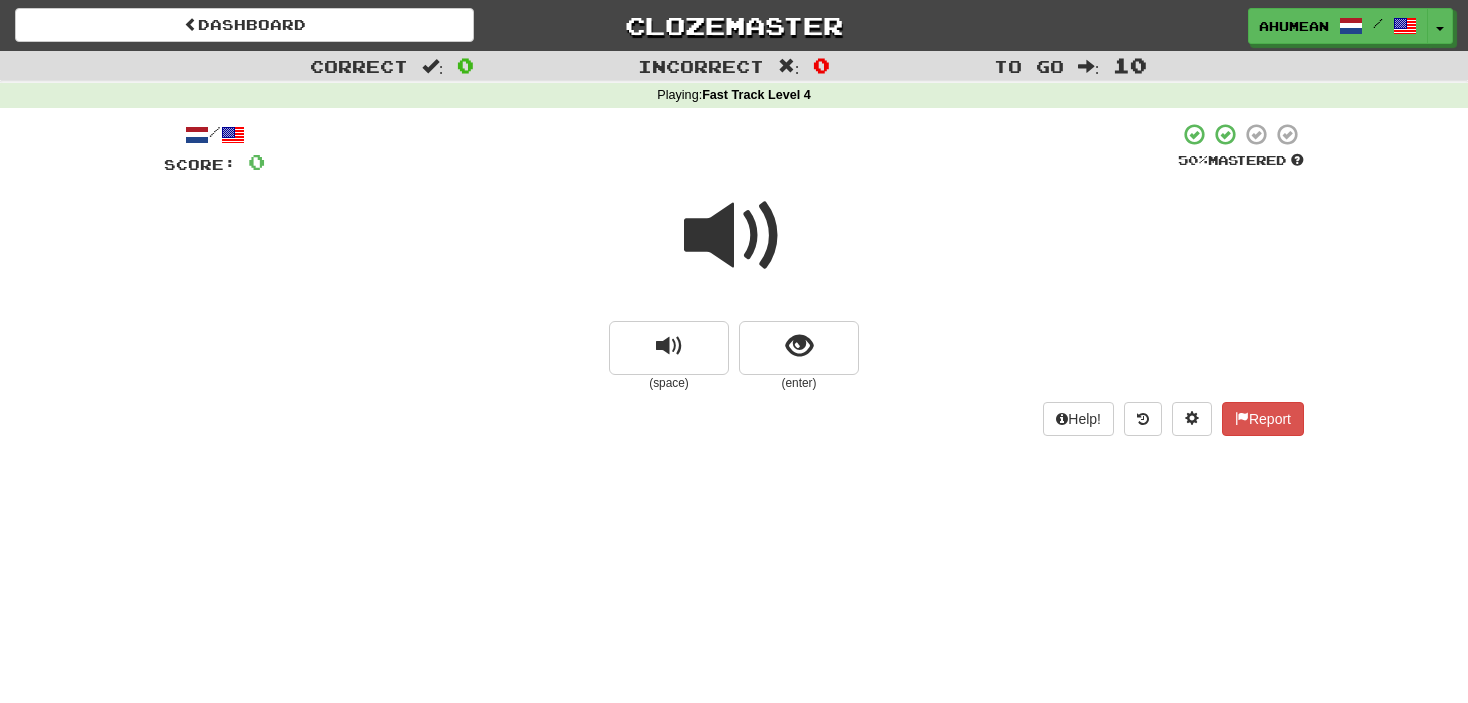 click at bounding box center [734, 236] 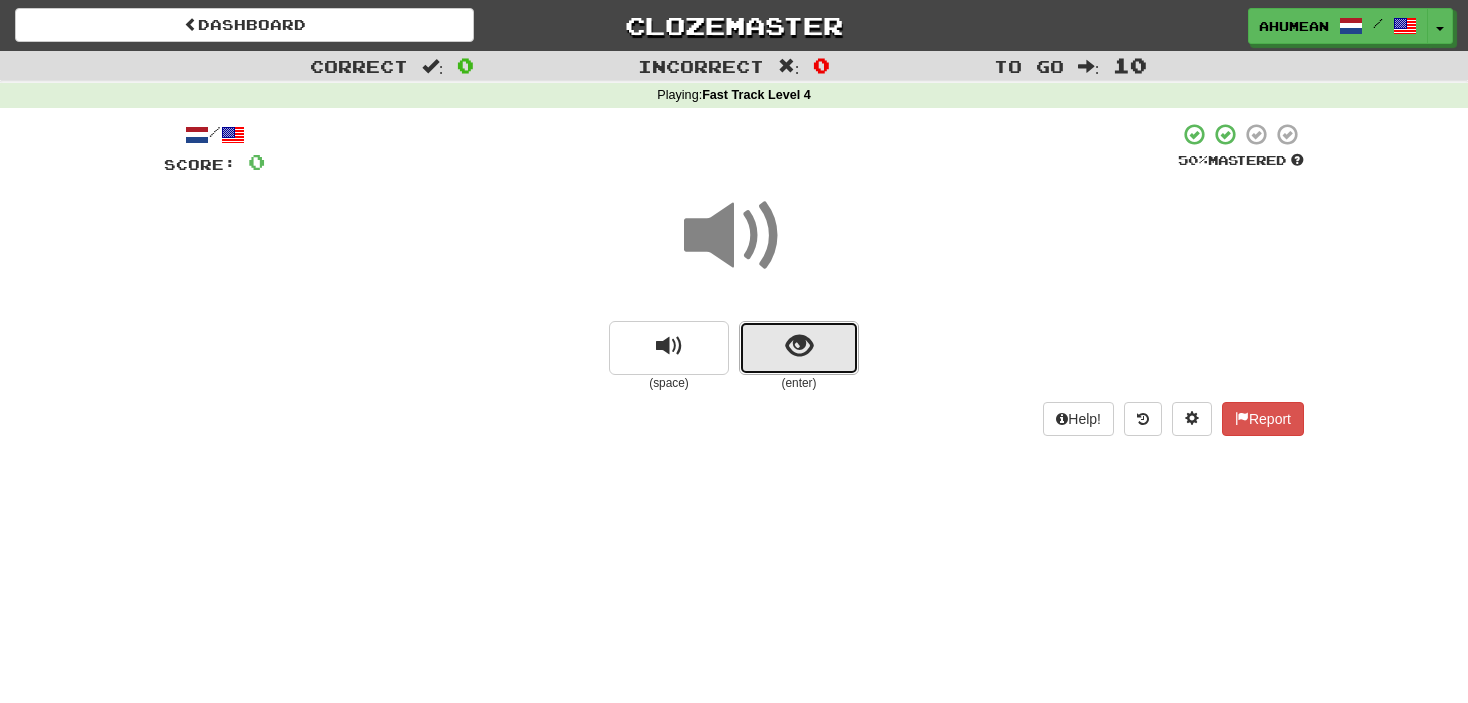 click at bounding box center (799, 348) 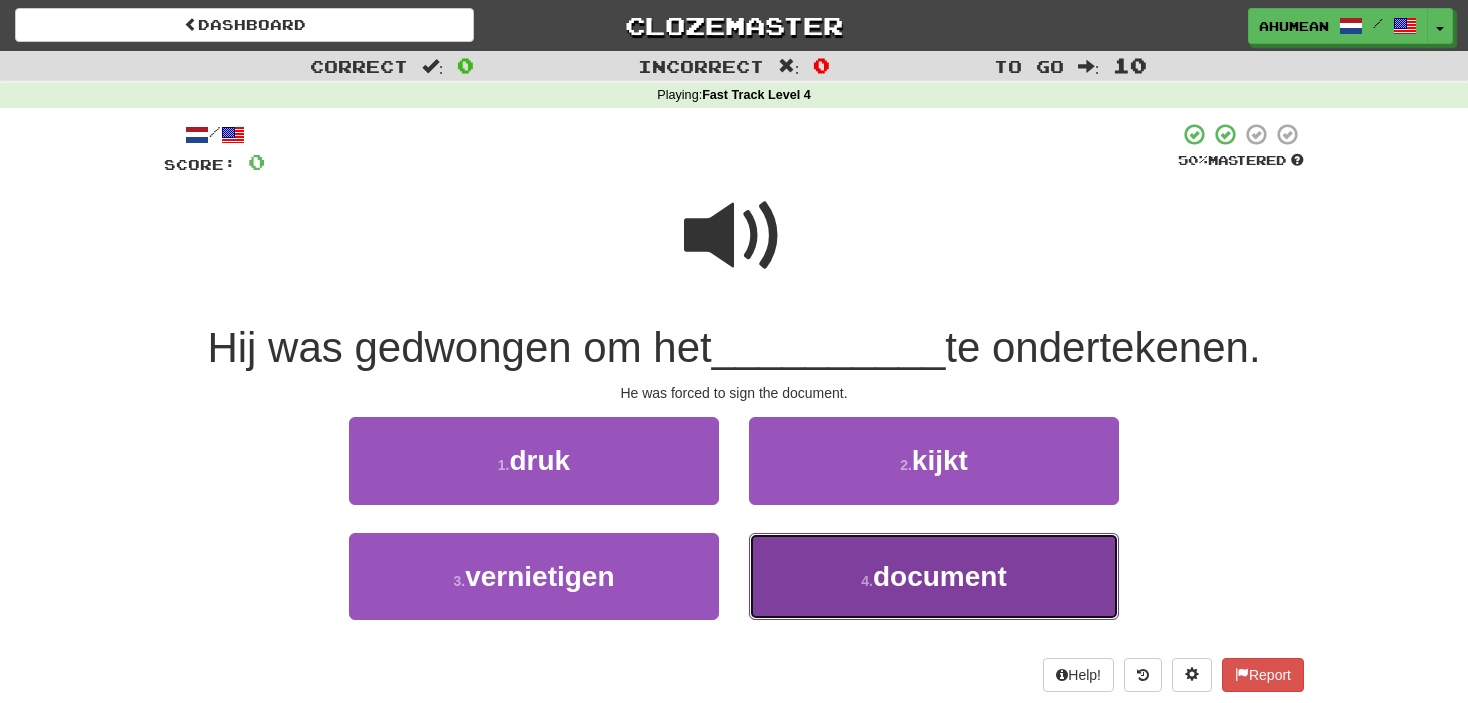 click on "4 .  document" at bounding box center (934, 576) 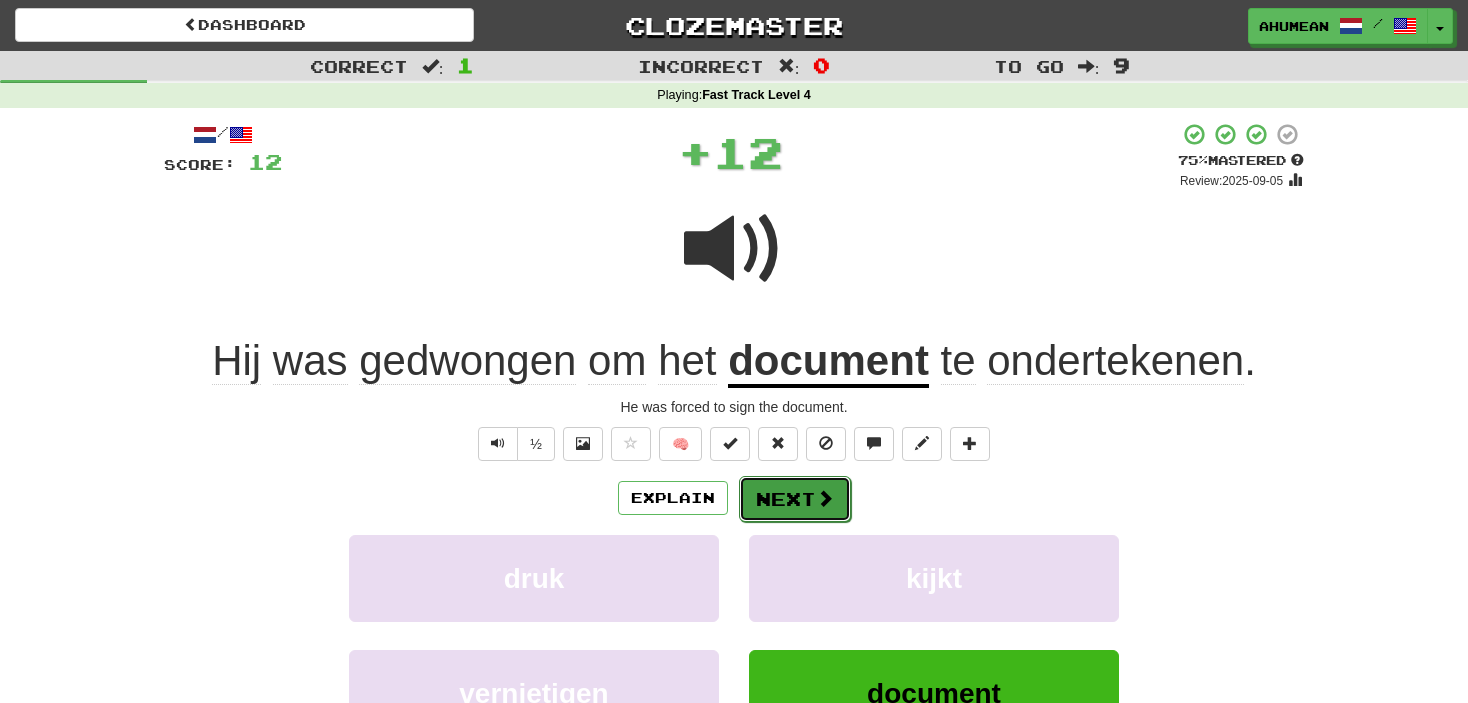 click on "Next" at bounding box center [795, 499] 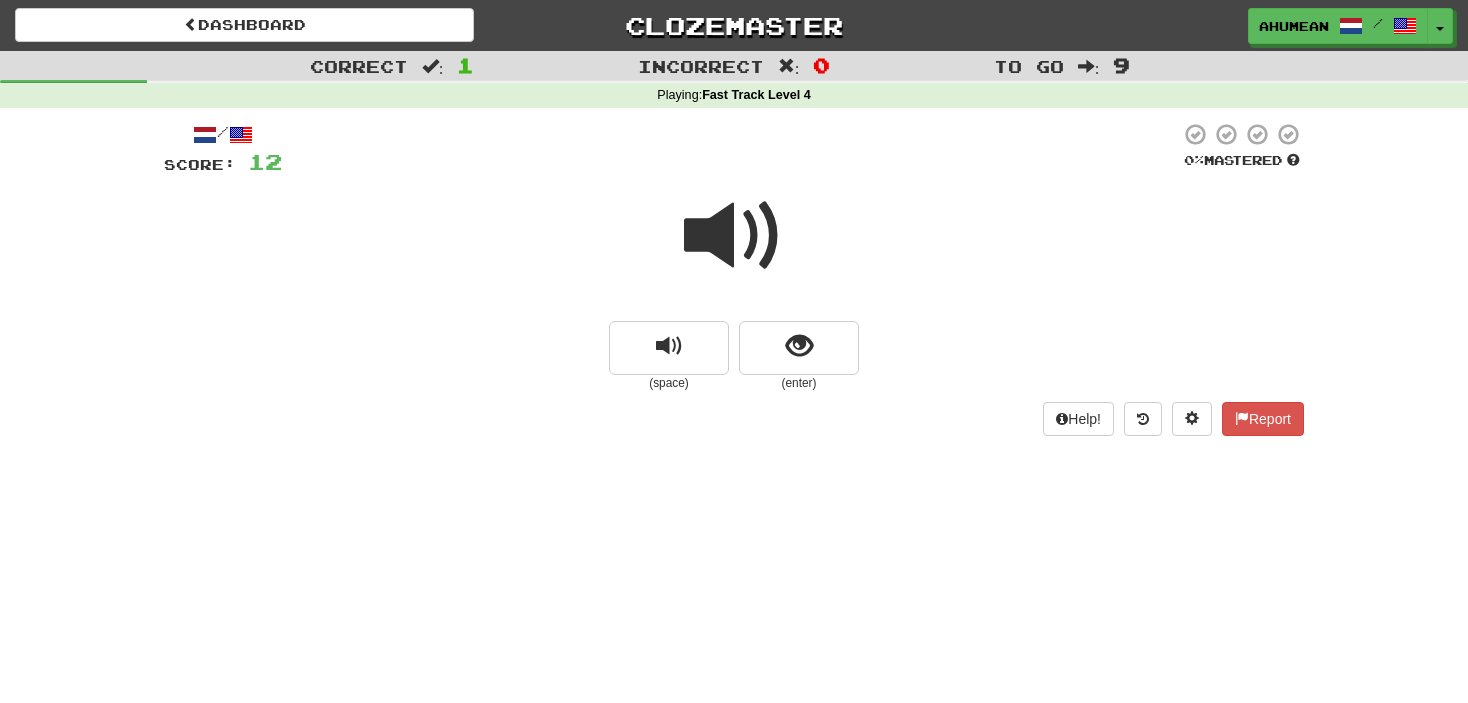click at bounding box center [734, 236] 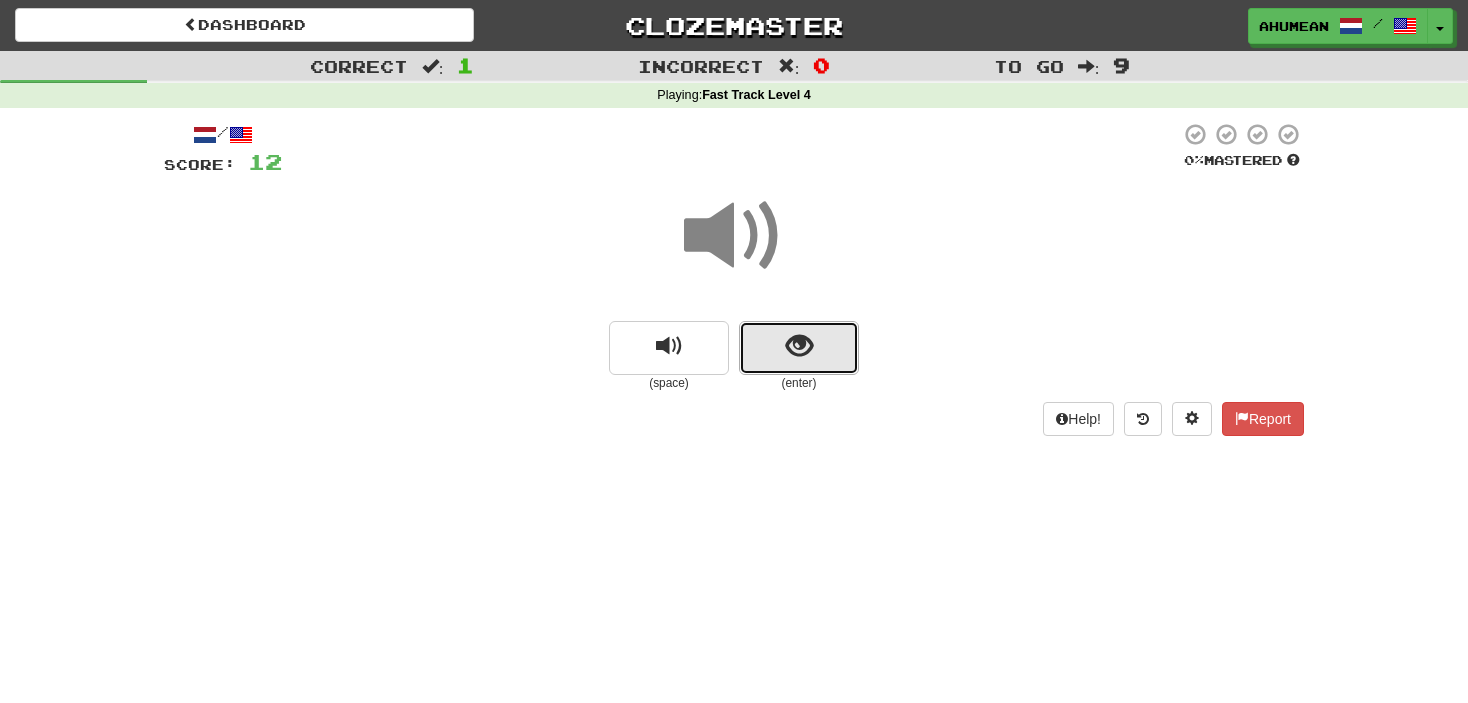 click at bounding box center (799, 346) 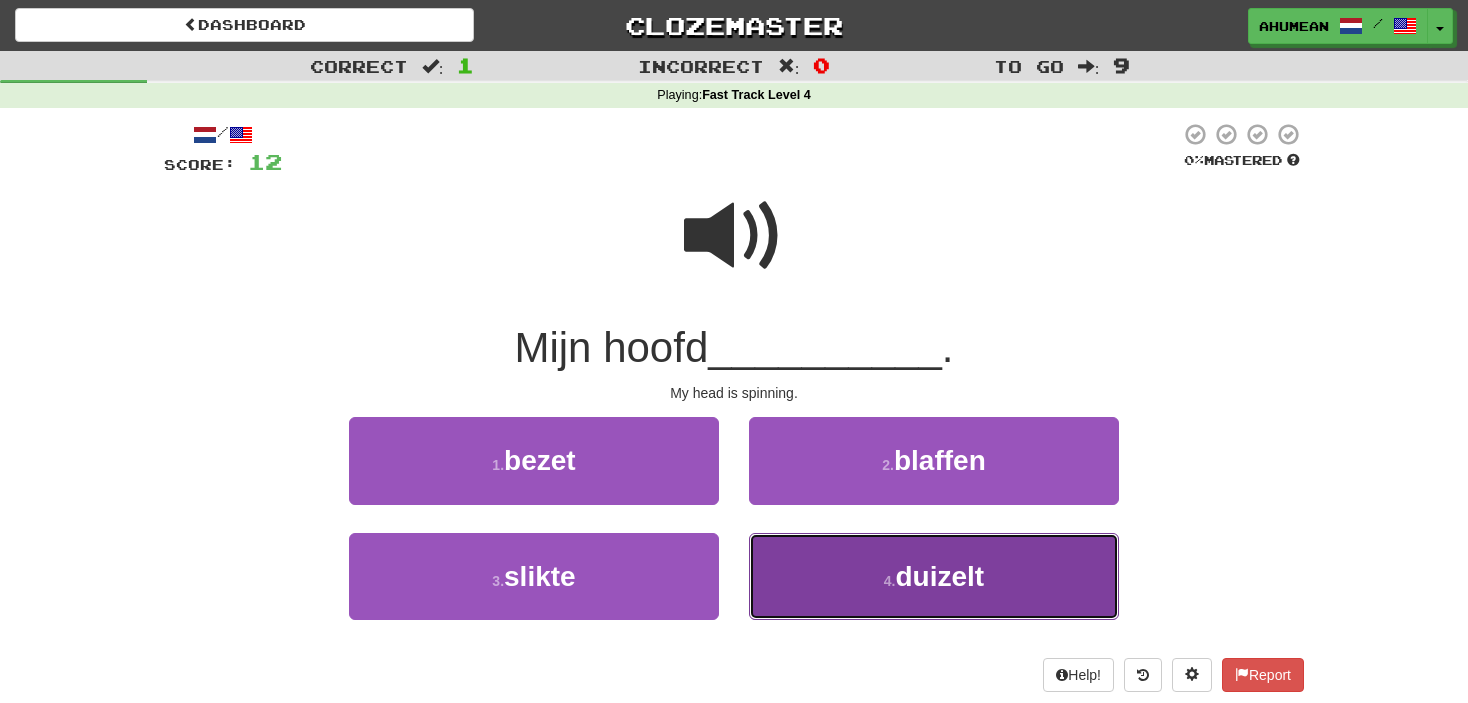 click on "4 .  duizelt" at bounding box center (934, 576) 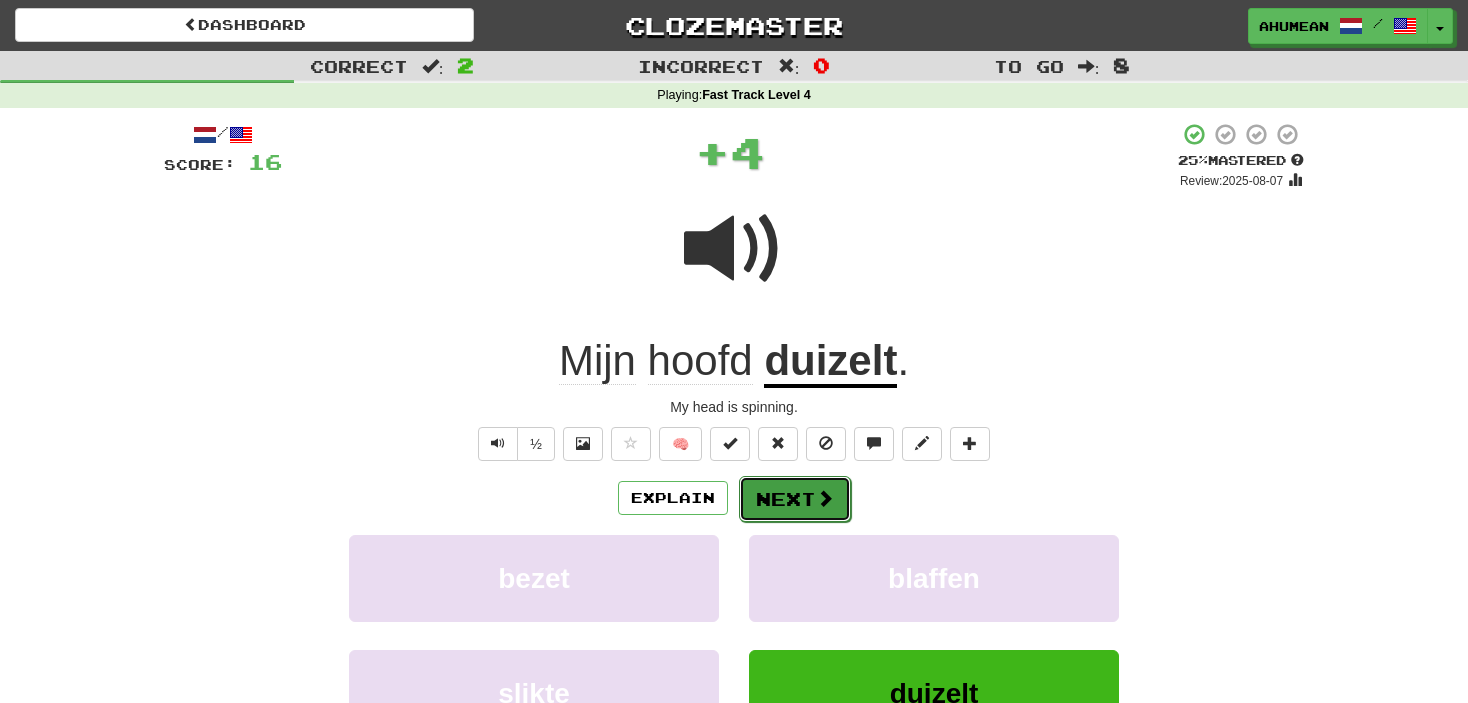 click on "Next" at bounding box center [795, 499] 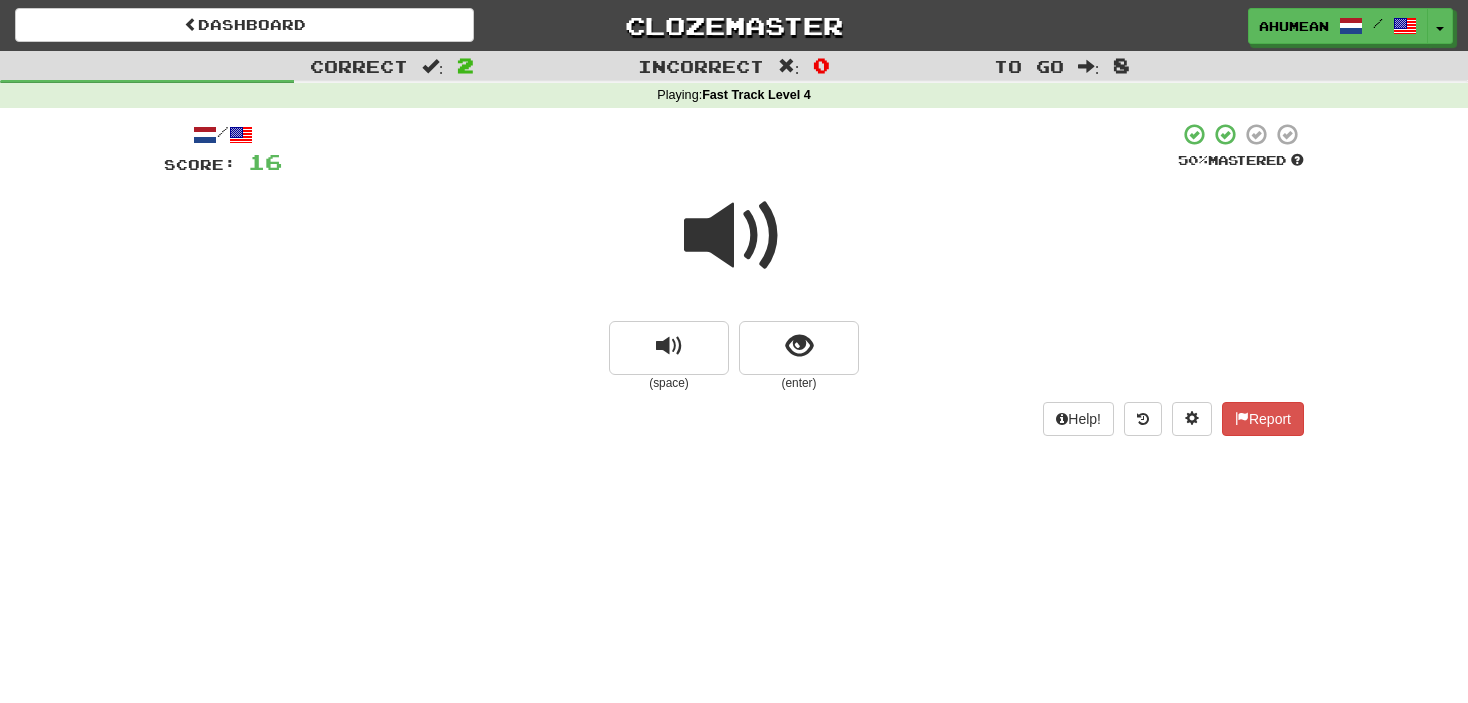 click at bounding box center [734, 236] 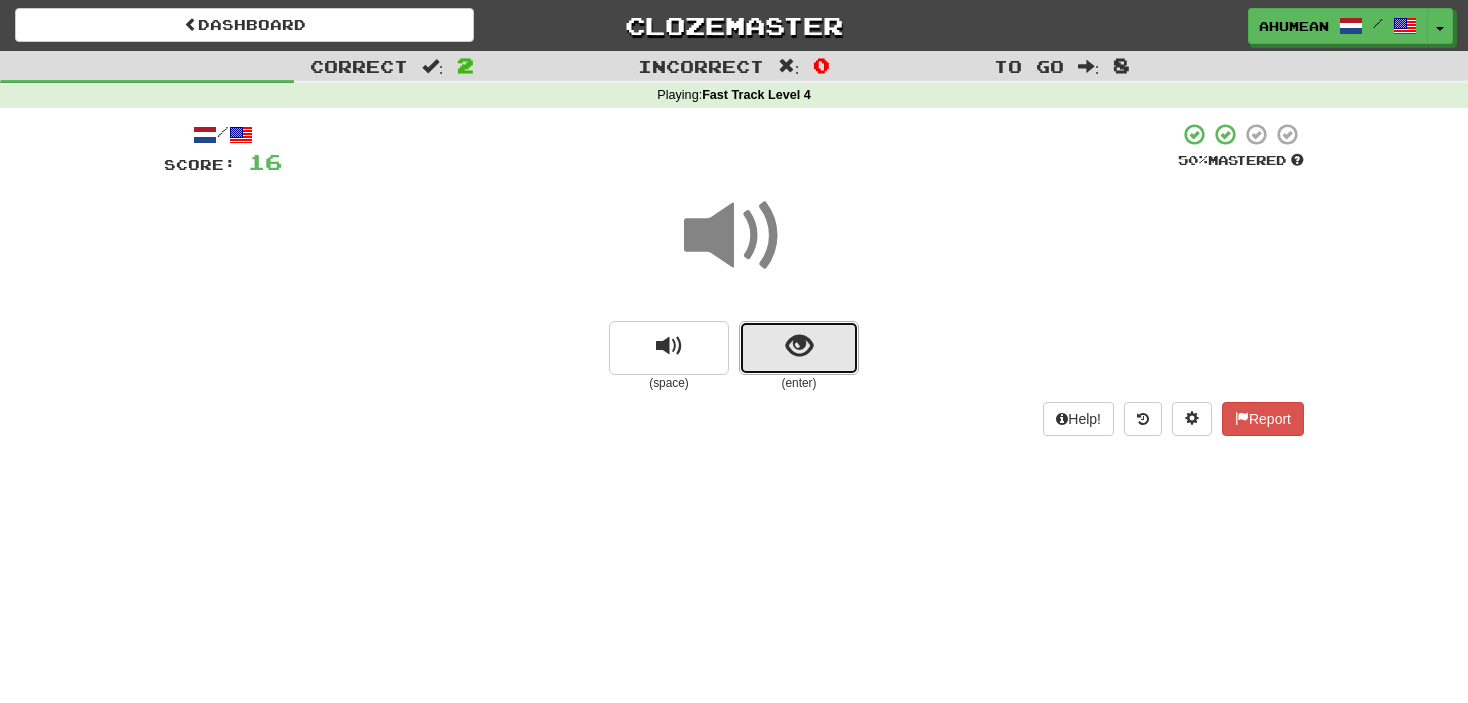 click at bounding box center (799, 346) 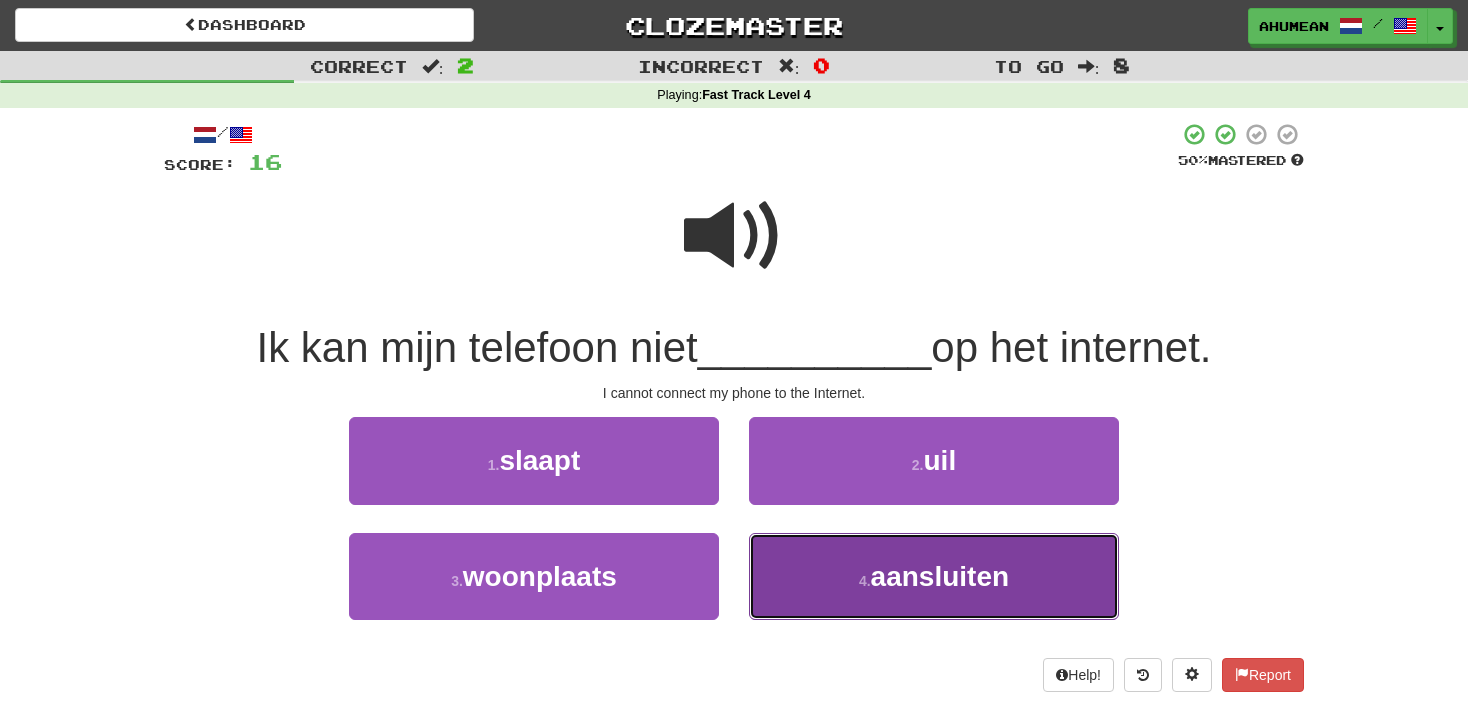 click on "aansluiten" at bounding box center [940, 576] 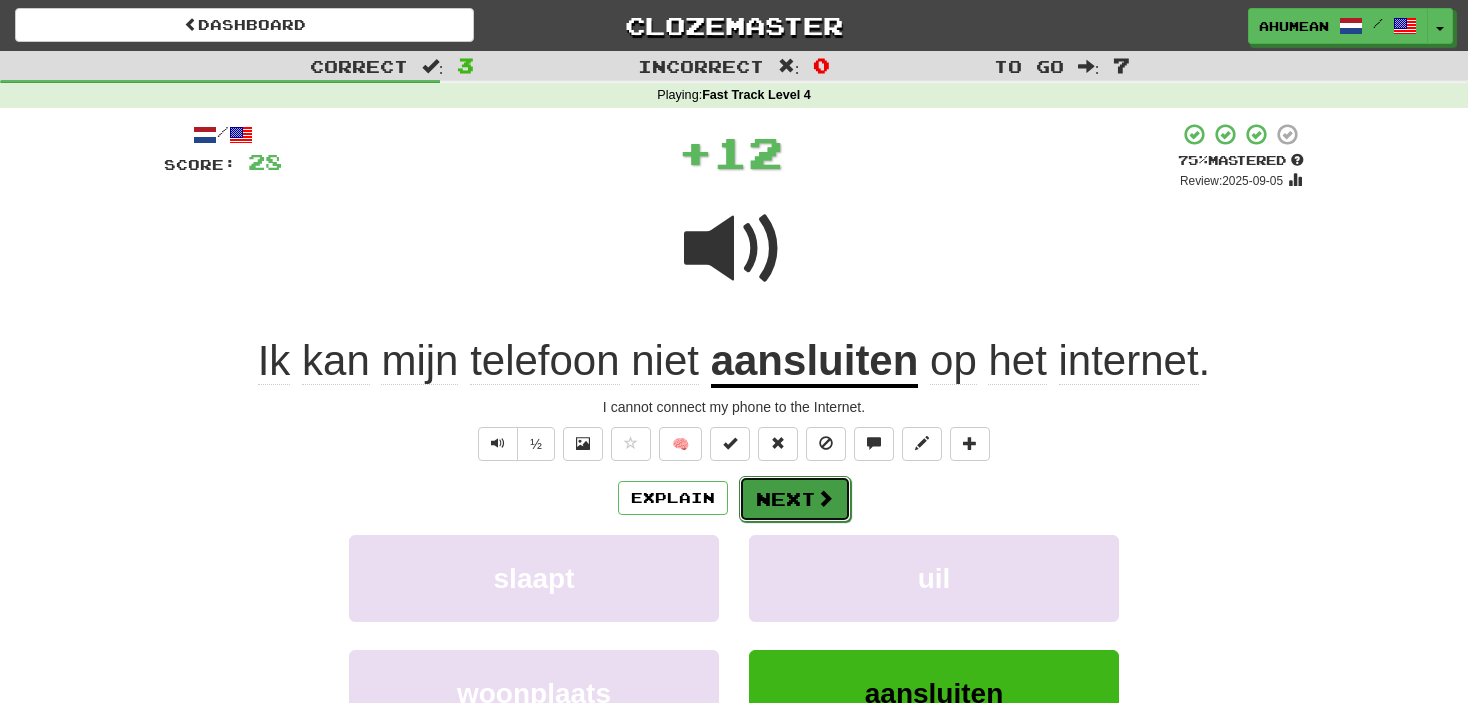 click on "Next" at bounding box center (795, 499) 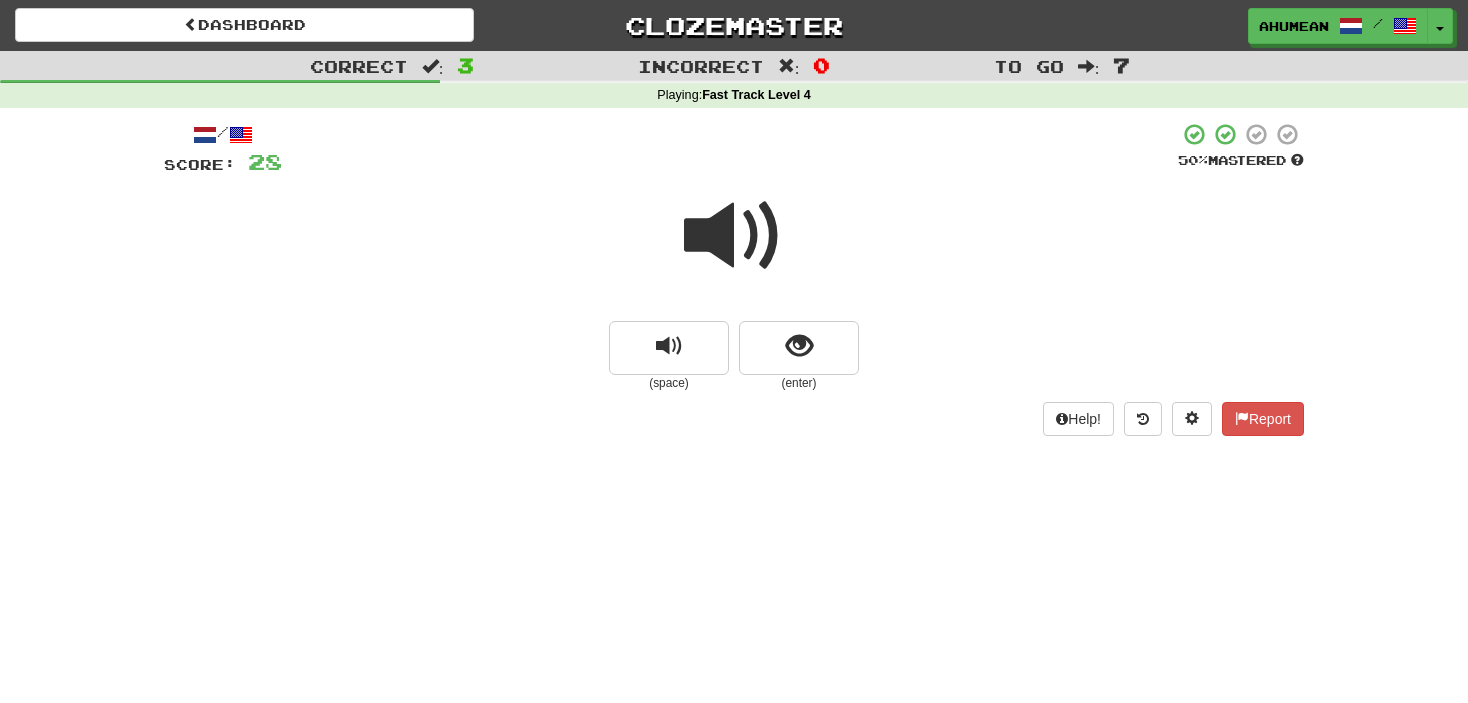 click at bounding box center [734, 236] 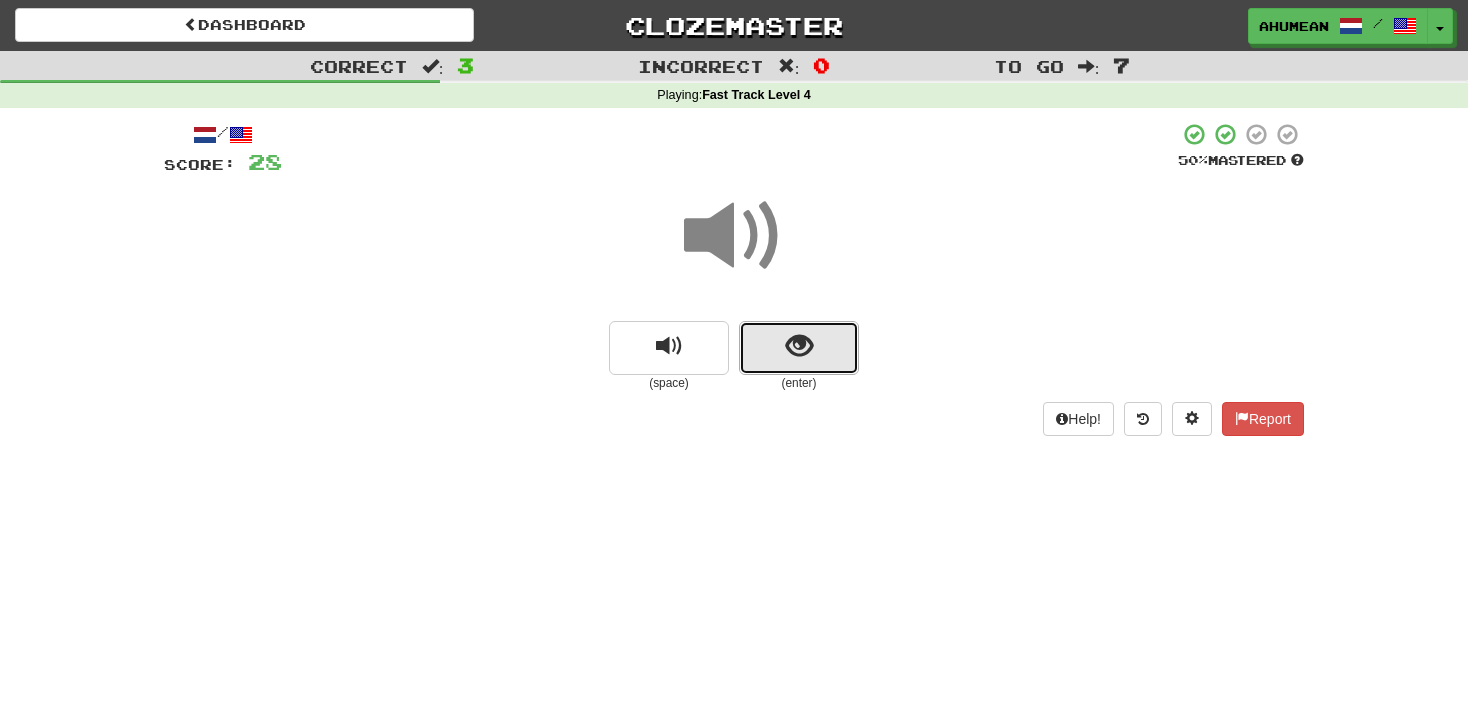 click at bounding box center (799, 348) 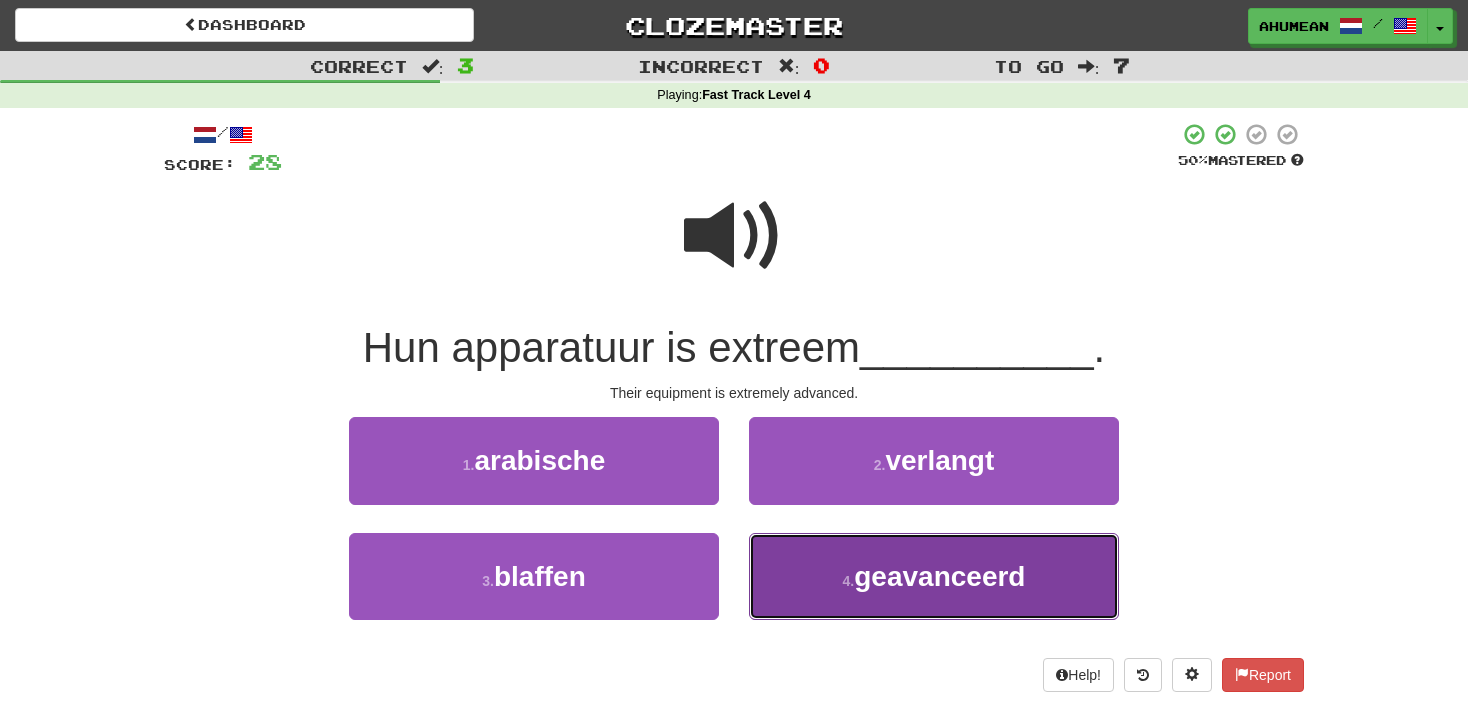 click on "geavanceerd" at bounding box center [939, 576] 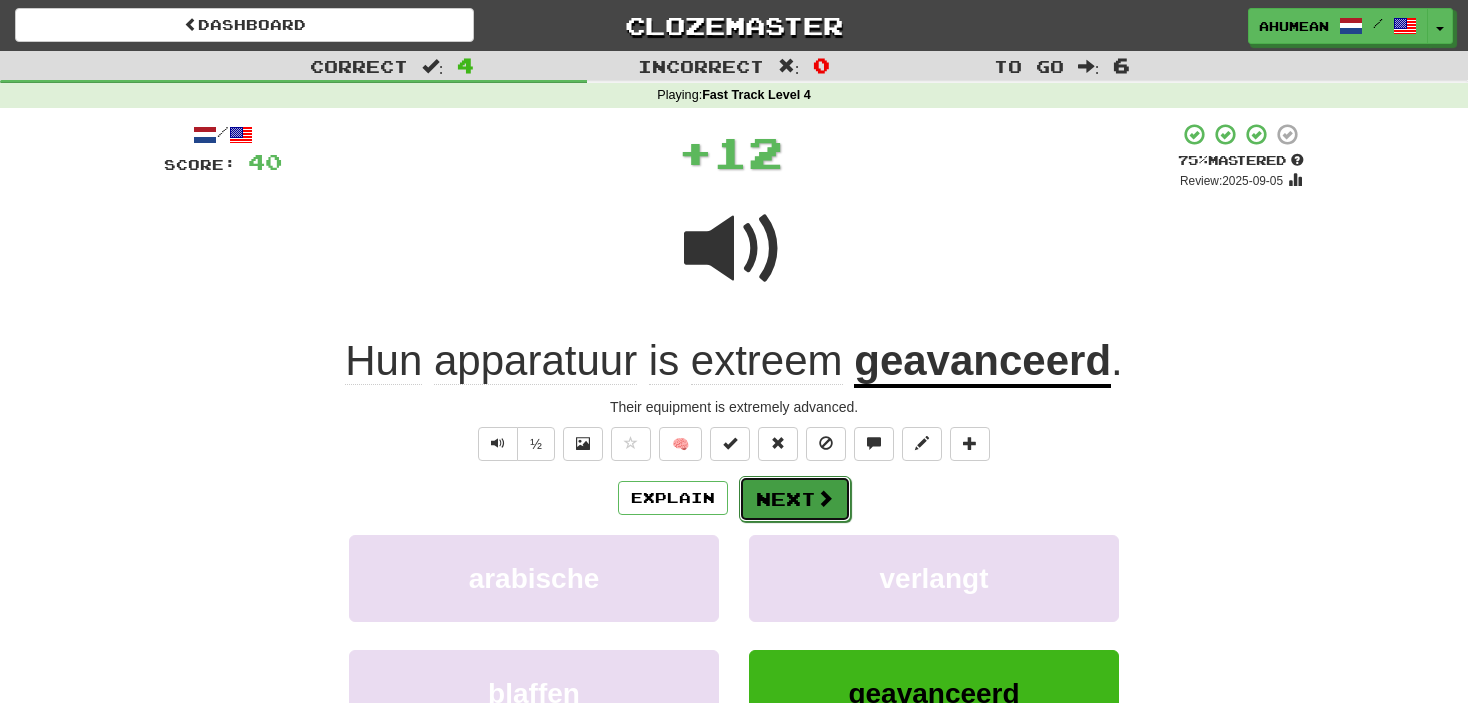 click at bounding box center (825, 498) 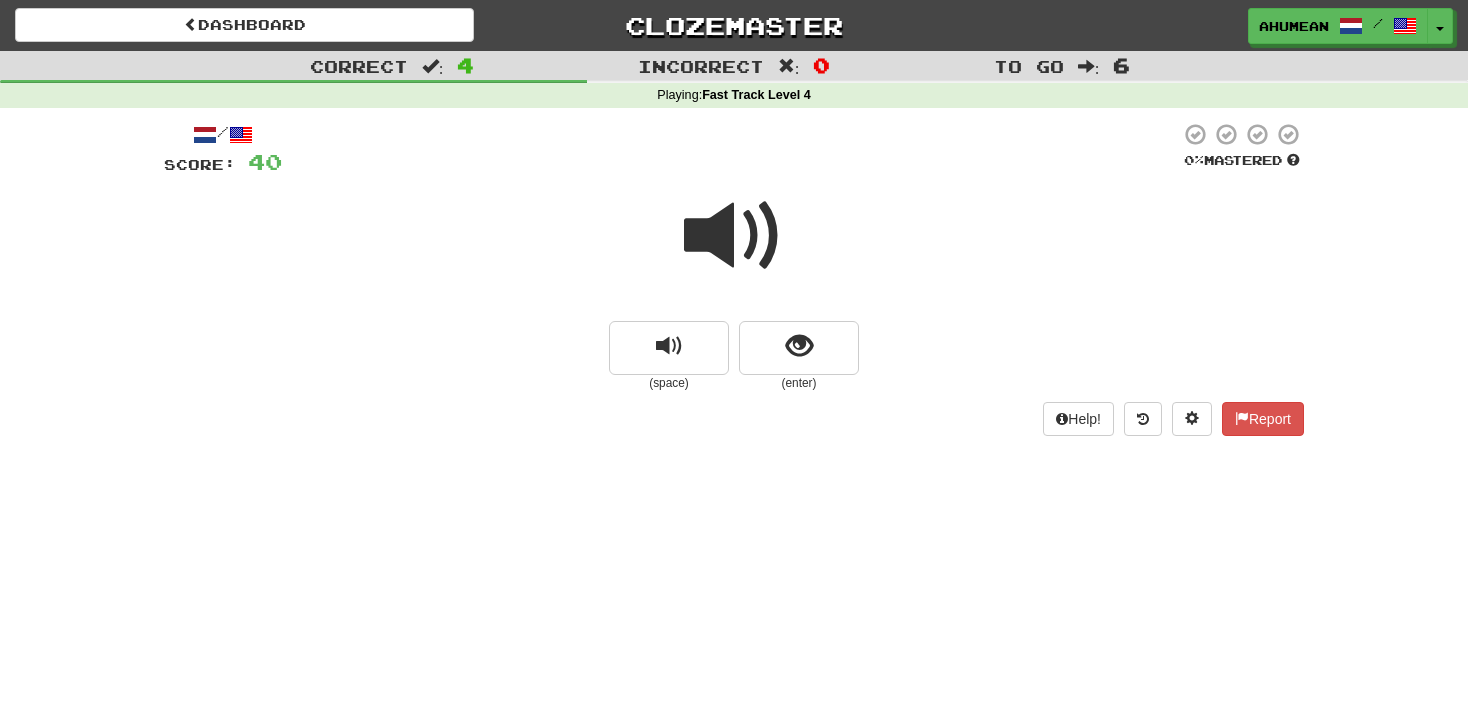 click at bounding box center [734, 236] 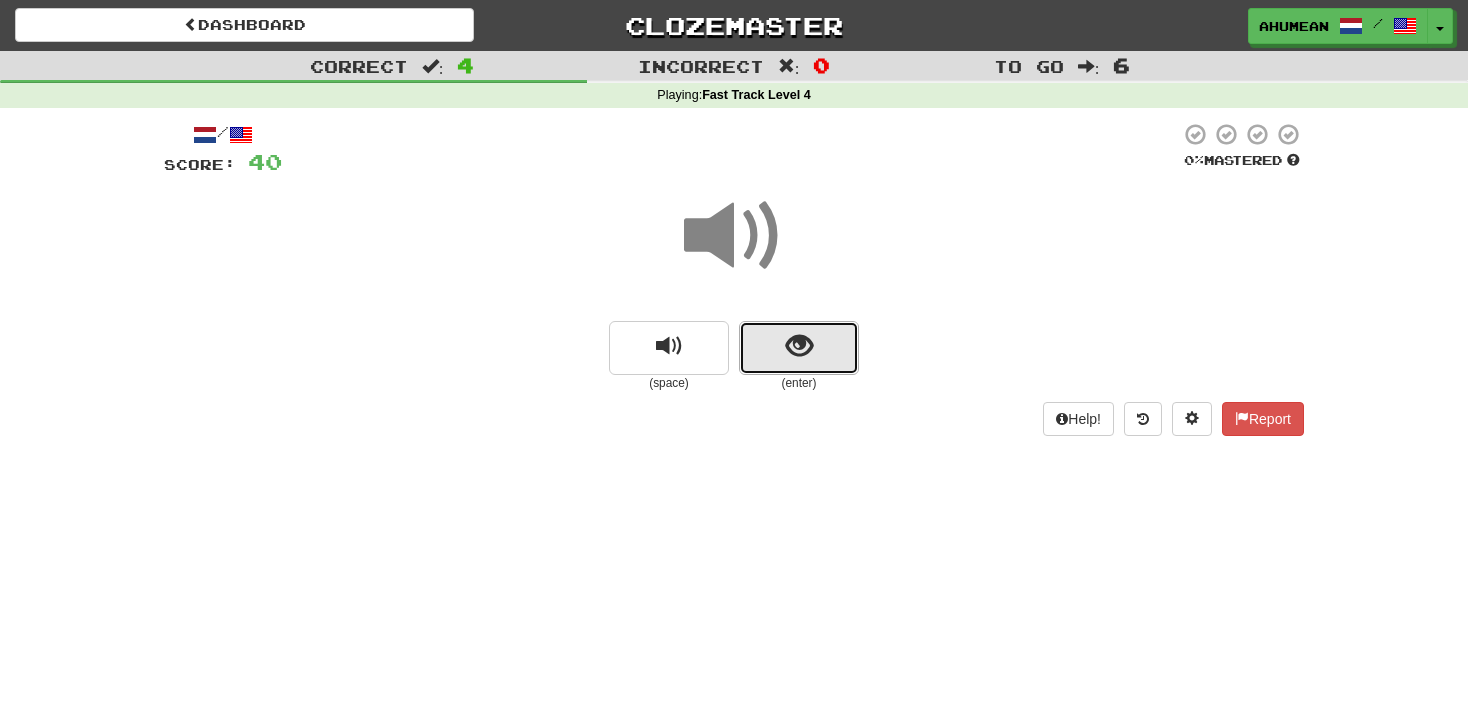 click at bounding box center [799, 348] 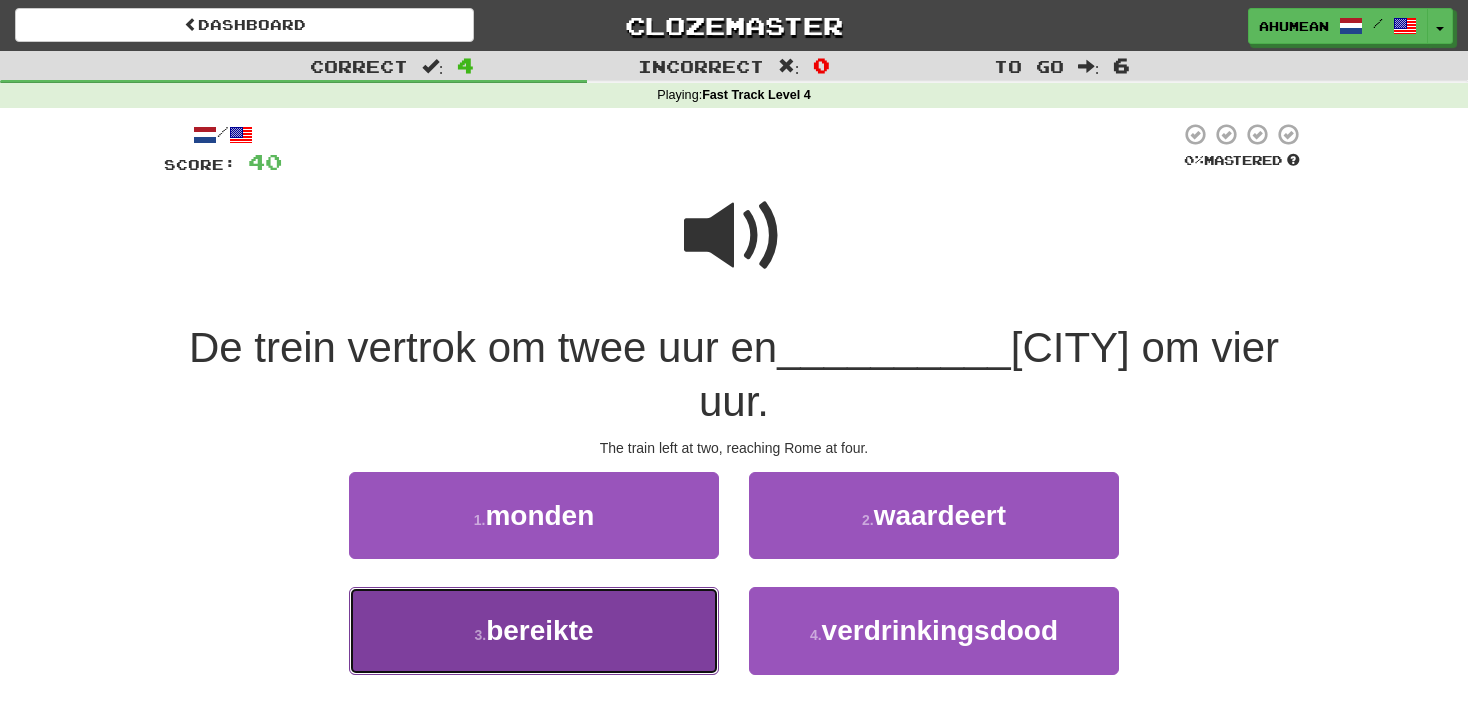 click on "3 .  bereikte" at bounding box center [534, 630] 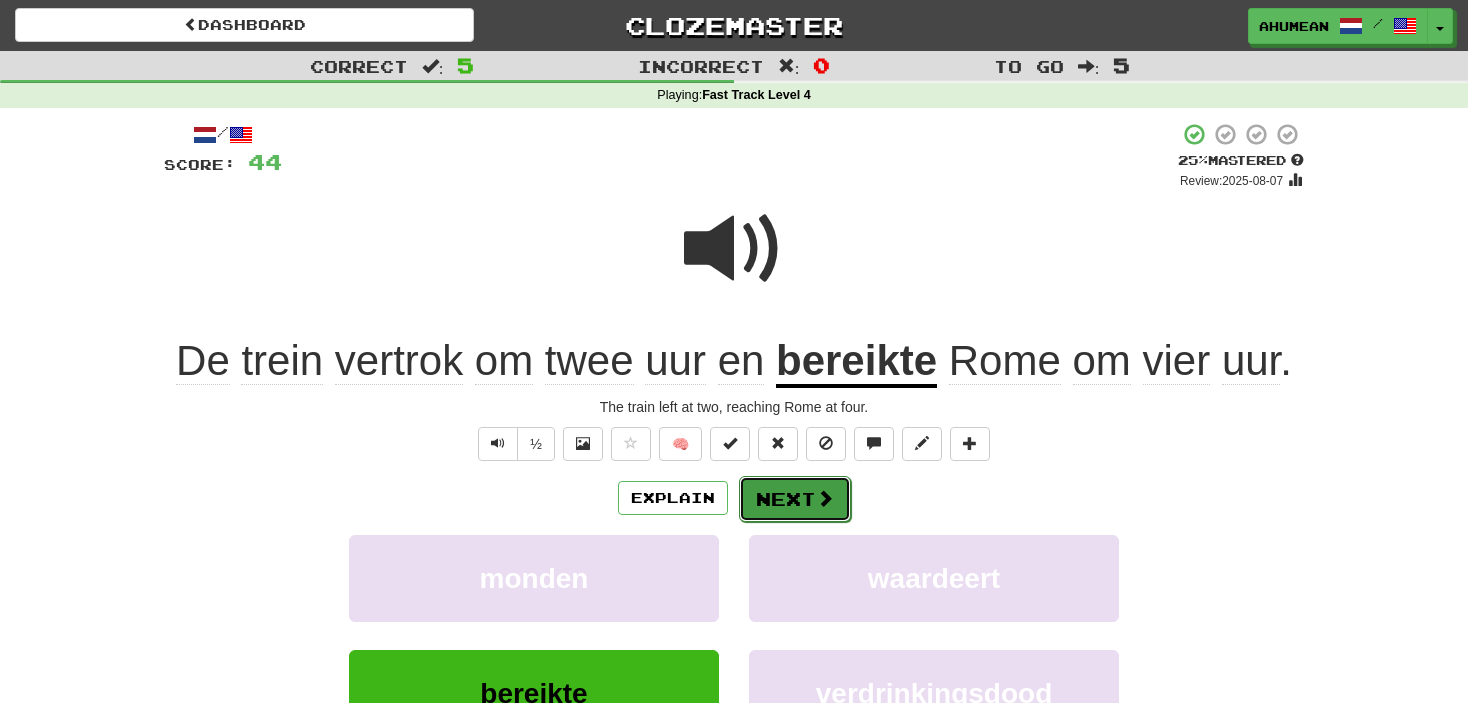 click on "Next" at bounding box center (795, 499) 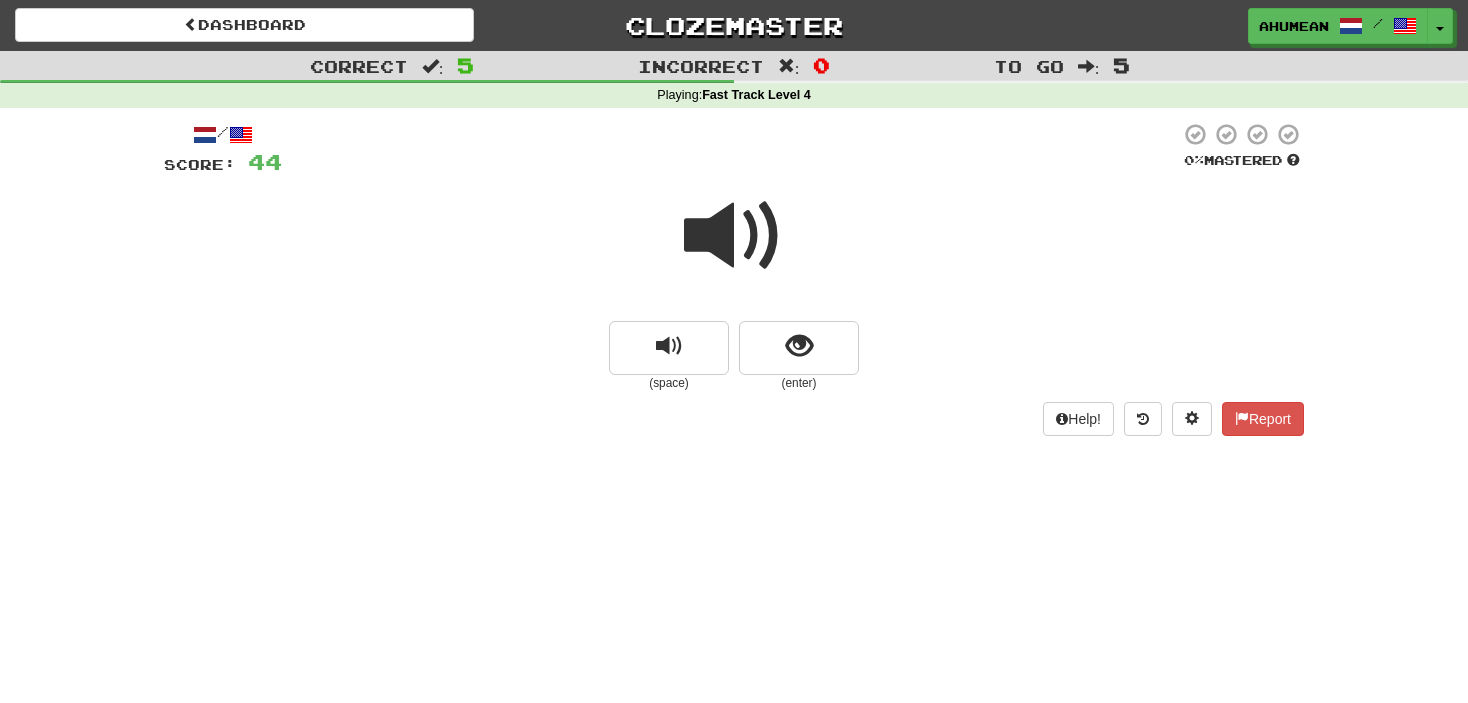 click at bounding box center (734, 236) 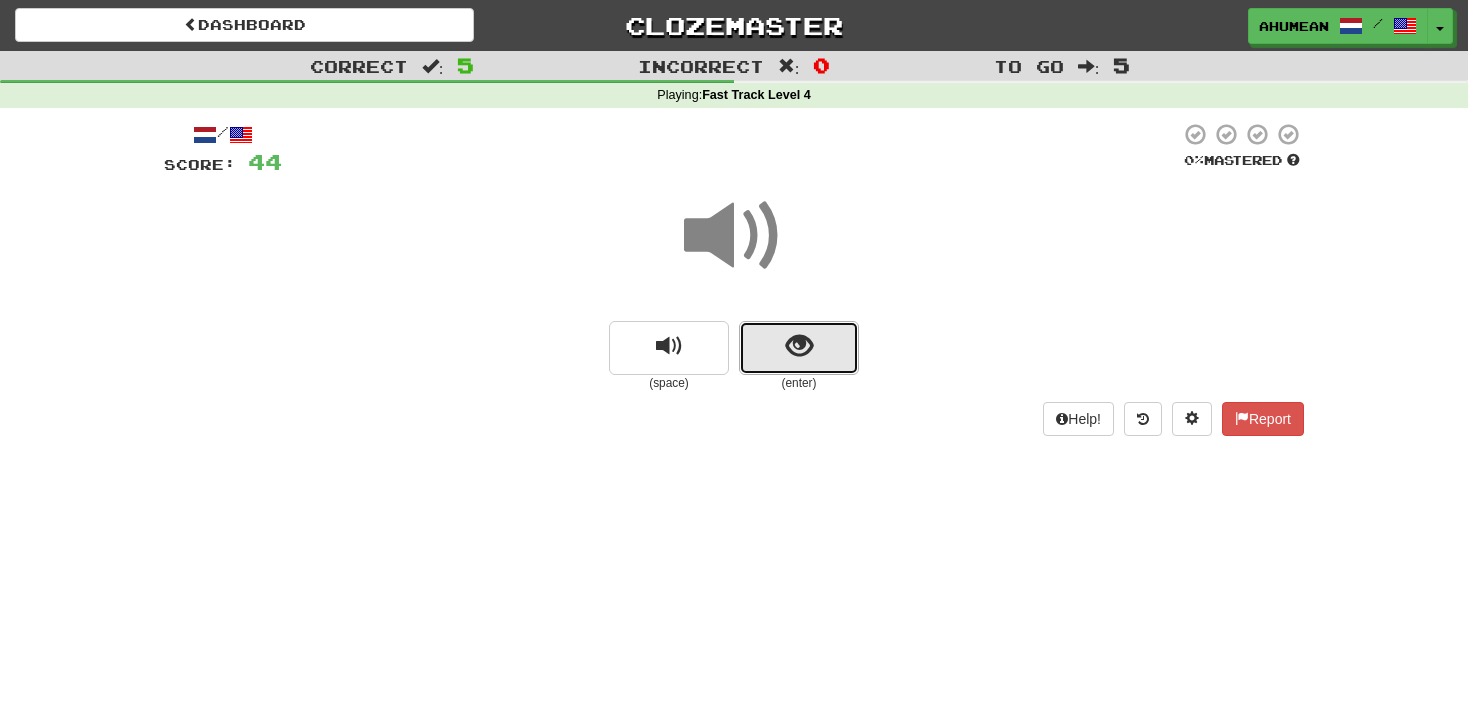 click at bounding box center [799, 346] 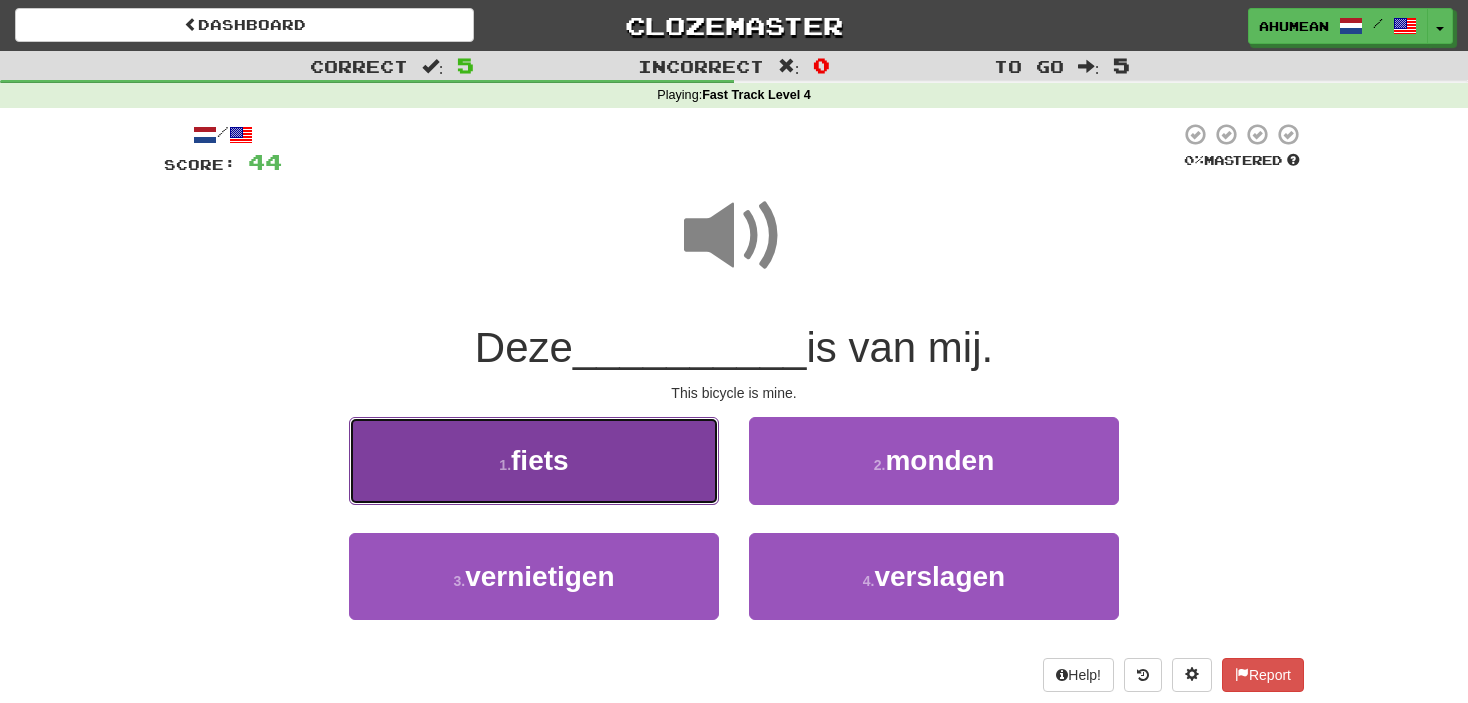click on "1 .  fiets" at bounding box center [534, 460] 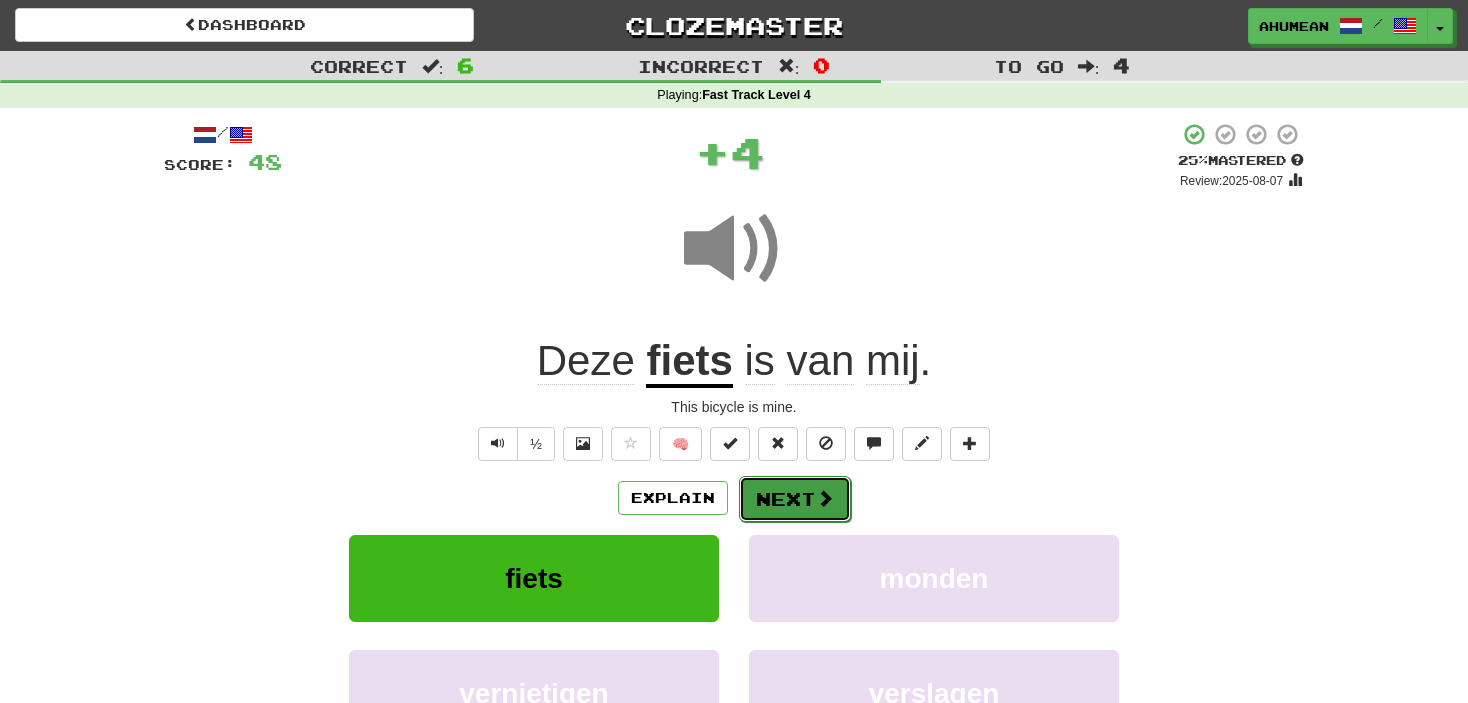 click on "Next" at bounding box center (795, 499) 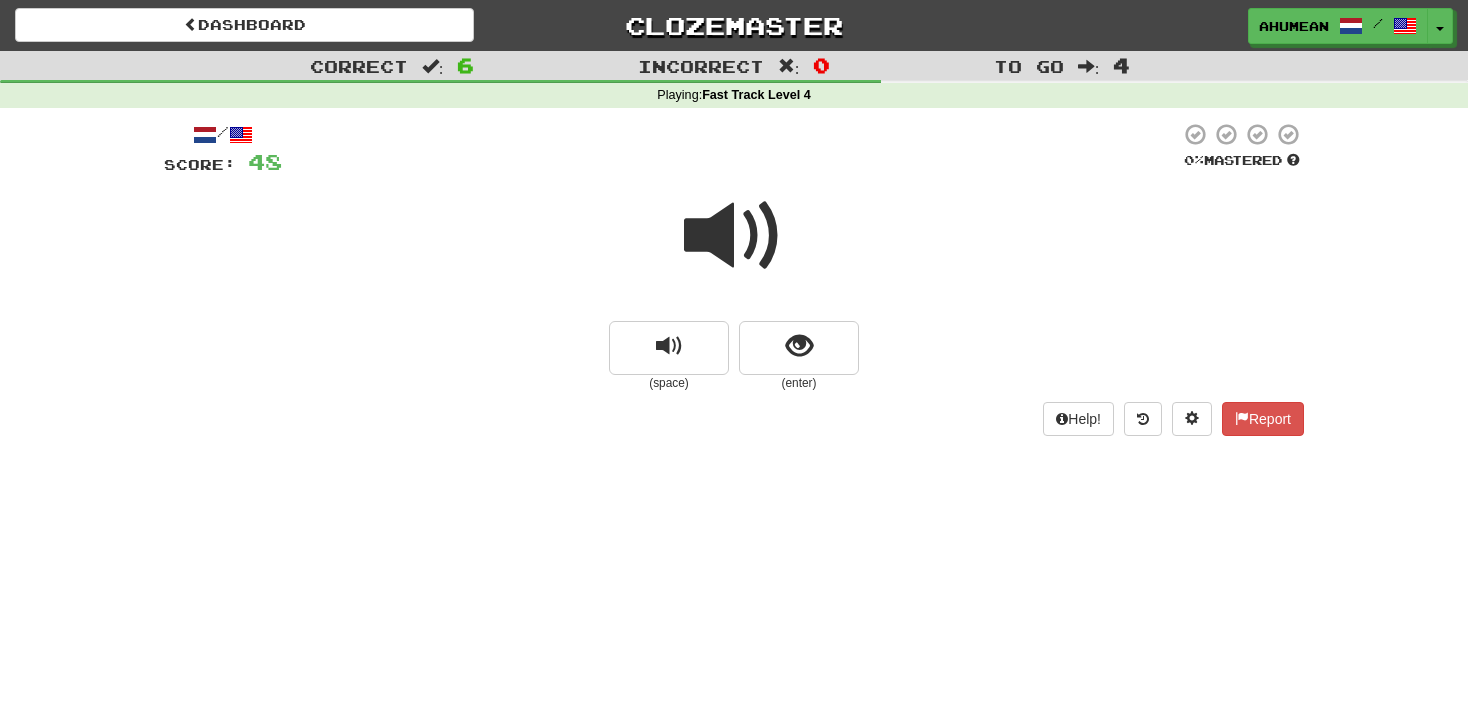 click at bounding box center [734, 236] 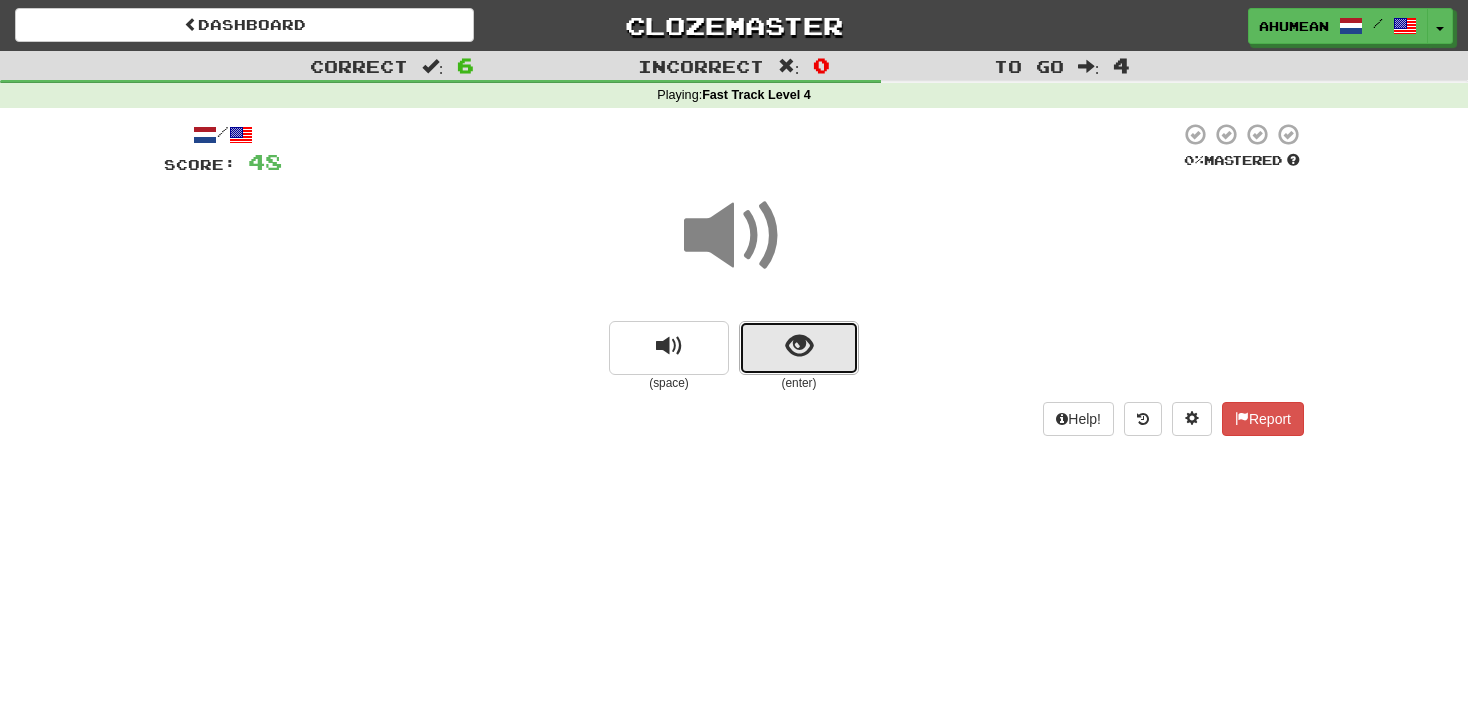 click at bounding box center (799, 348) 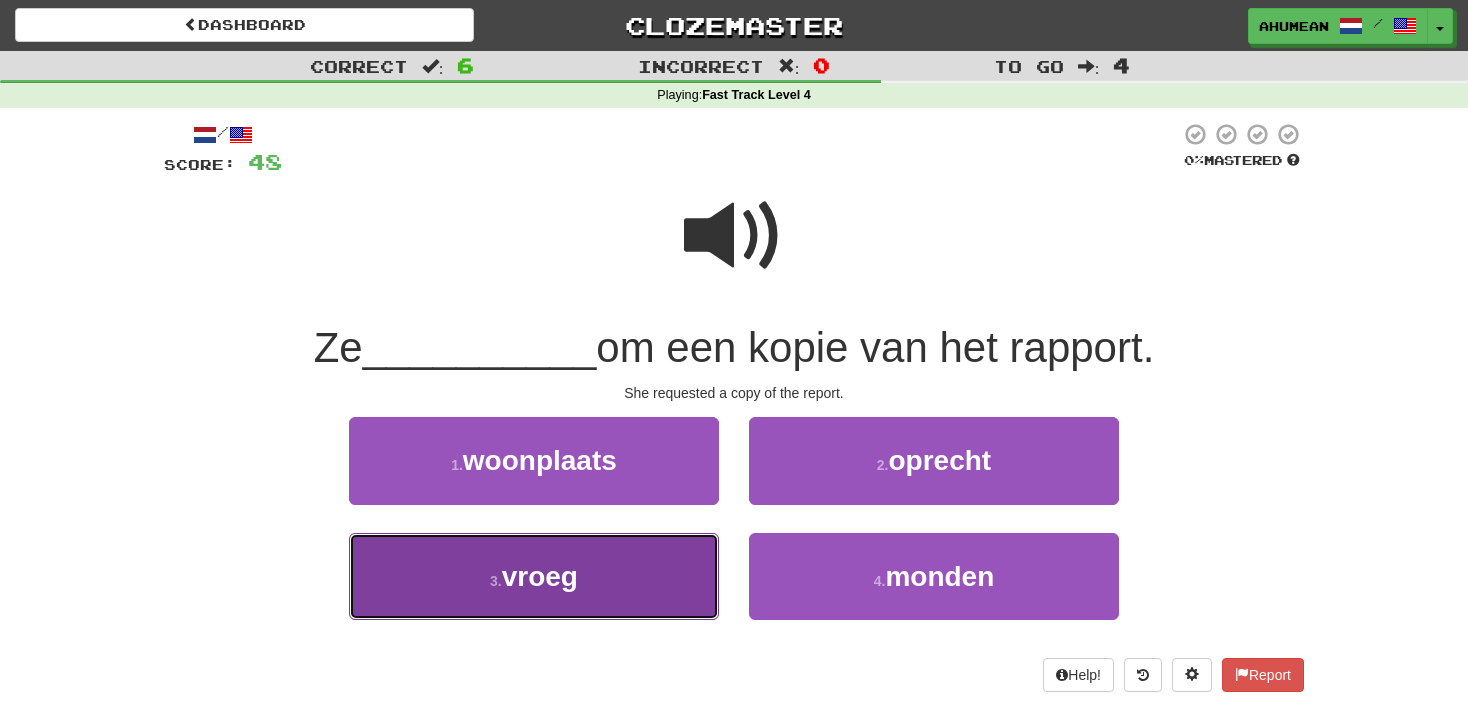 click on "3 .  vroeg" at bounding box center (534, 576) 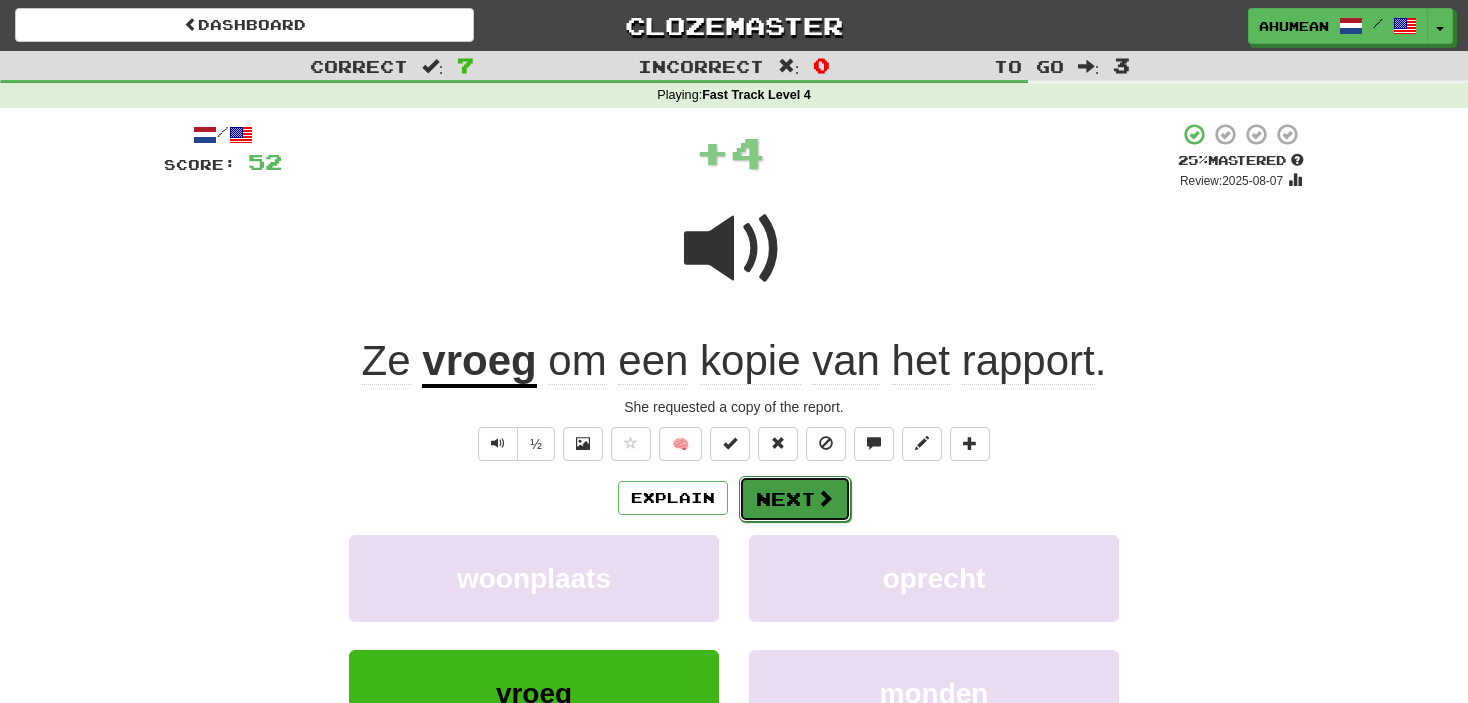 click on "Next" at bounding box center (795, 499) 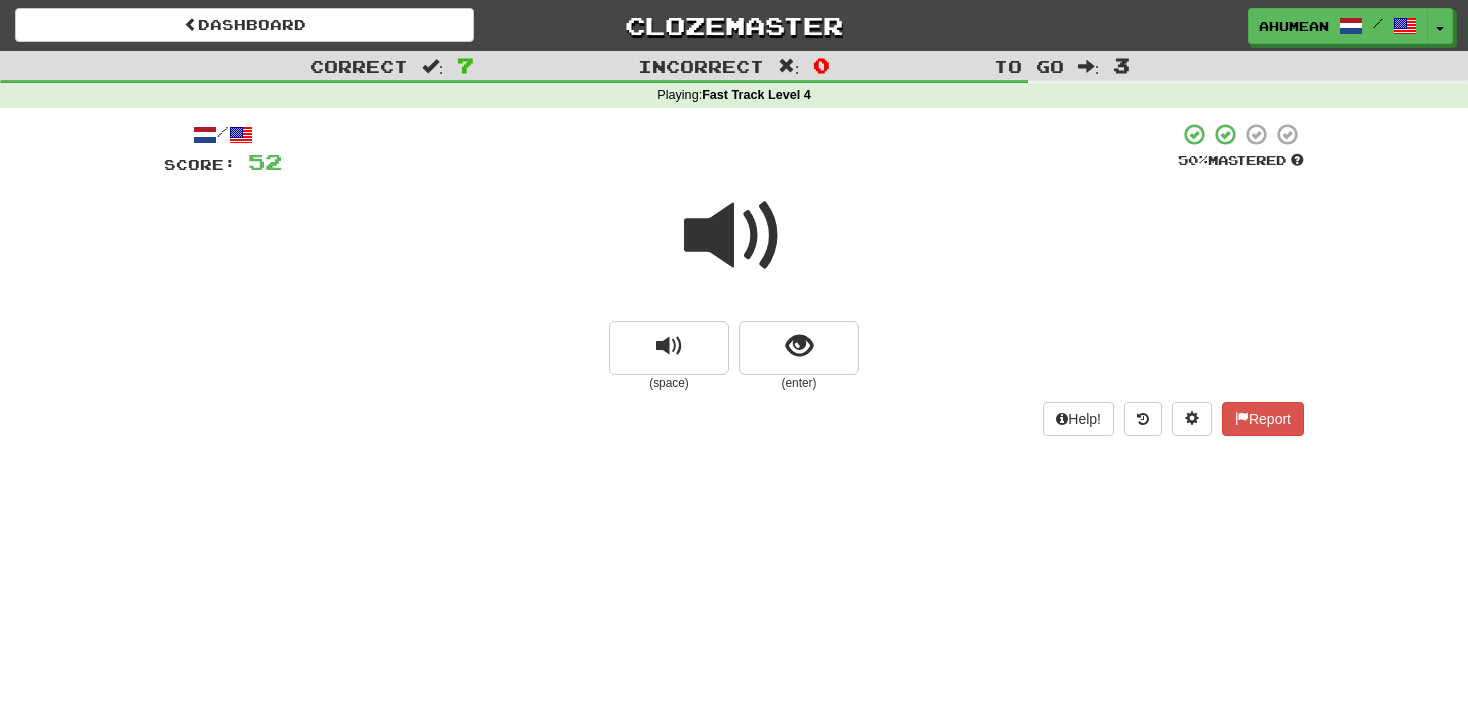 click at bounding box center [734, 236] 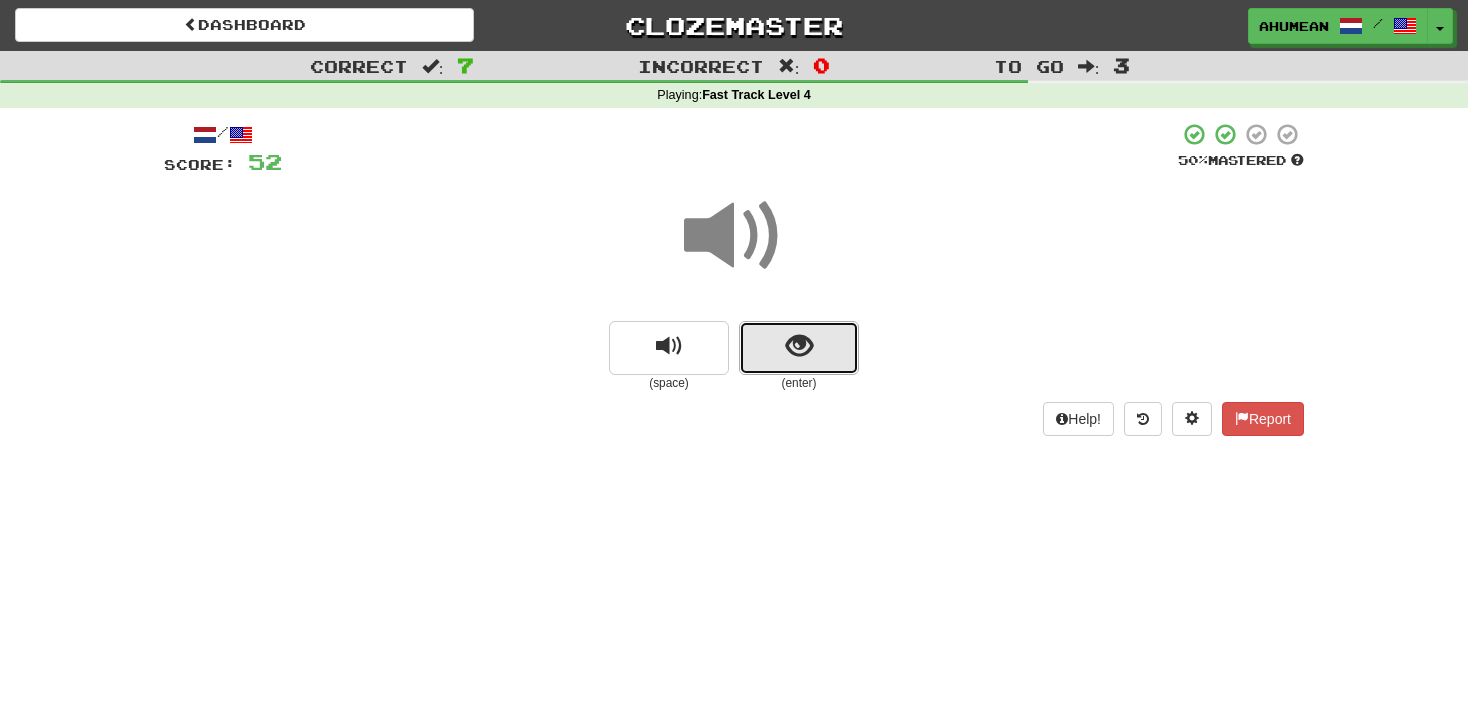 click at bounding box center (799, 348) 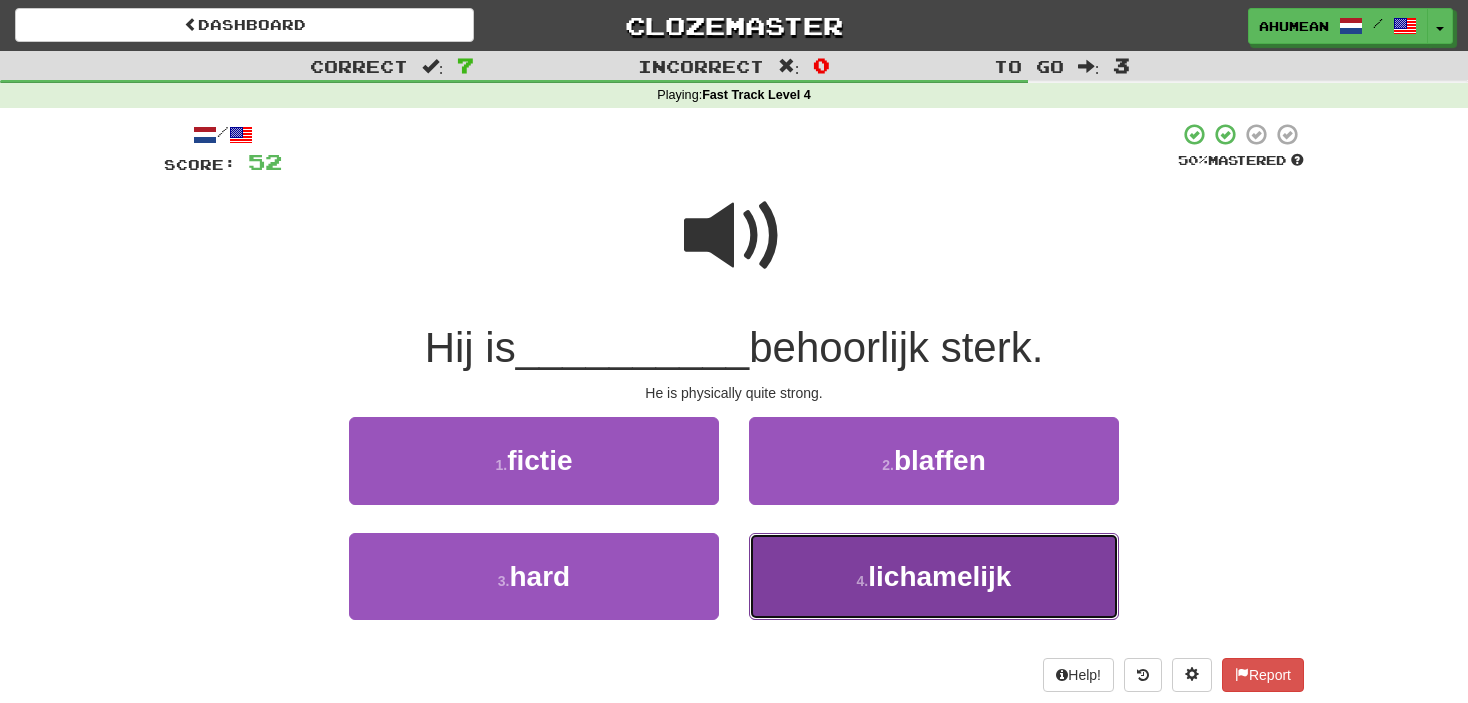 click on "4 .  lichamelijk" at bounding box center [934, 576] 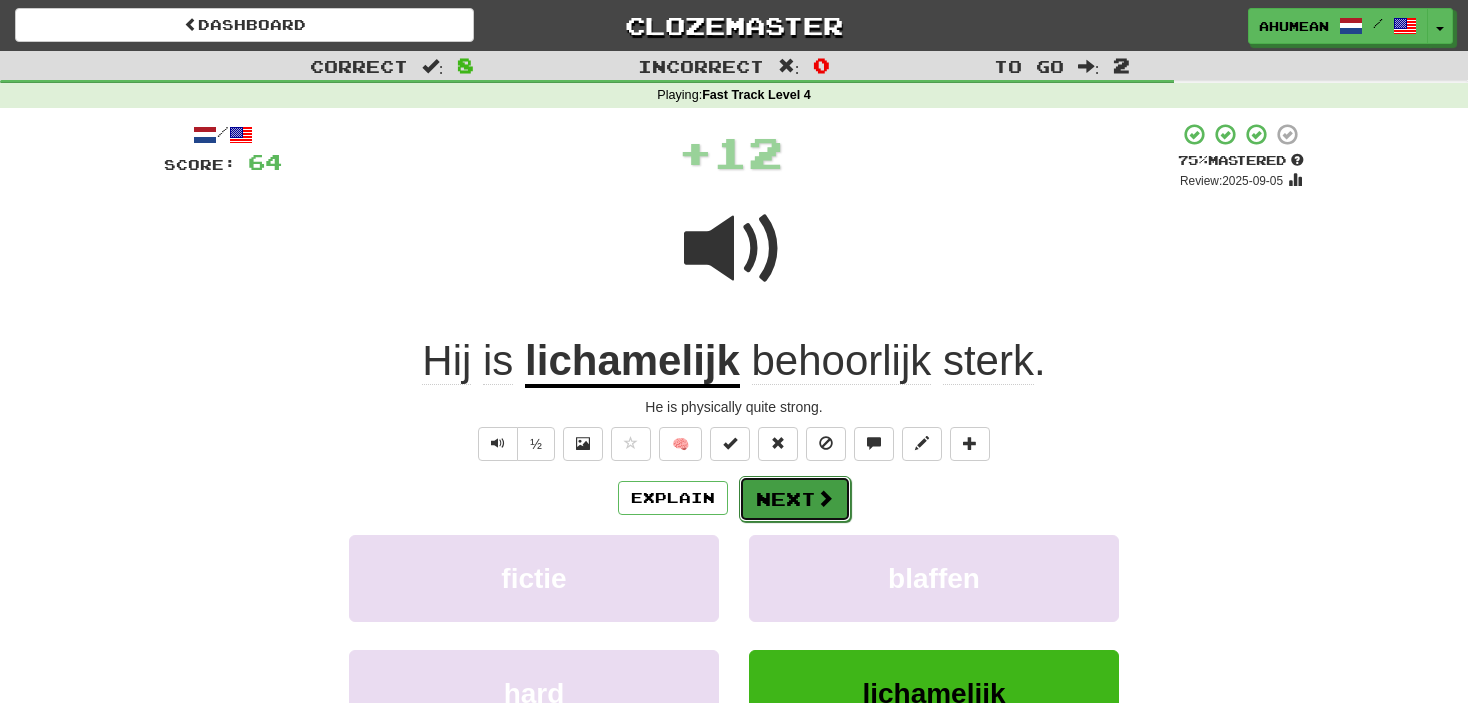 click on "Next" at bounding box center (795, 499) 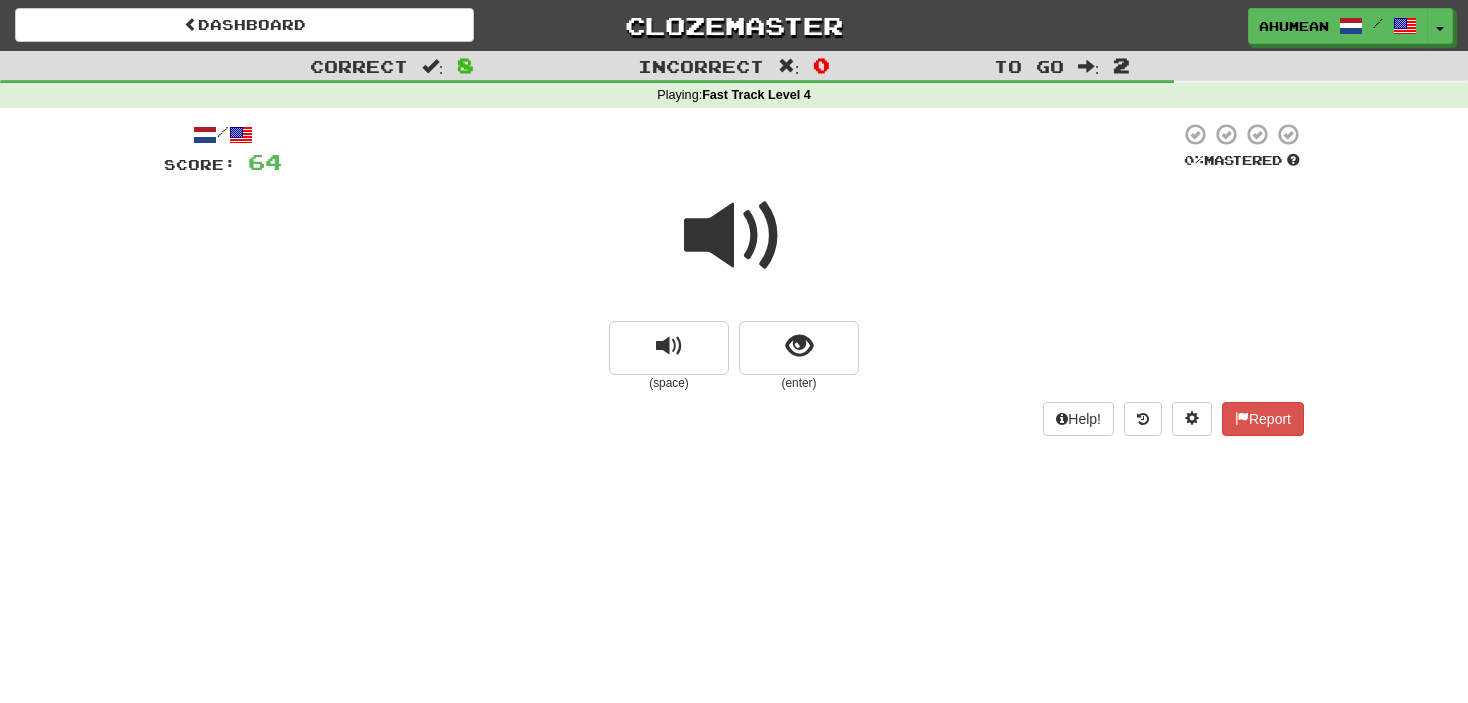 click at bounding box center (734, 236) 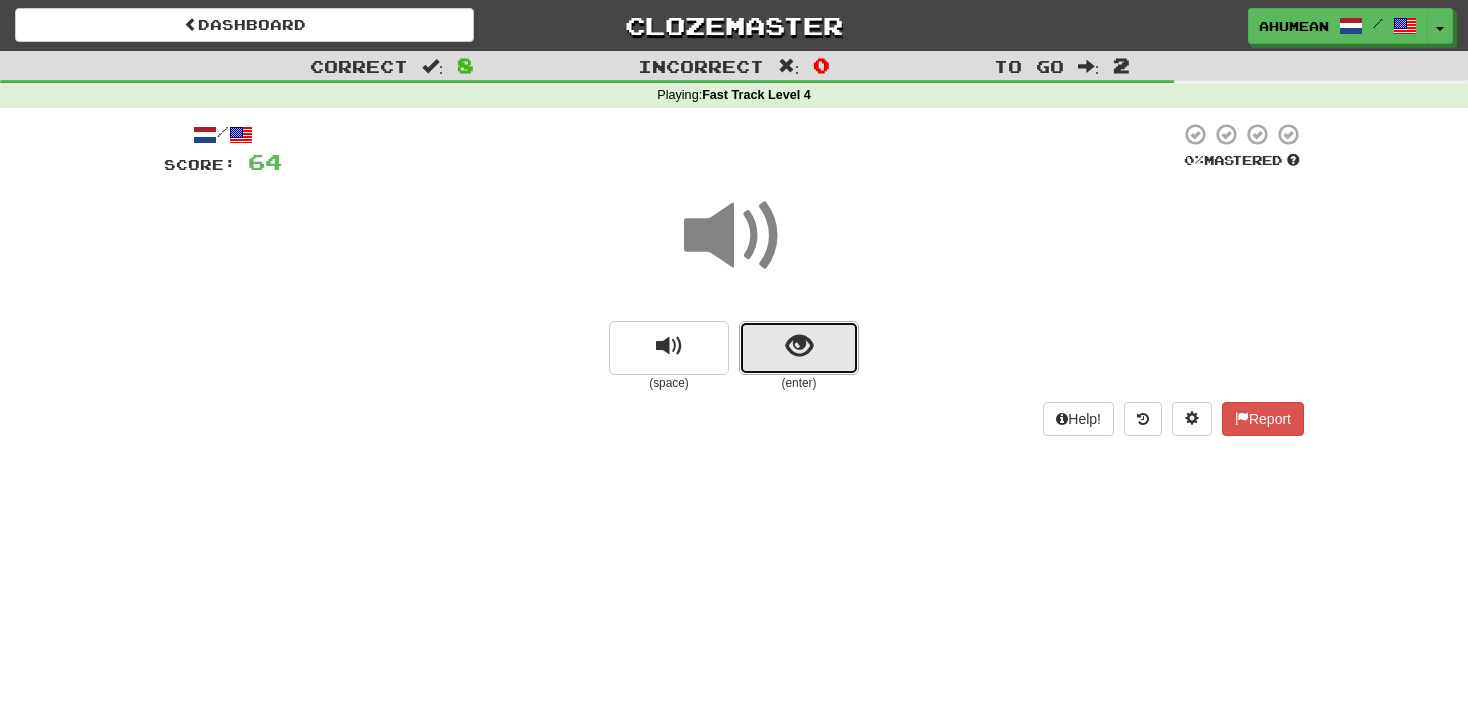 click at bounding box center [799, 348] 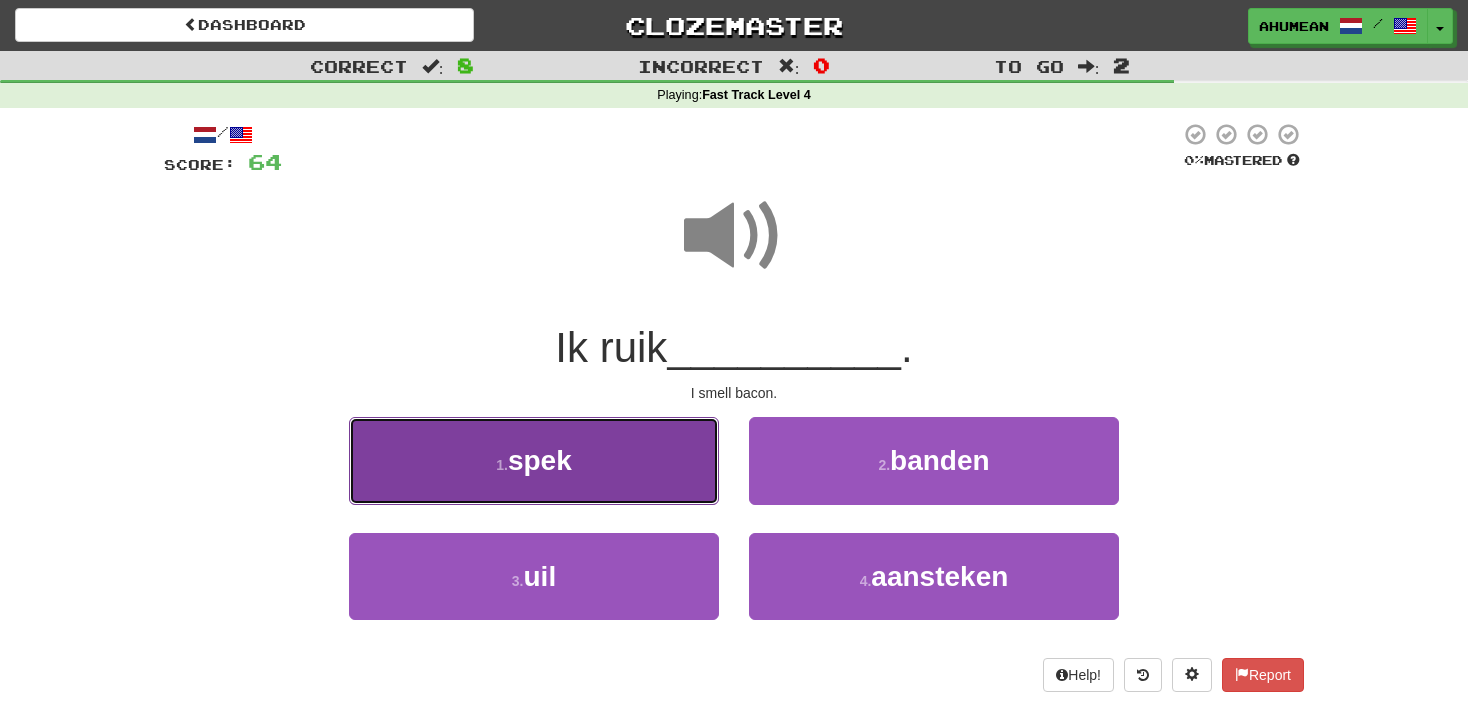 click on "1 .  spek" at bounding box center [534, 460] 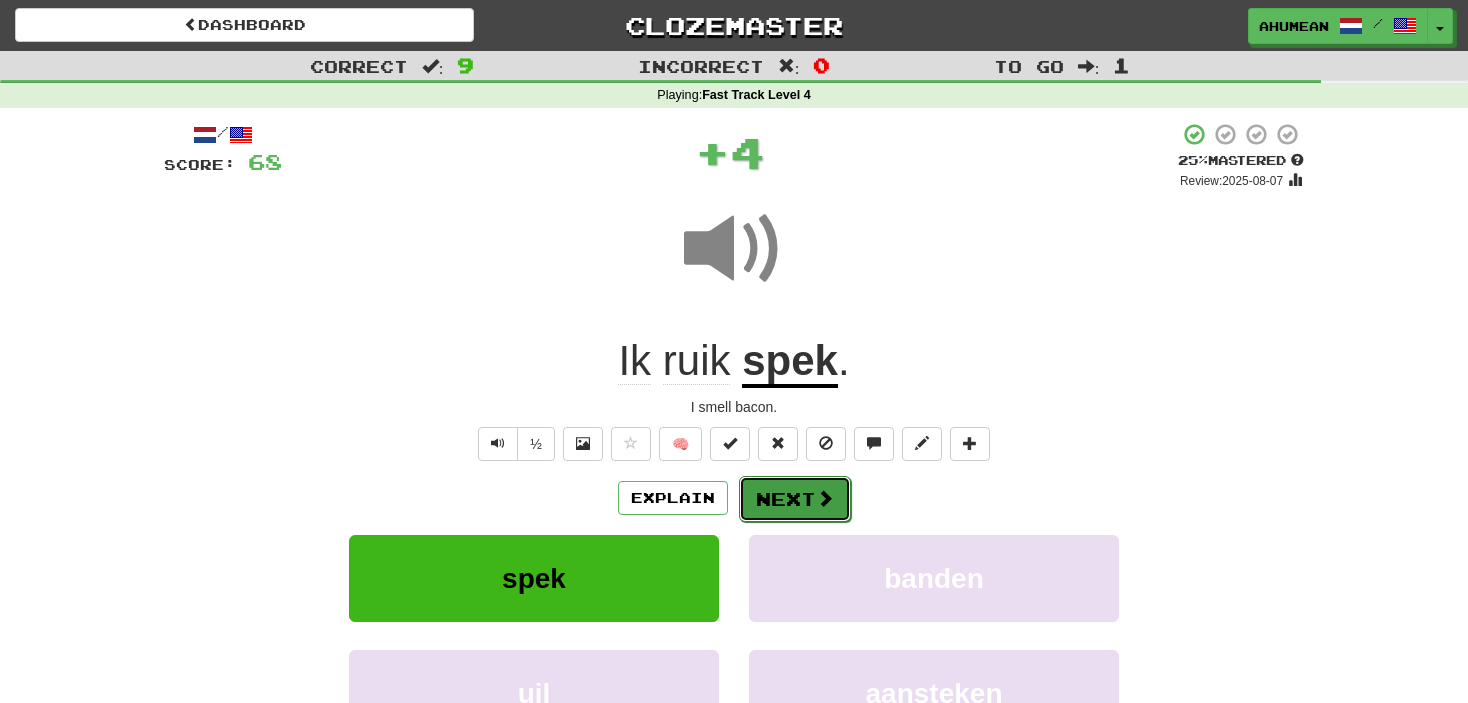 click on "Next" at bounding box center [795, 499] 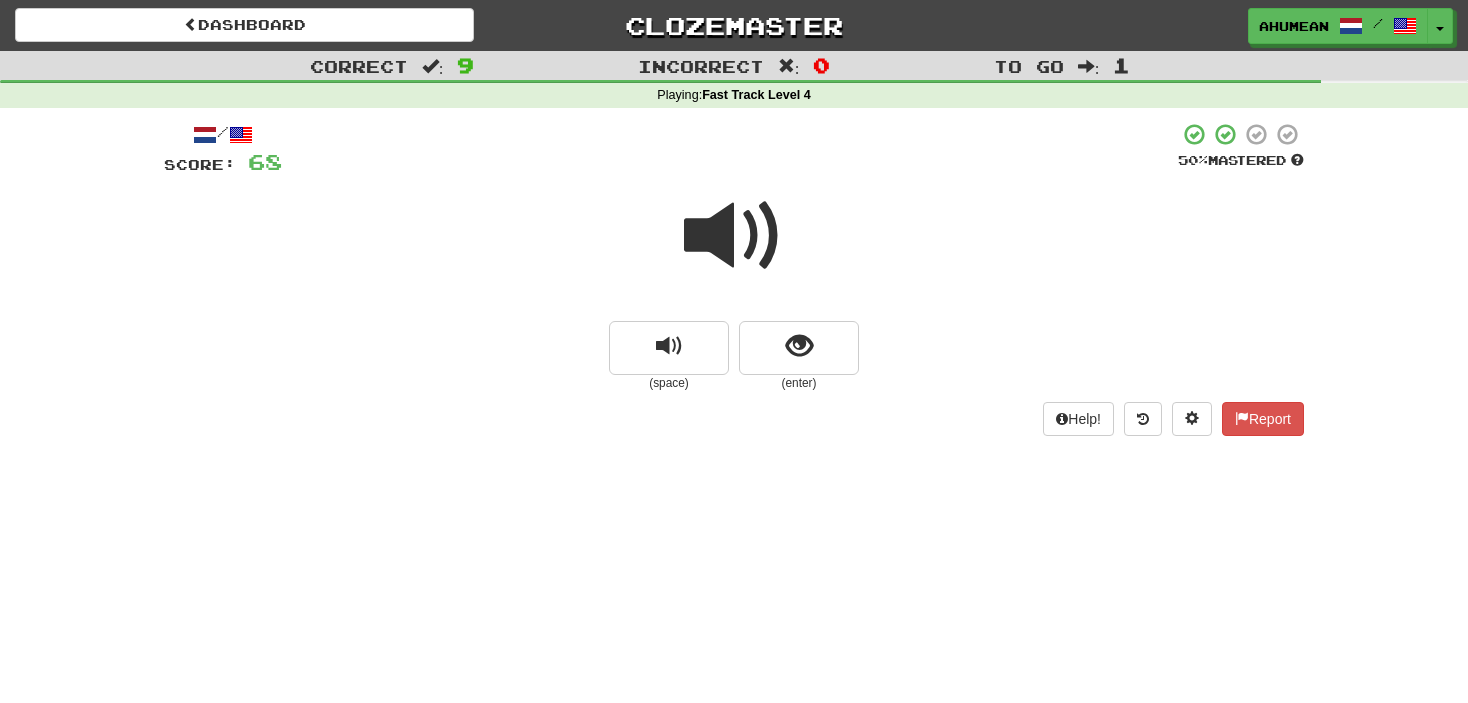click at bounding box center [734, 236] 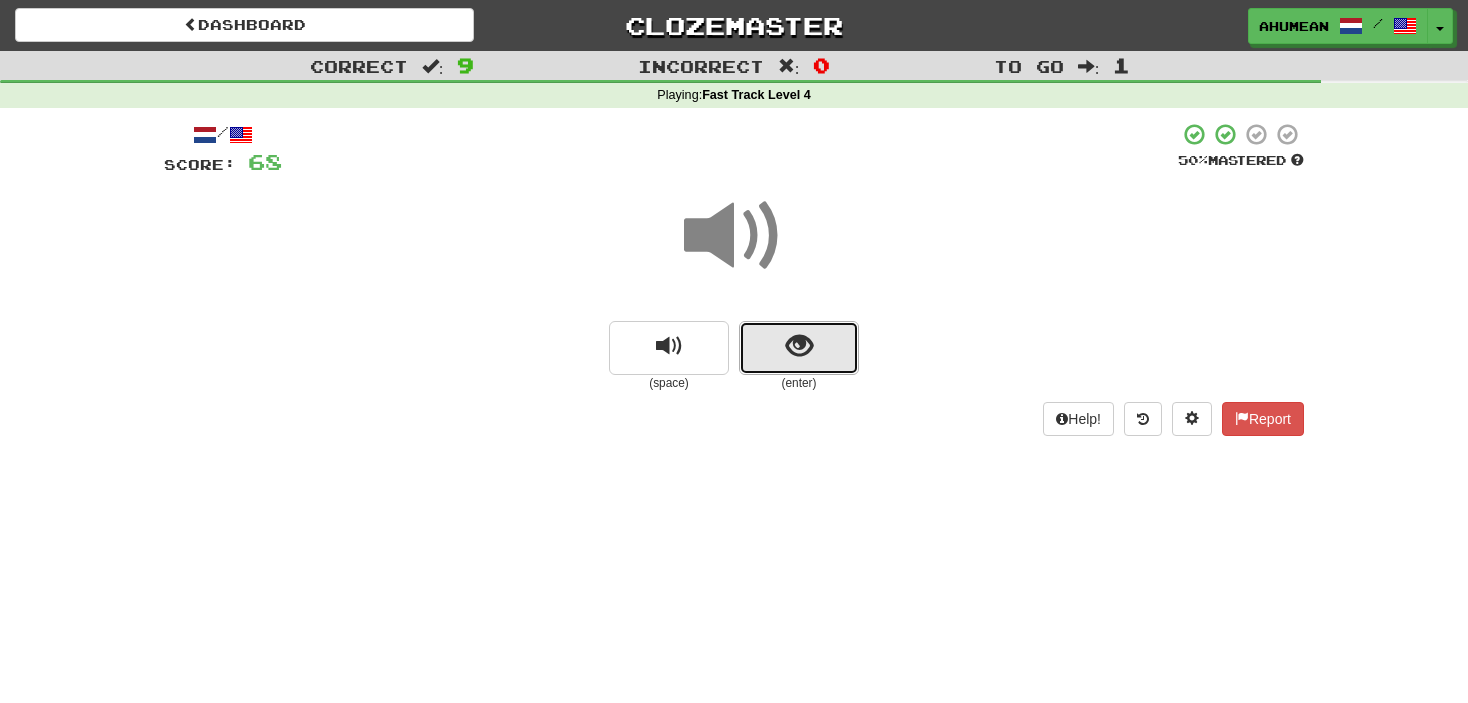 click at bounding box center (799, 348) 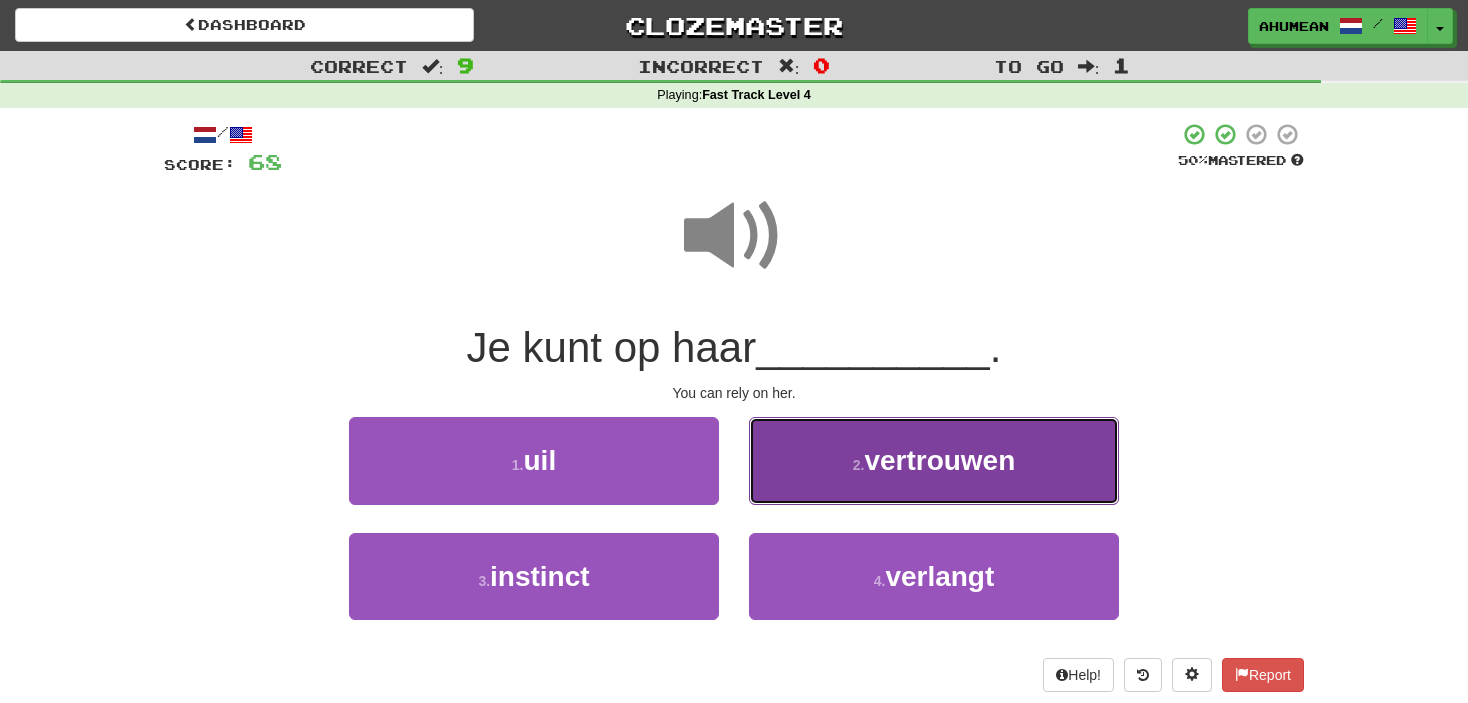 click on "2 .  vertrouwen" at bounding box center (934, 460) 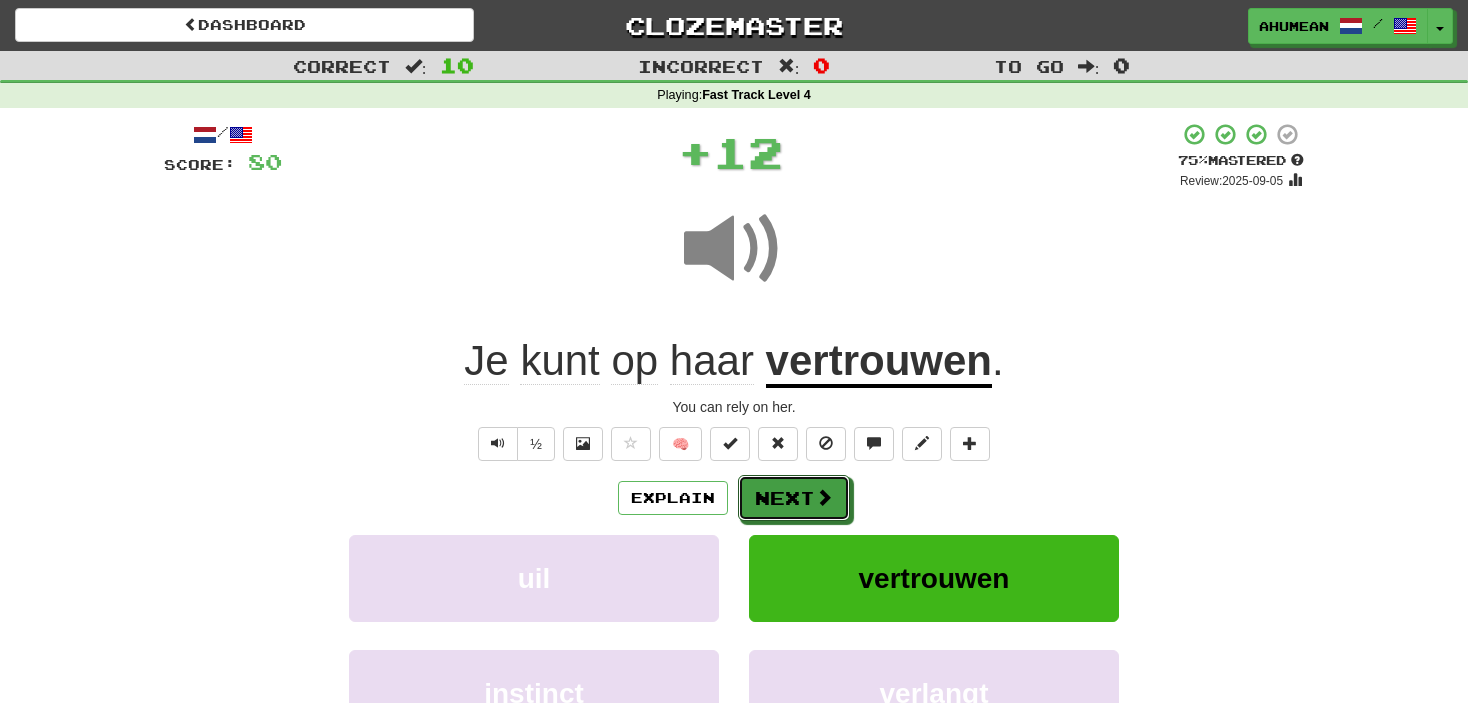 click on "Next" at bounding box center [794, 498] 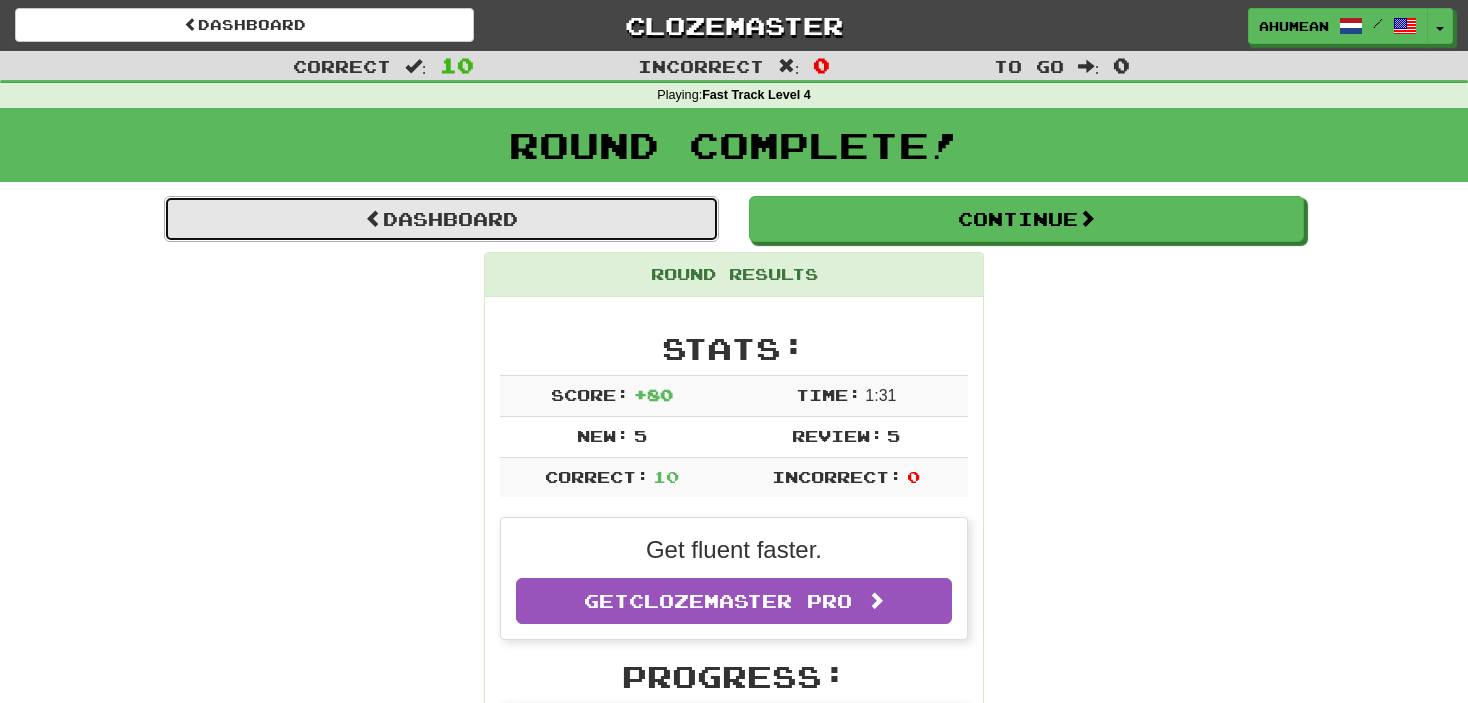click on "Dashboard" at bounding box center [441, 219] 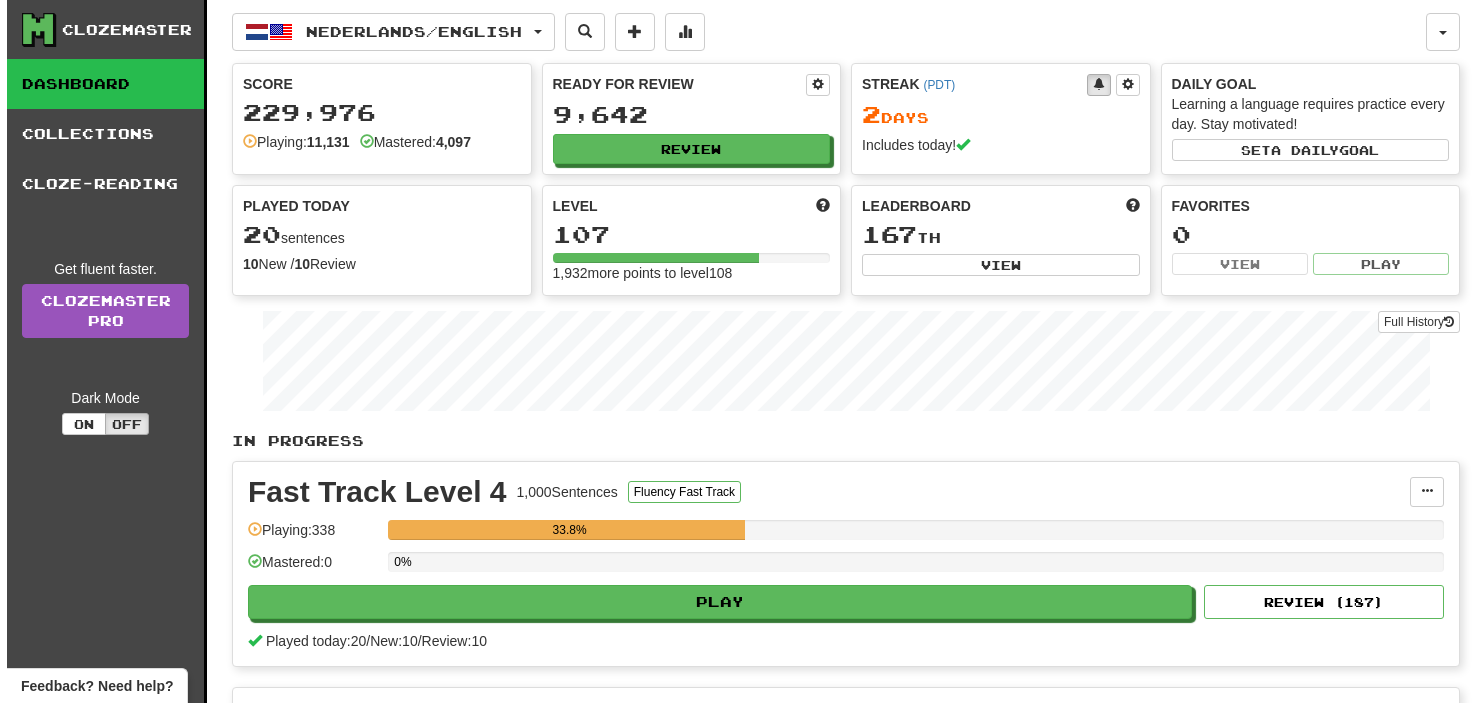 scroll, scrollTop: 0, scrollLeft: 0, axis: both 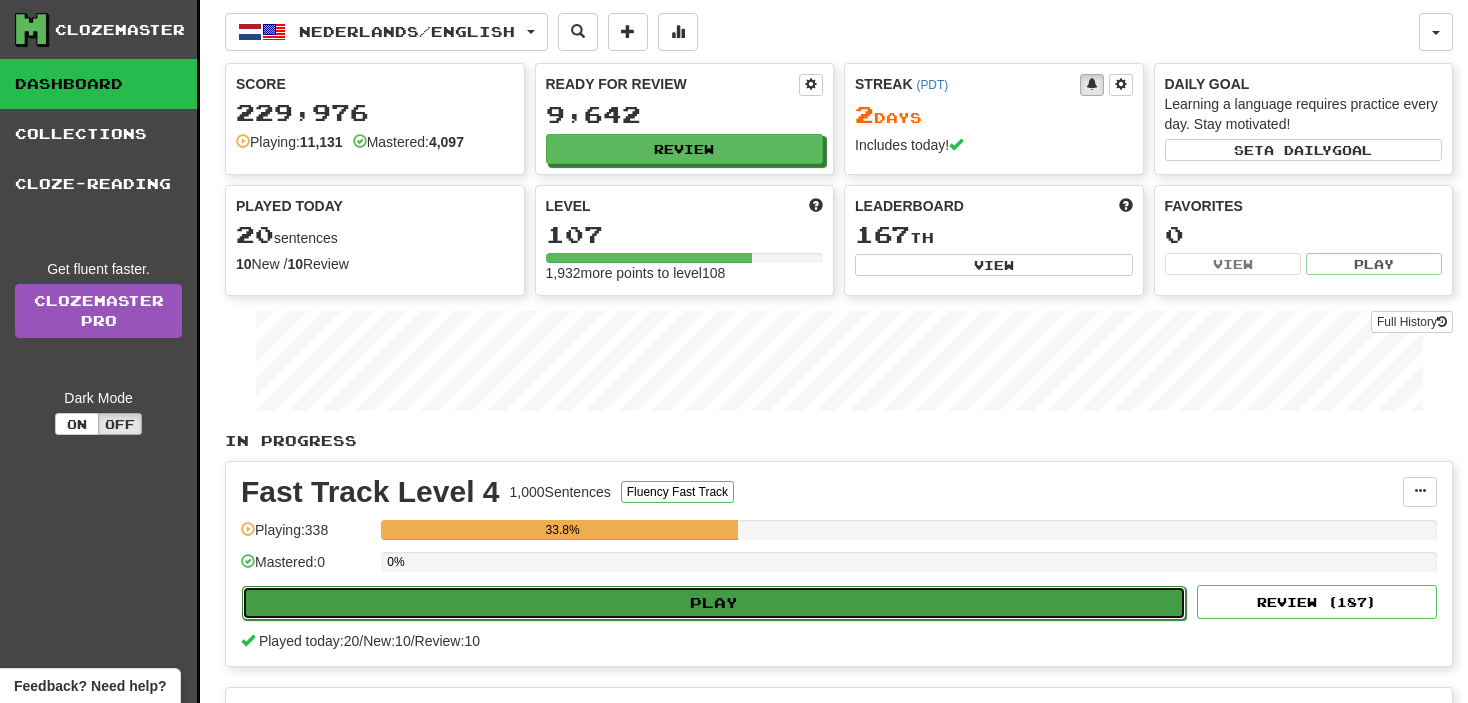 click on "Play" at bounding box center (714, 603) 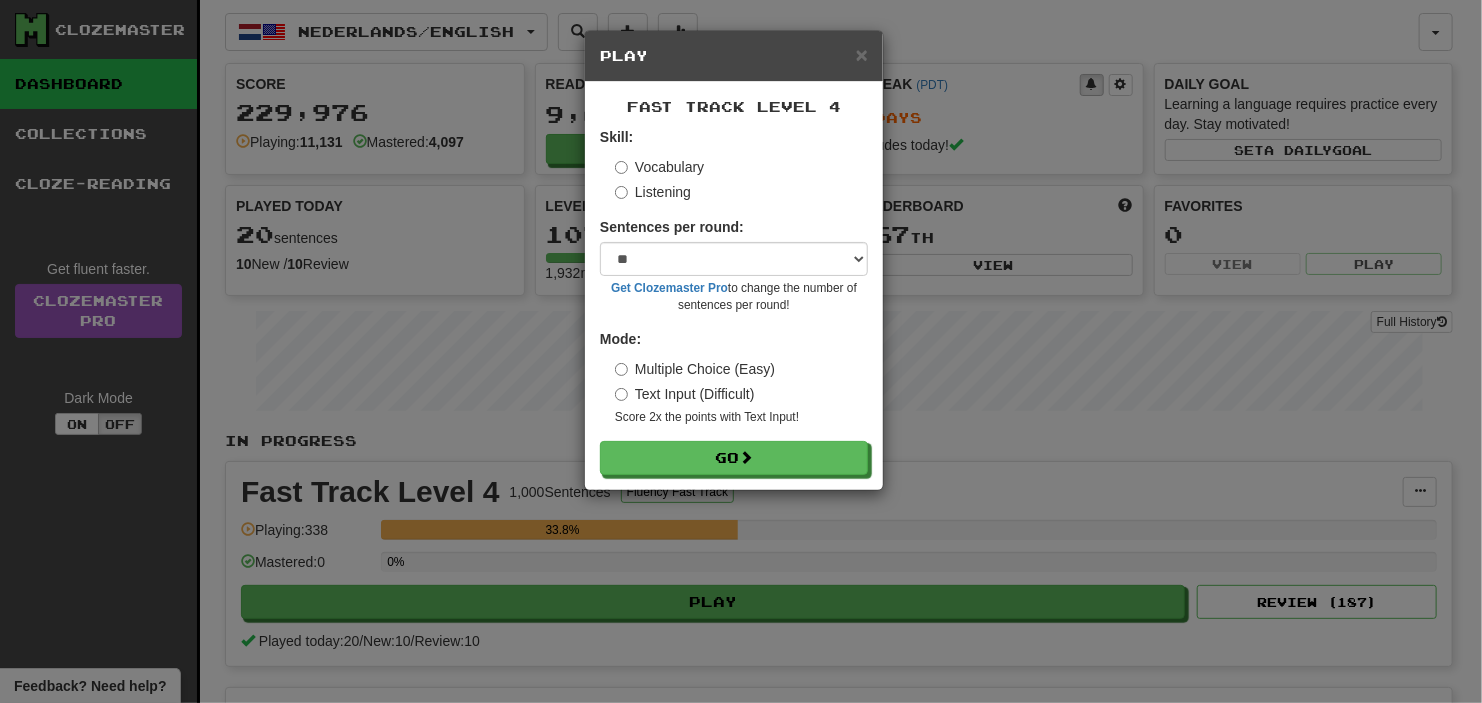 click on "Listening" at bounding box center (653, 192) 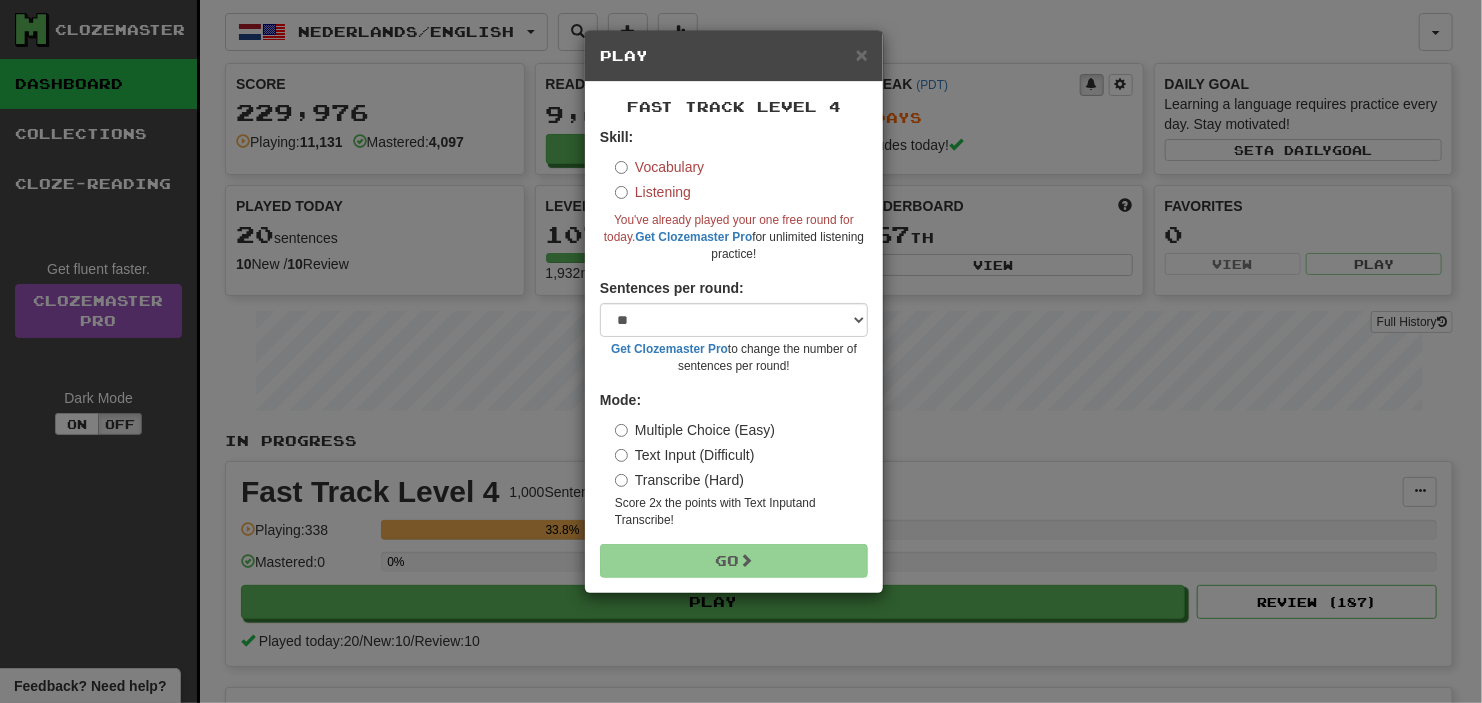 click on "Vocabulary Listening" at bounding box center (741, 179) 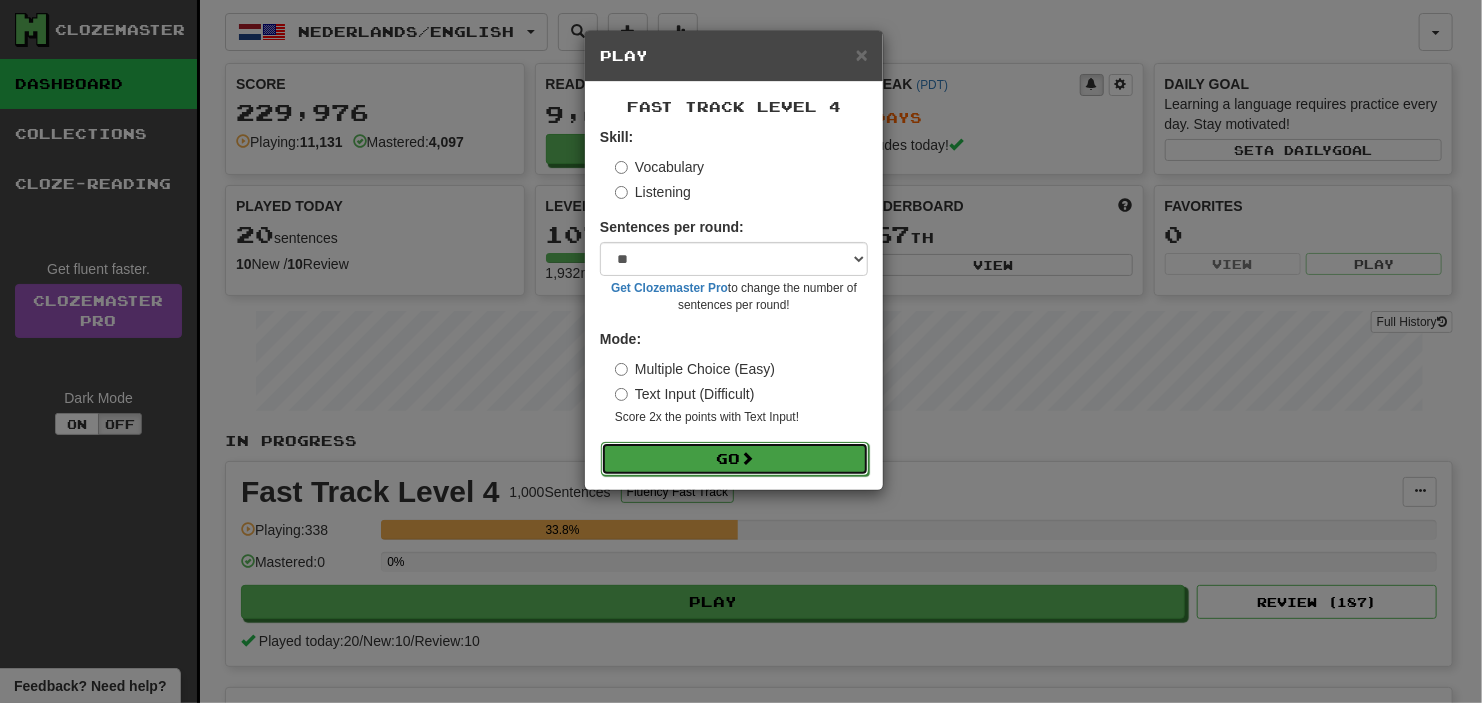 click on "Go" at bounding box center (735, 459) 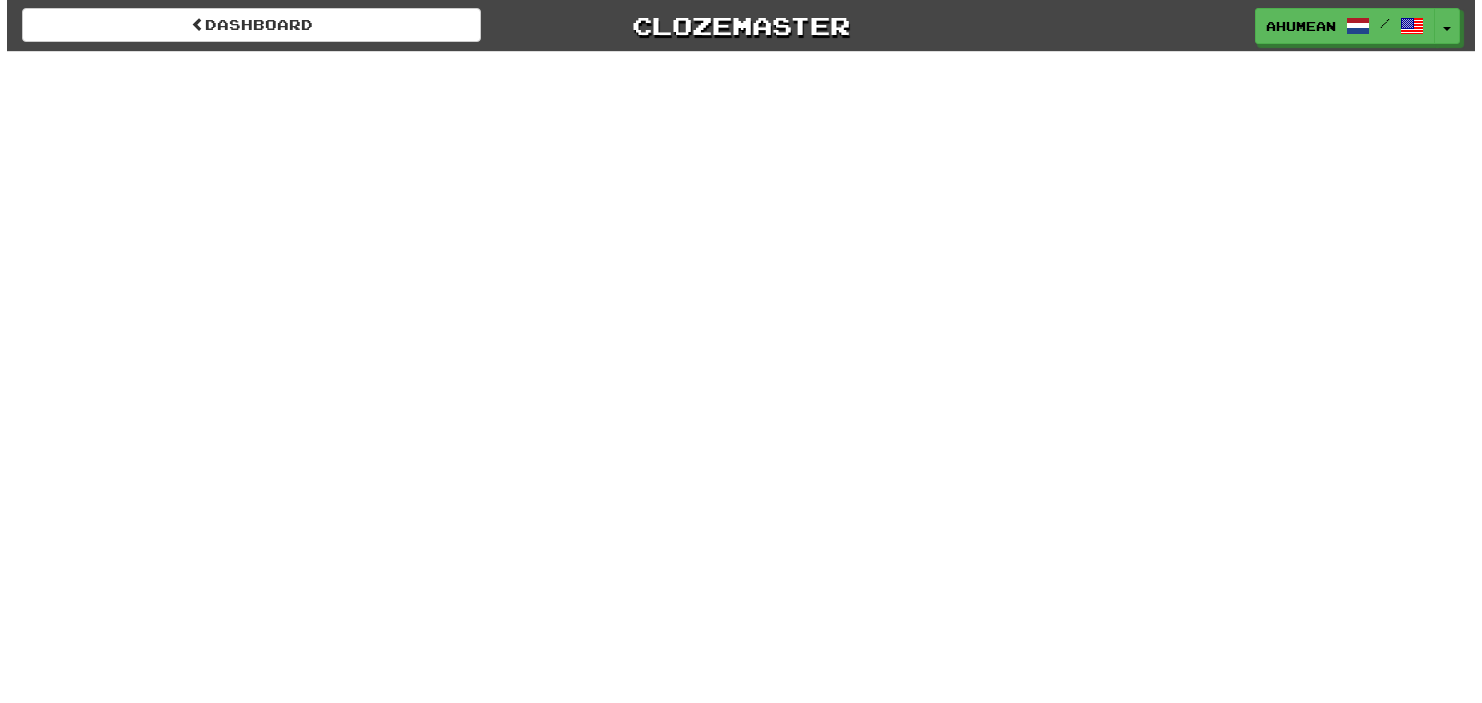 scroll, scrollTop: 0, scrollLeft: 0, axis: both 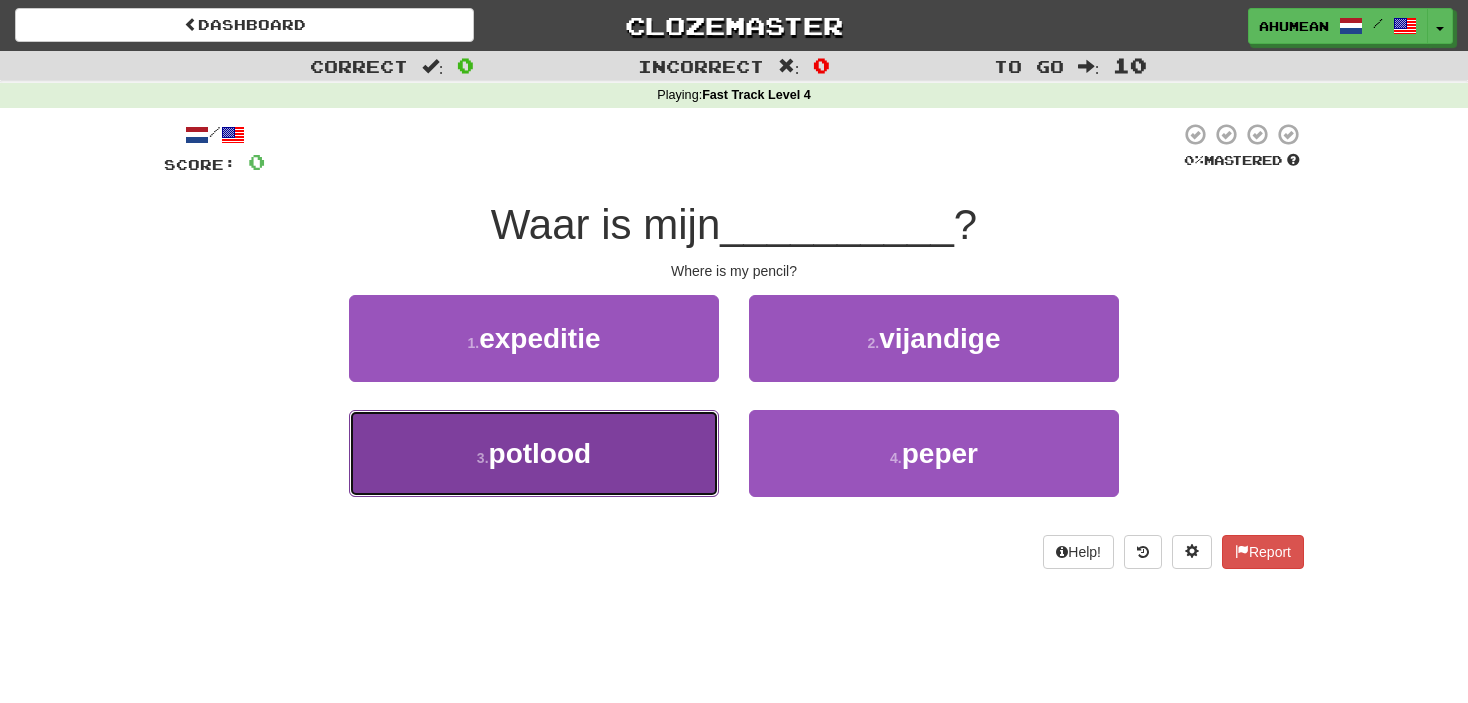 click on "3 .  potlood" at bounding box center (534, 453) 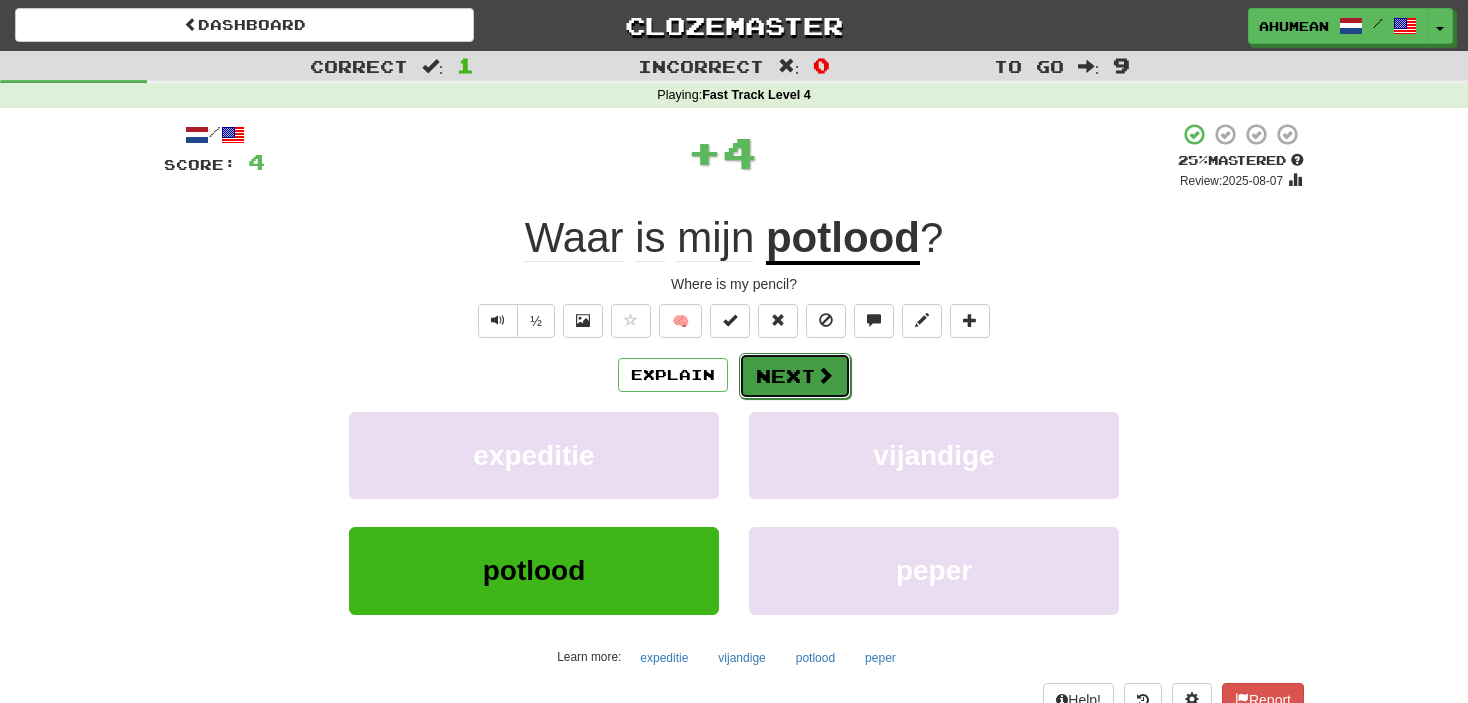 click on "Next" at bounding box center (795, 376) 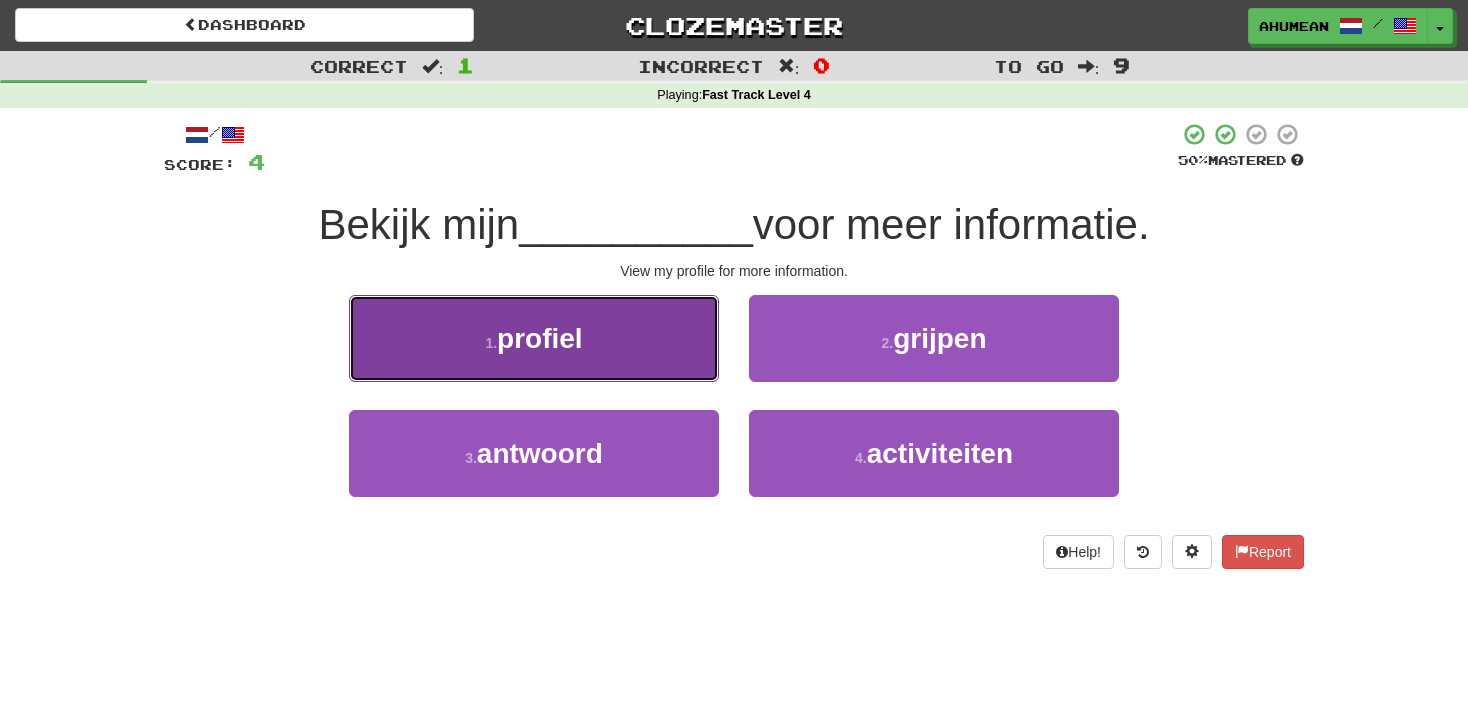 click on "1 .  profiel" at bounding box center [534, 338] 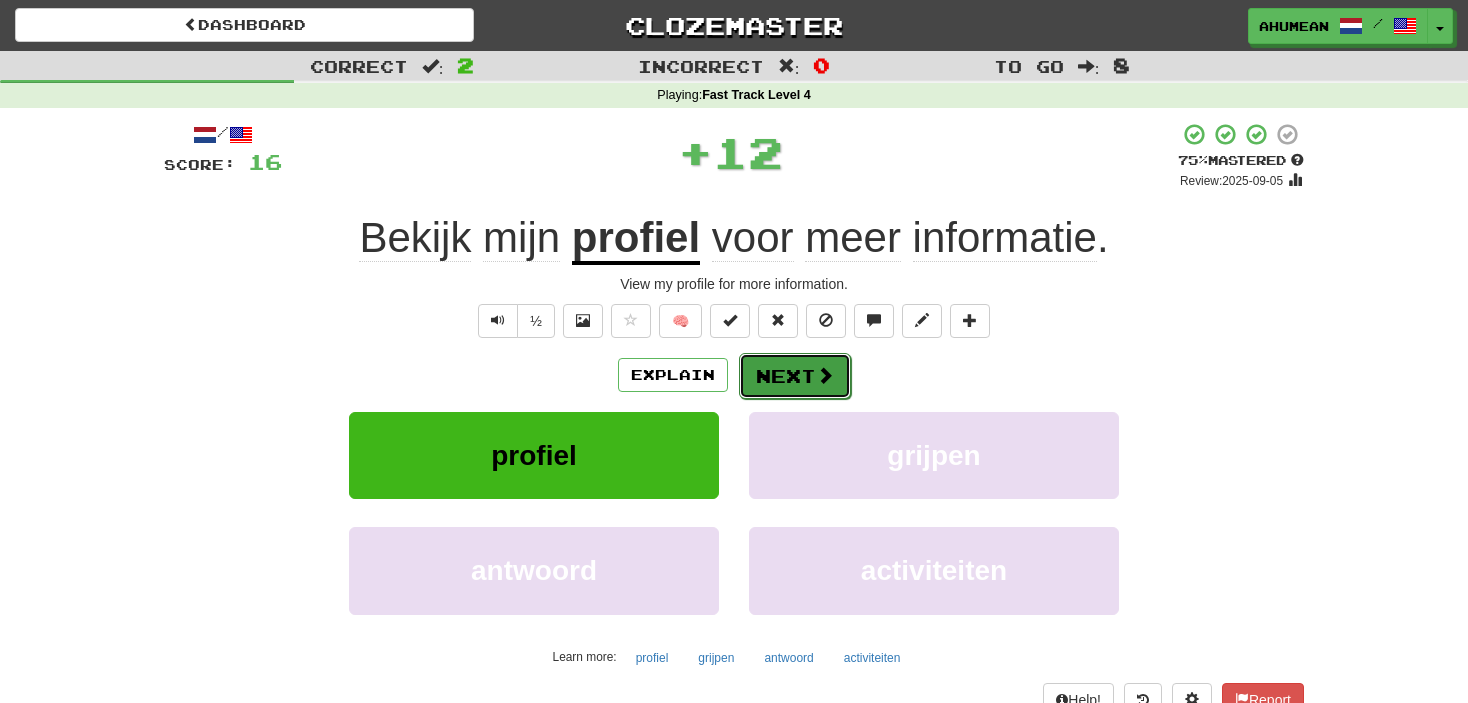 click on "Next" at bounding box center (795, 376) 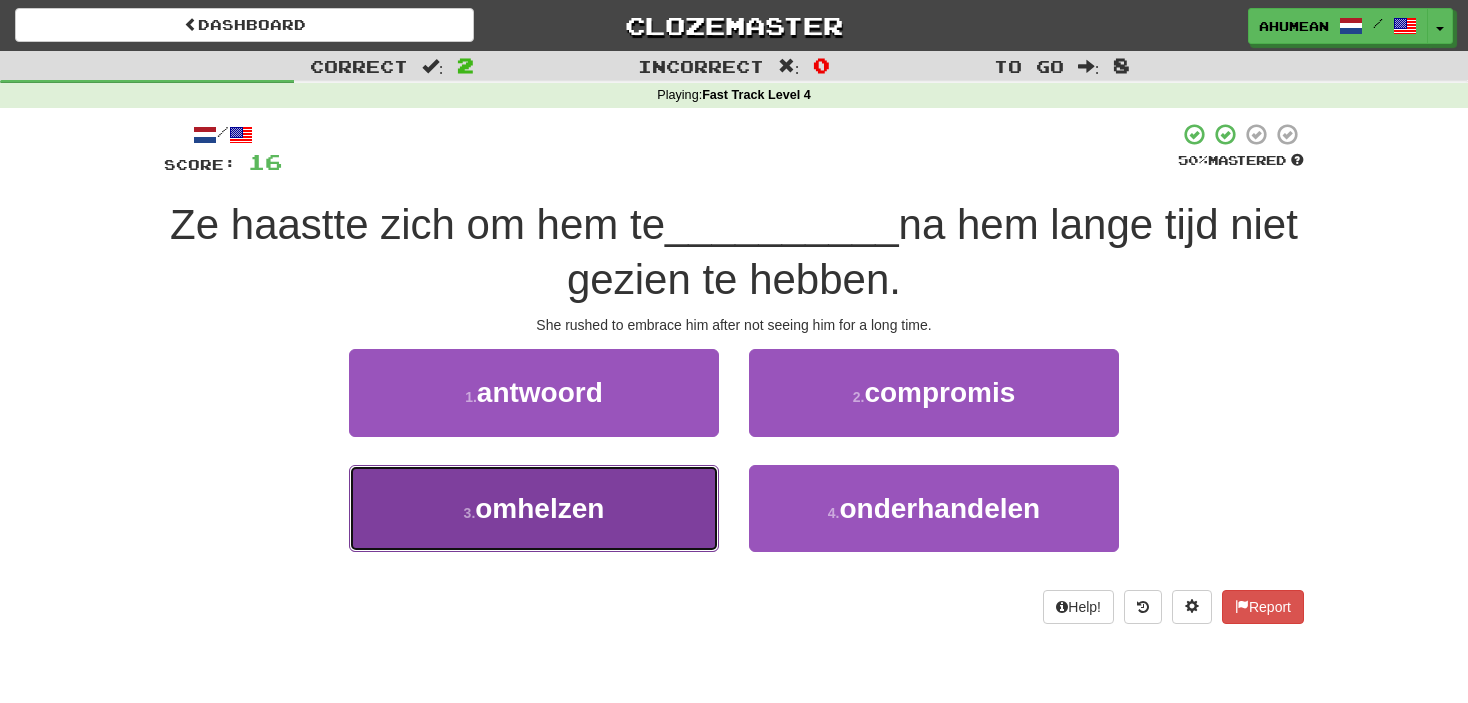 click on "3 .  omhelzen" at bounding box center (534, 508) 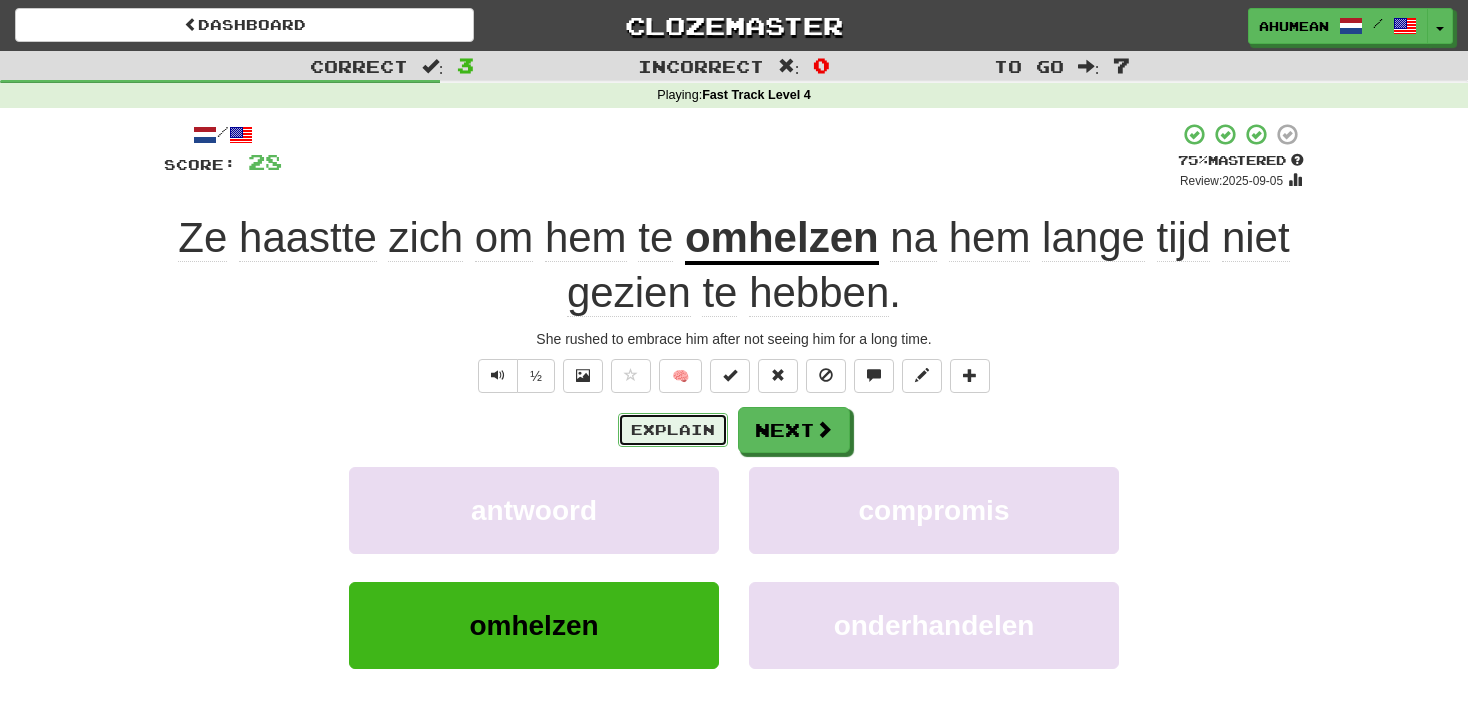 click on "Explain" at bounding box center (673, 430) 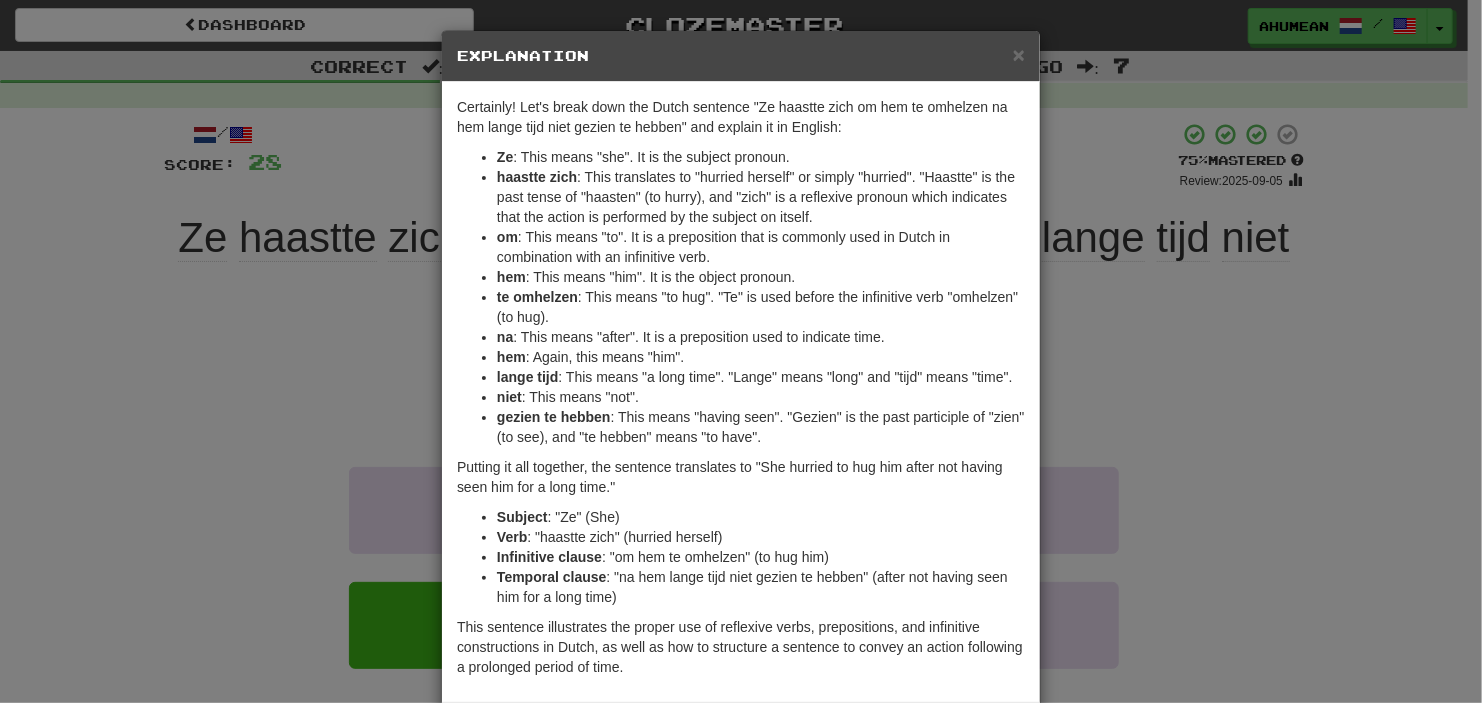 scroll, scrollTop: 93, scrollLeft: 0, axis: vertical 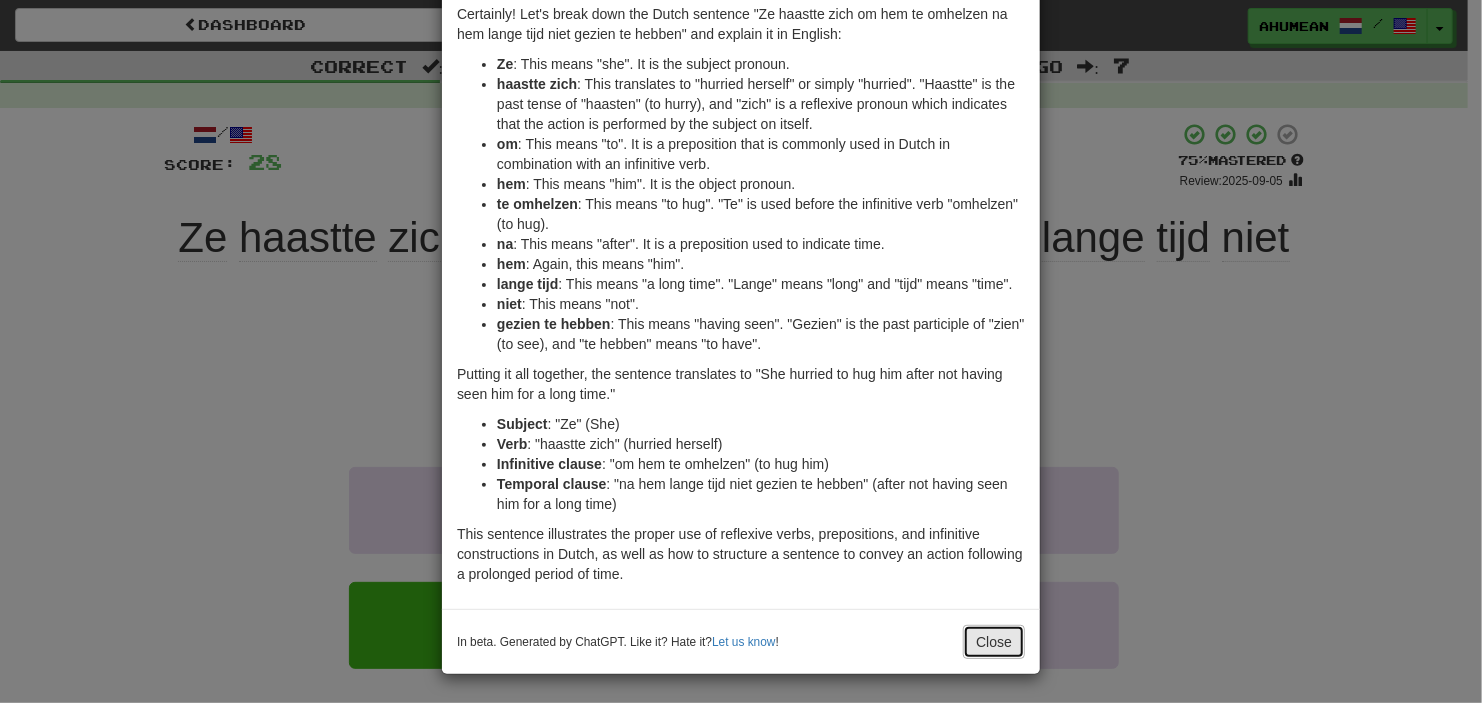 click on "Close" at bounding box center [994, 642] 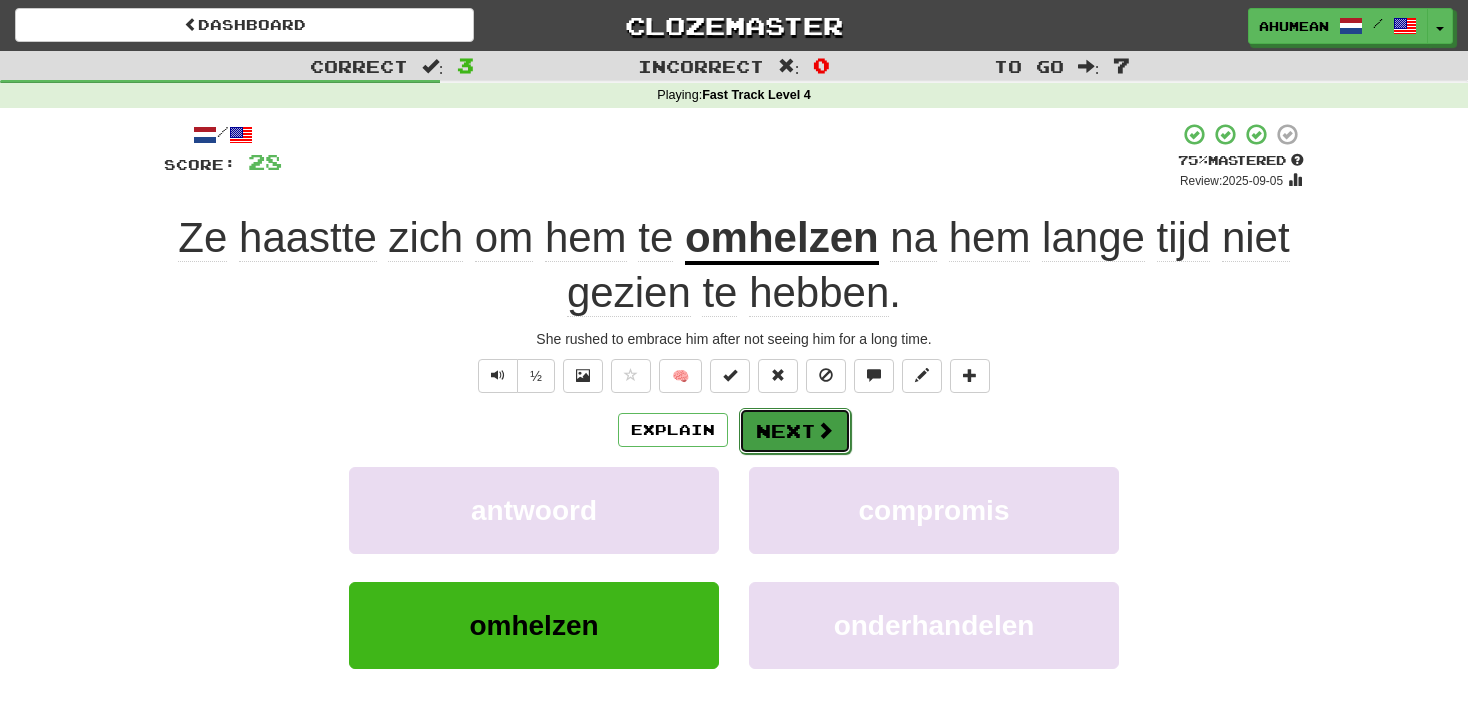 click on "Next" at bounding box center (795, 431) 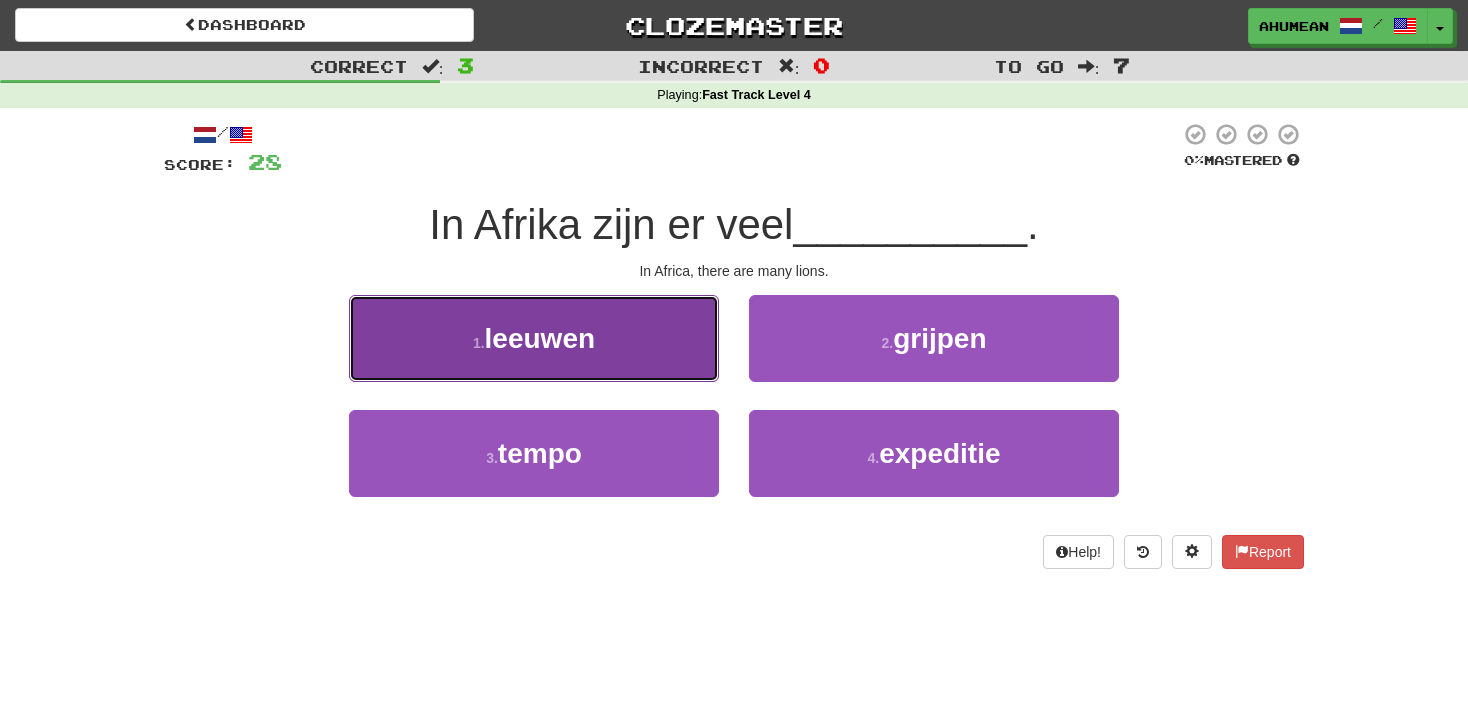 click on "1 .  leeuwen" at bounding box center (534, 338) 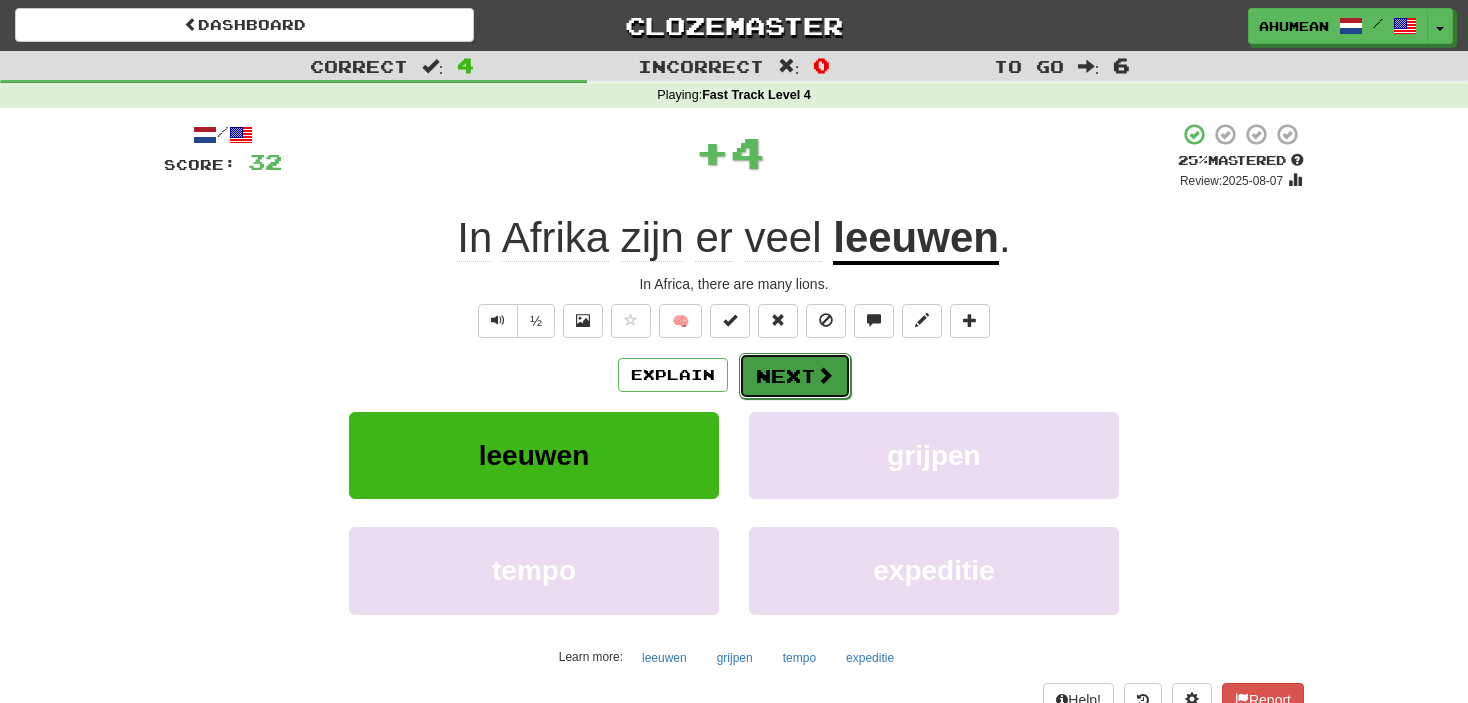 click on "Next" at bounding box center [795, 376] 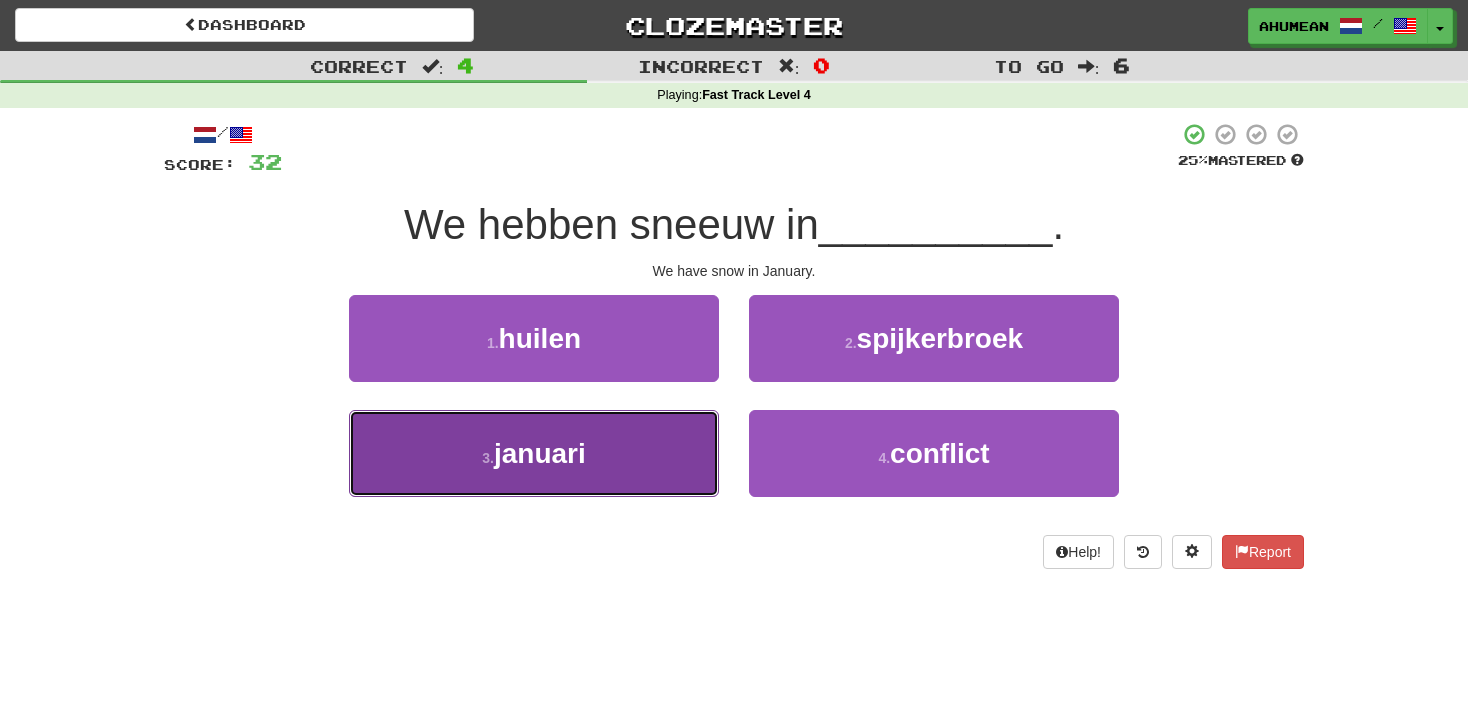 click on "3 .  januari" at bounding box center (534, 453) 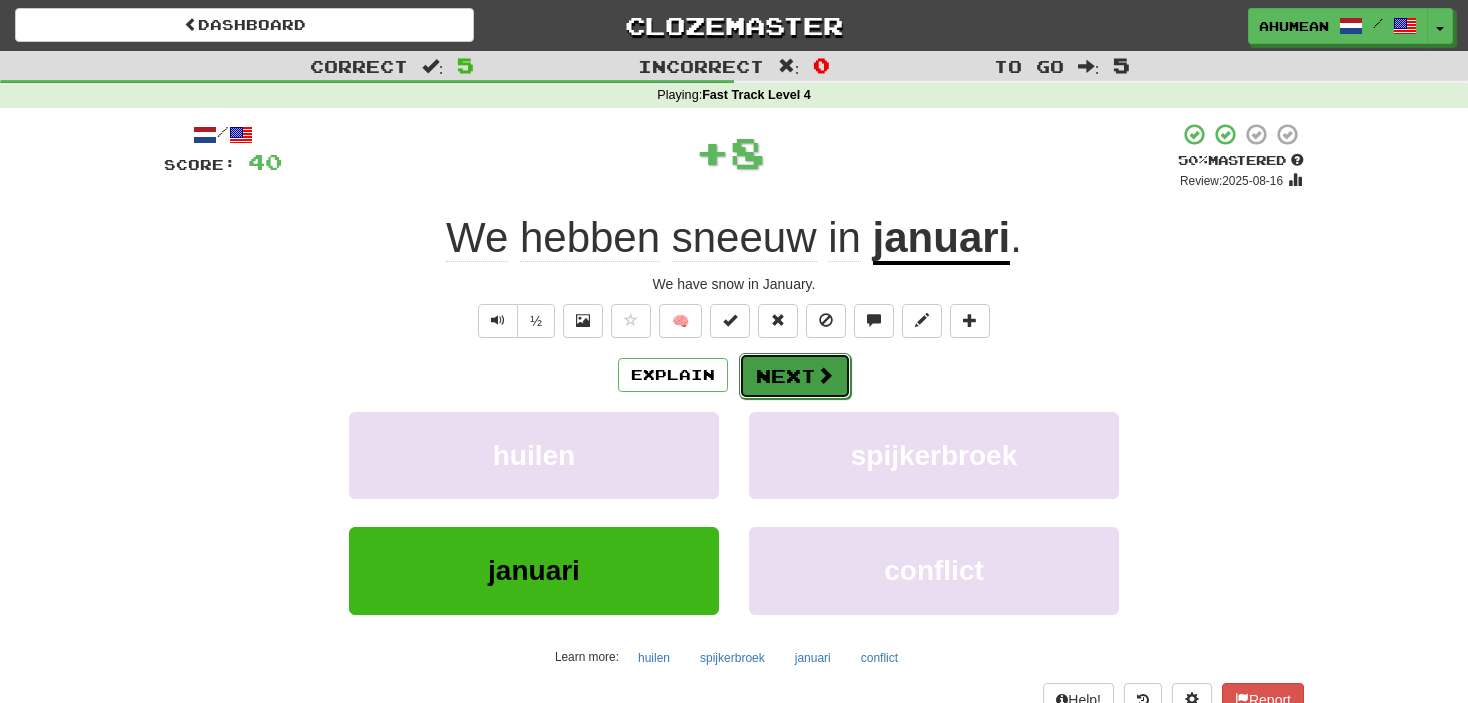 click on "Next" at bounding box center (795, 376) 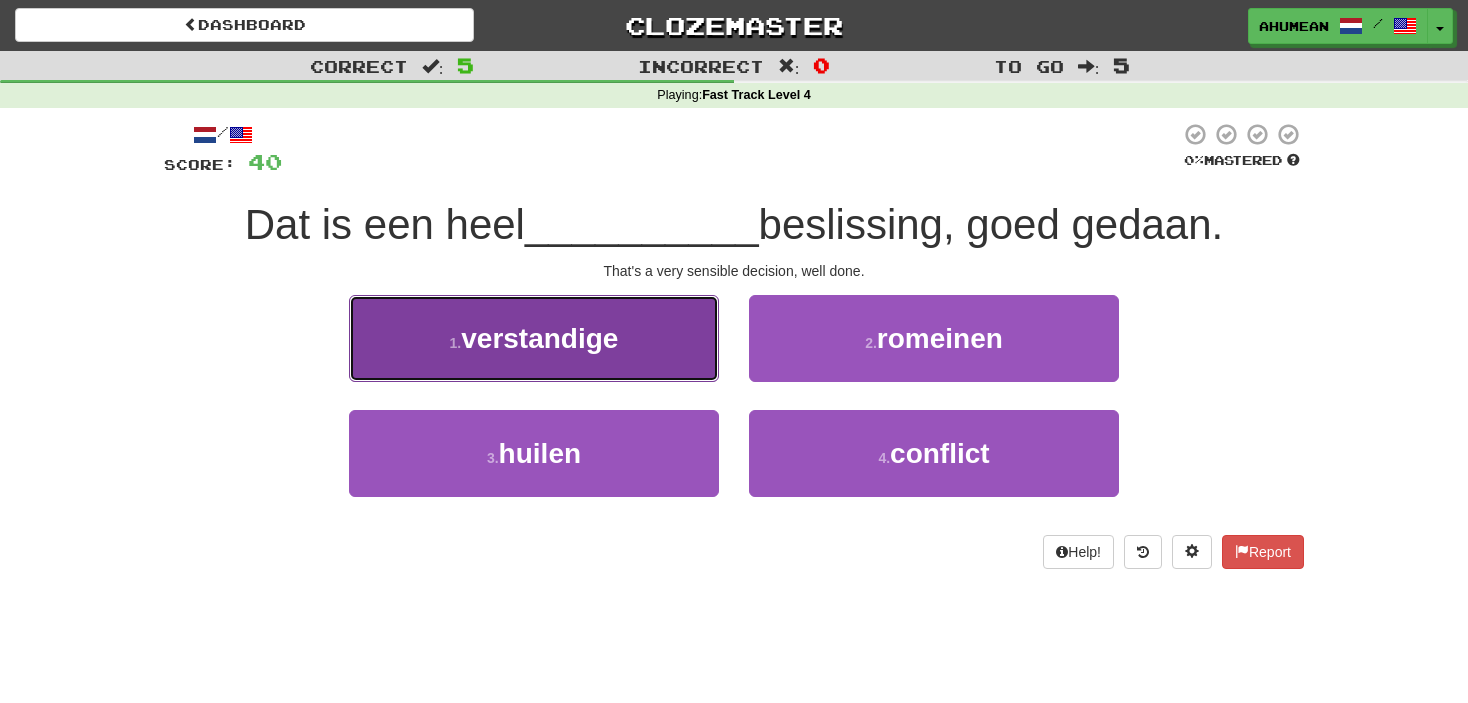 click on "1 .  verstandige" at bounding box center [534, 338] 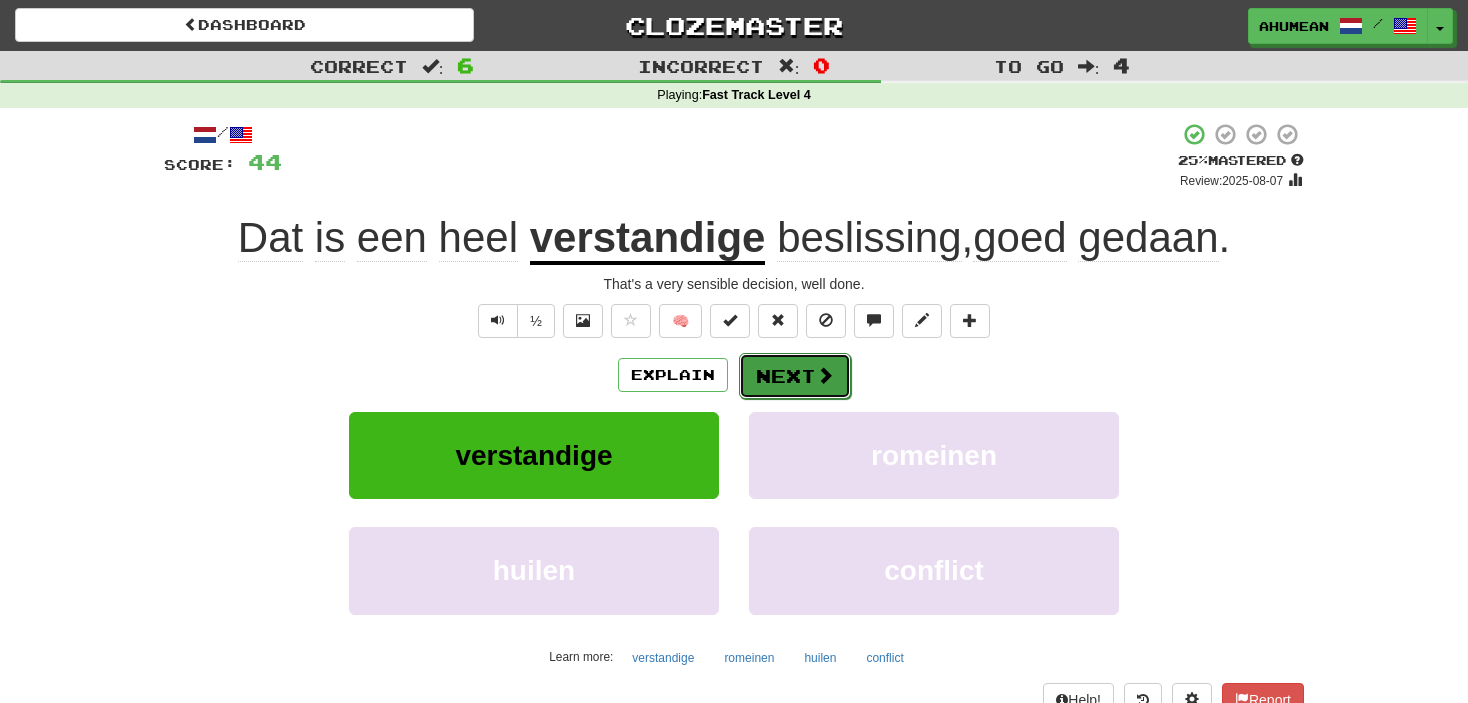 click on "Next" at bounding box center (795, 376) 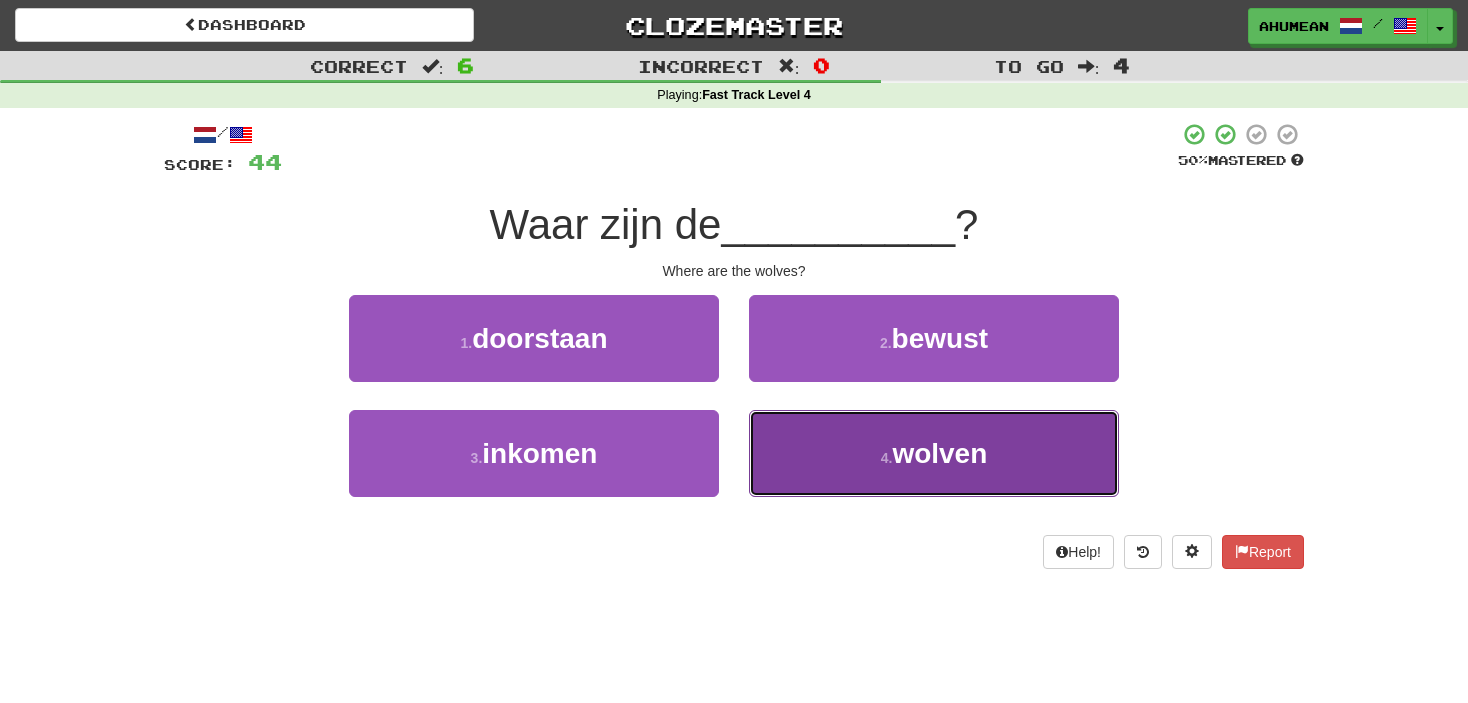 click on "4 .  wolven" at bounding box center [934, 453] 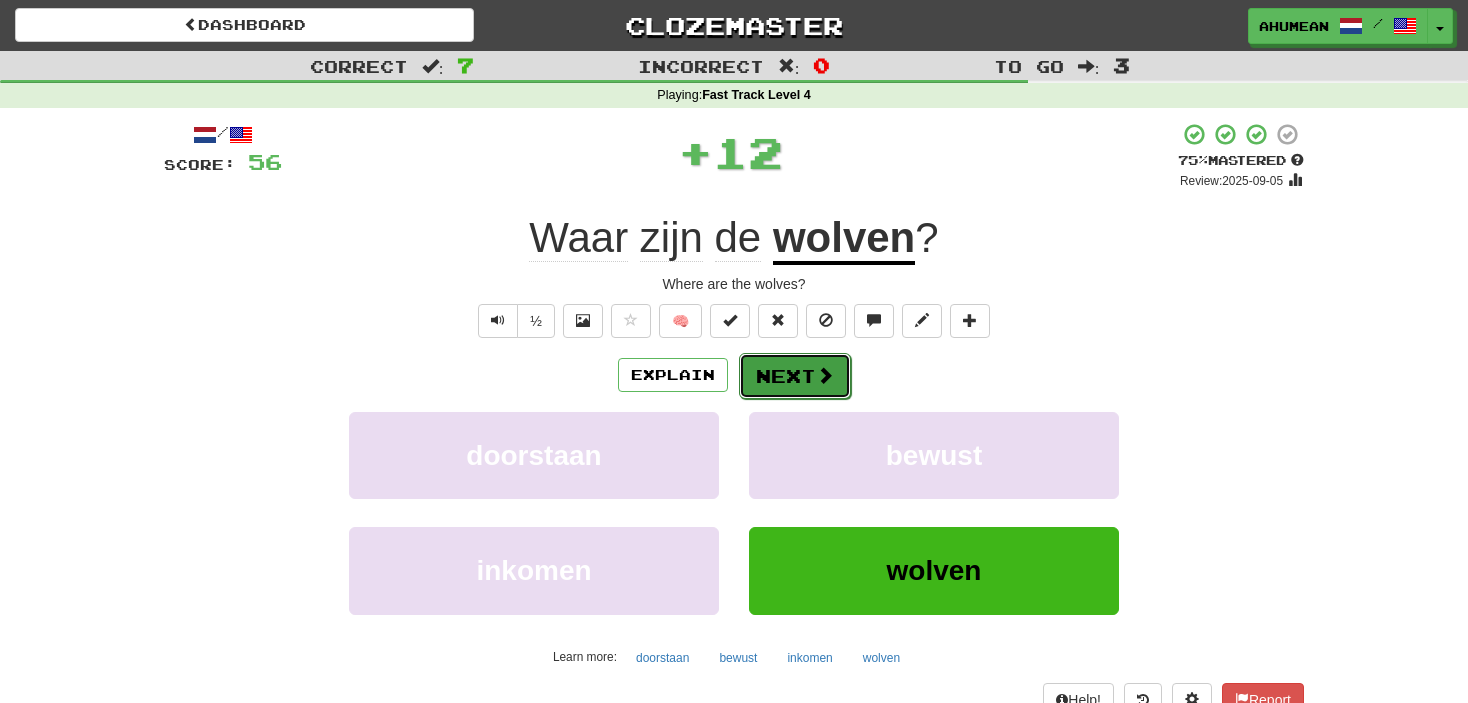 click on "Next" at bounding box center (795, 376) 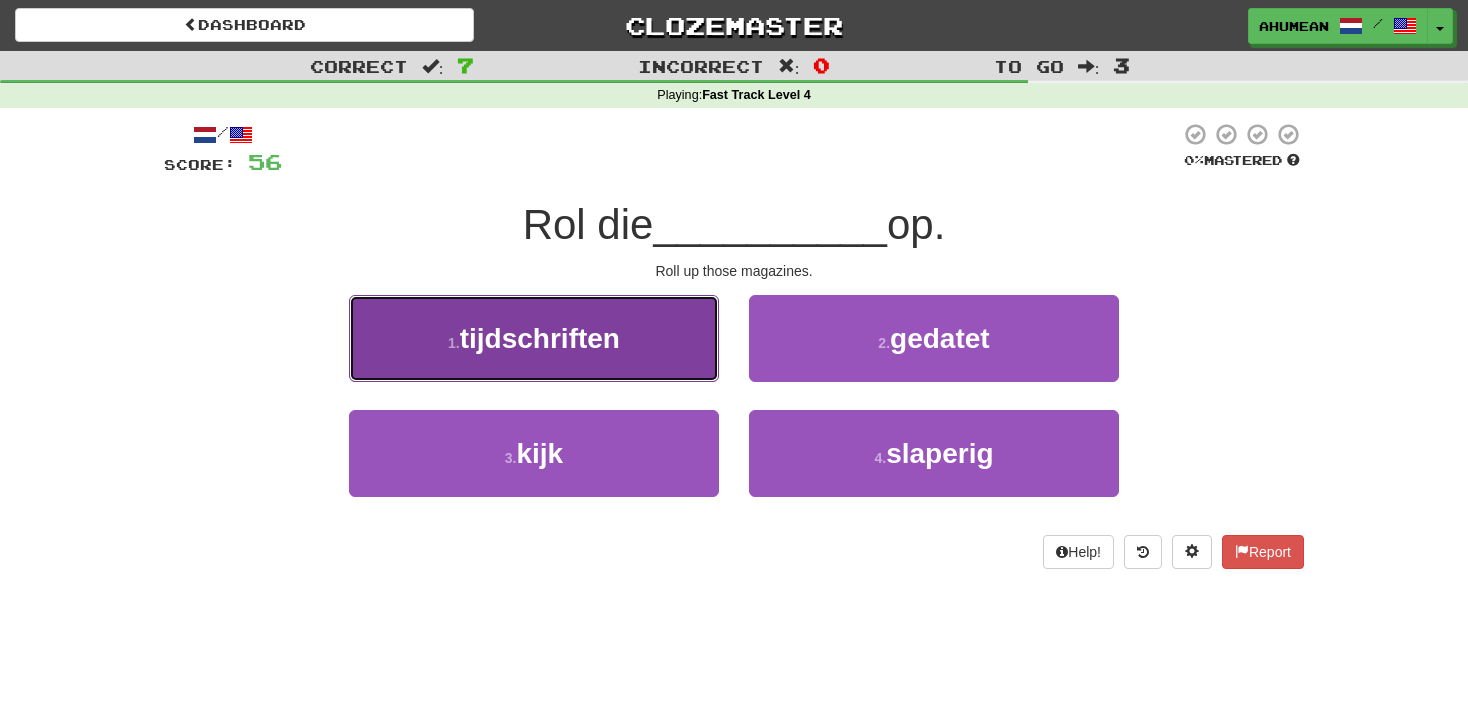 click on "1 .  tijdschriften" at bounding box center [534, 338] 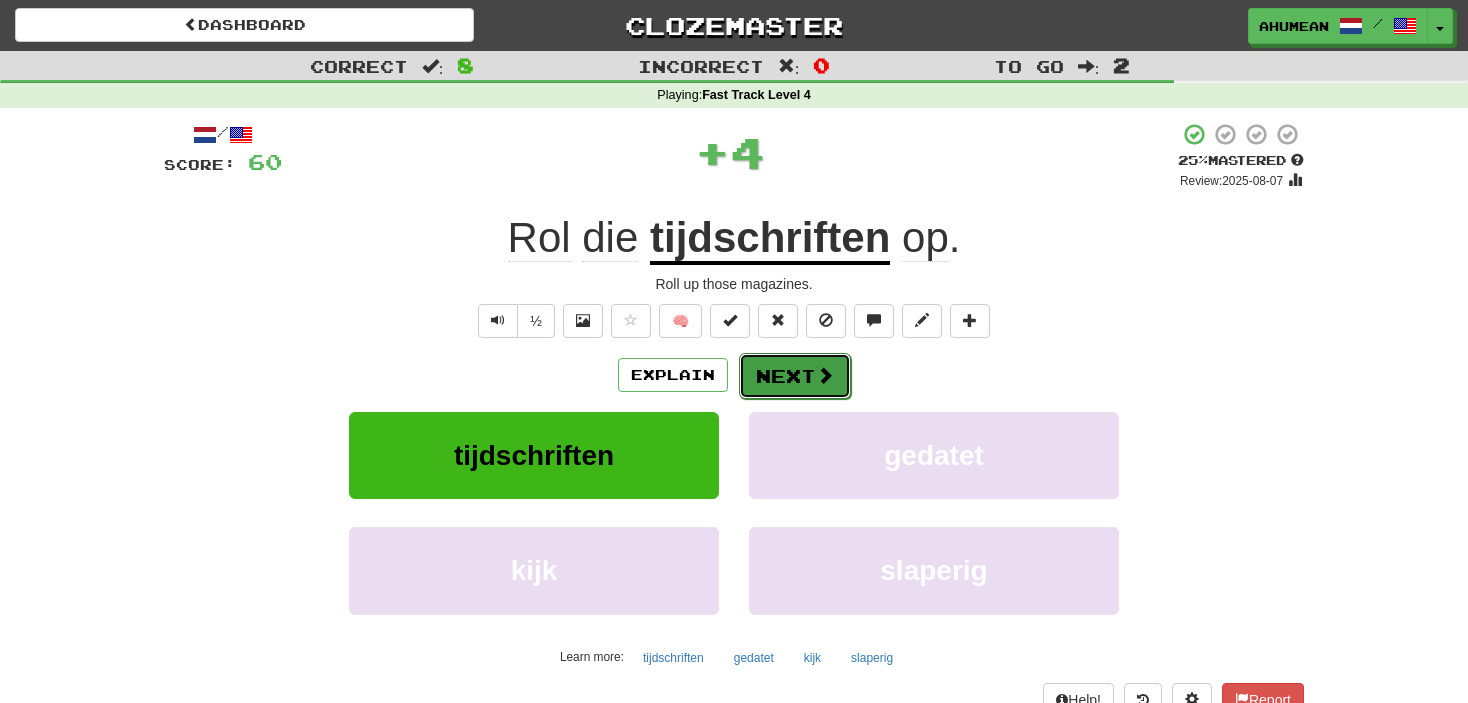 click at bounding box center [825, 375] 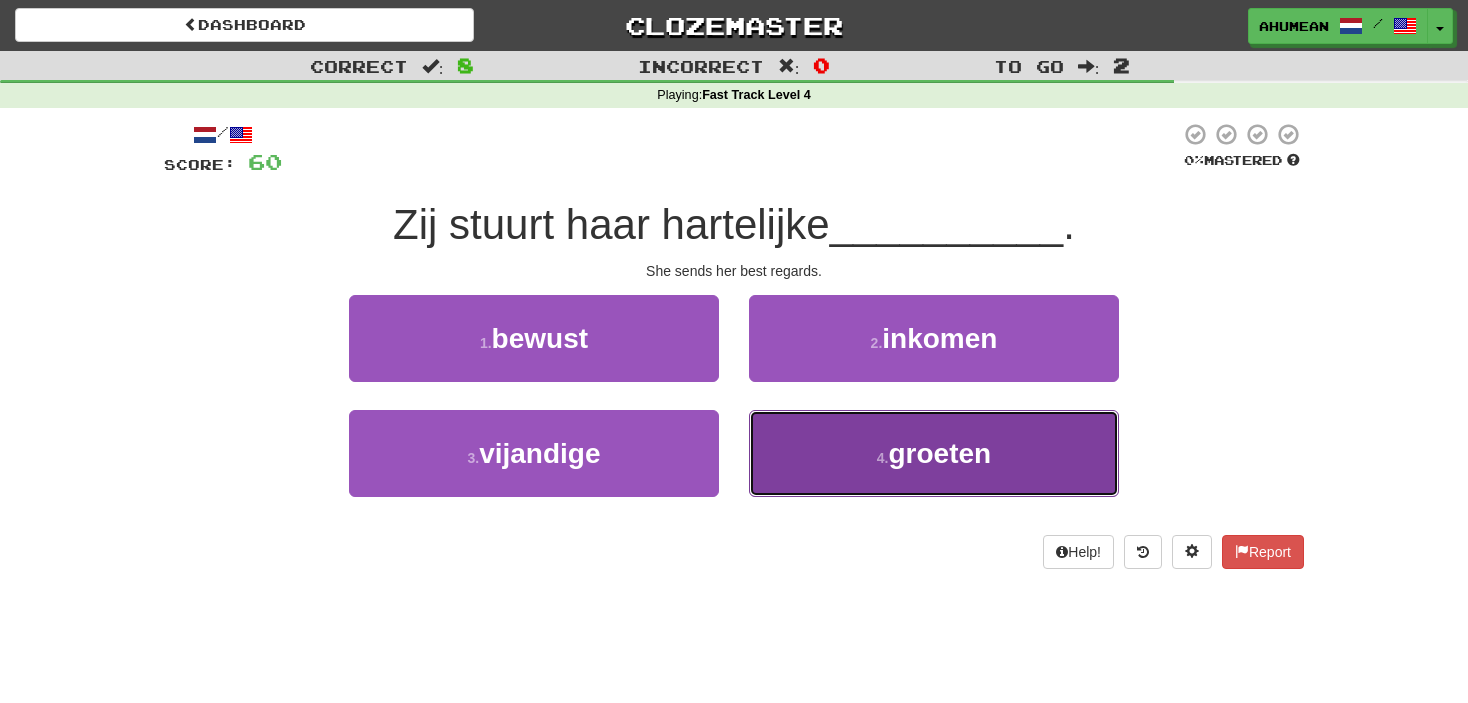 click on "4 .  groeten" at bounding box center [934, 453] 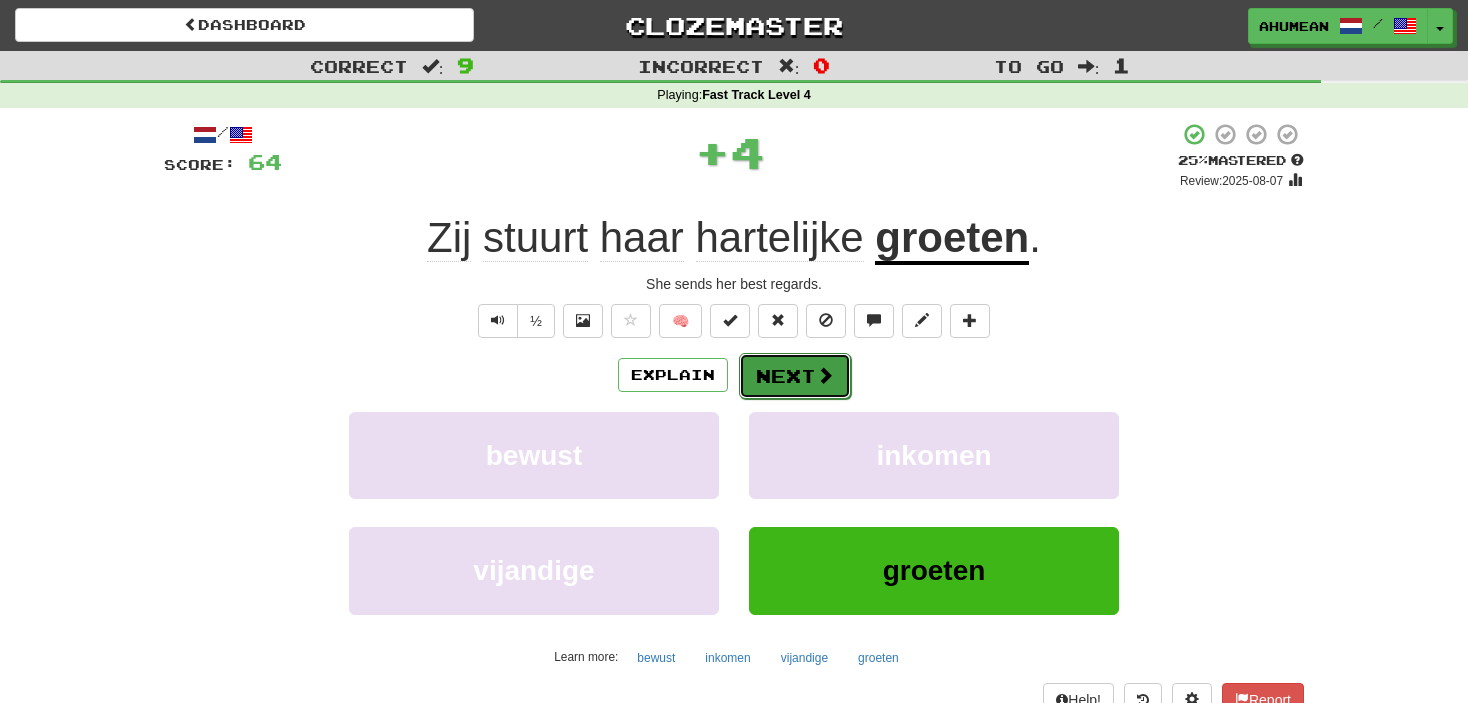 click on "Next" at bounding box center (795, 376) 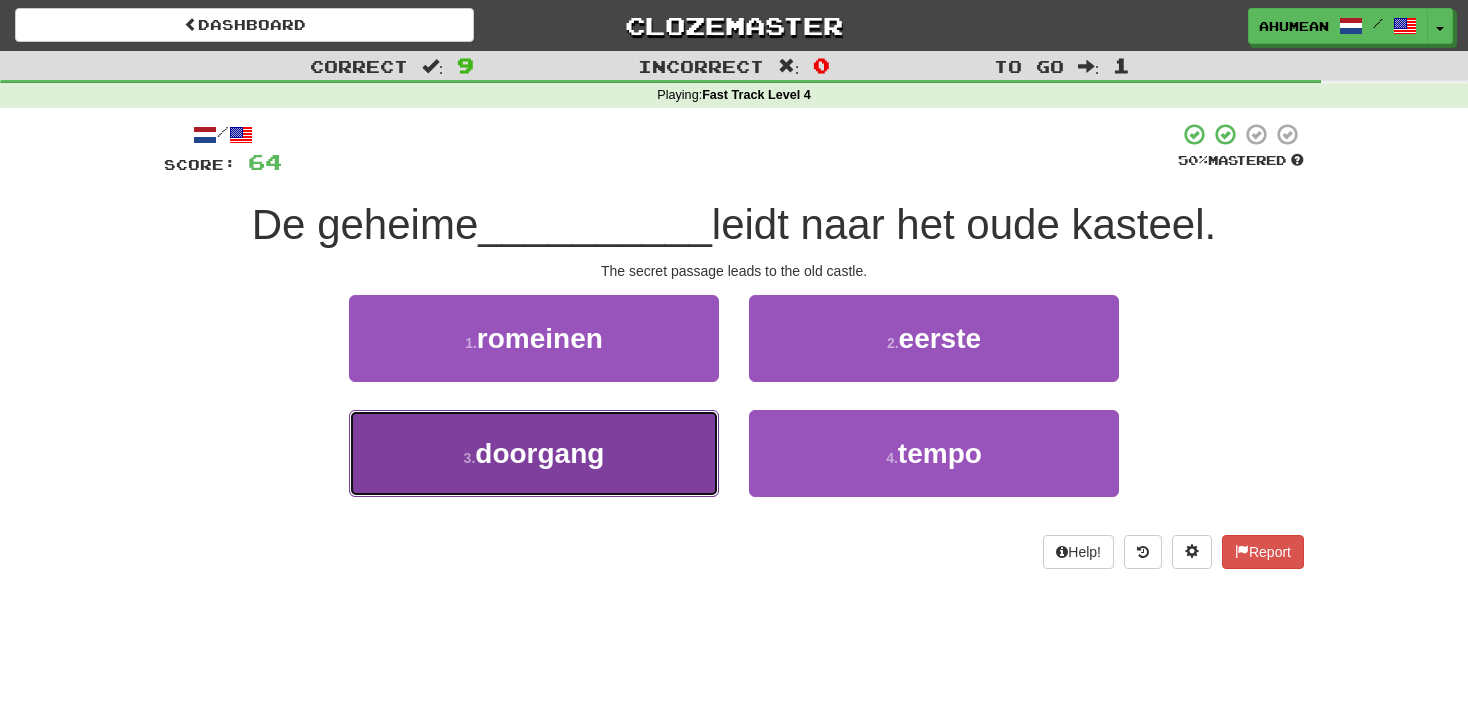 click on "doorgang" at bounding box center (539, 453) 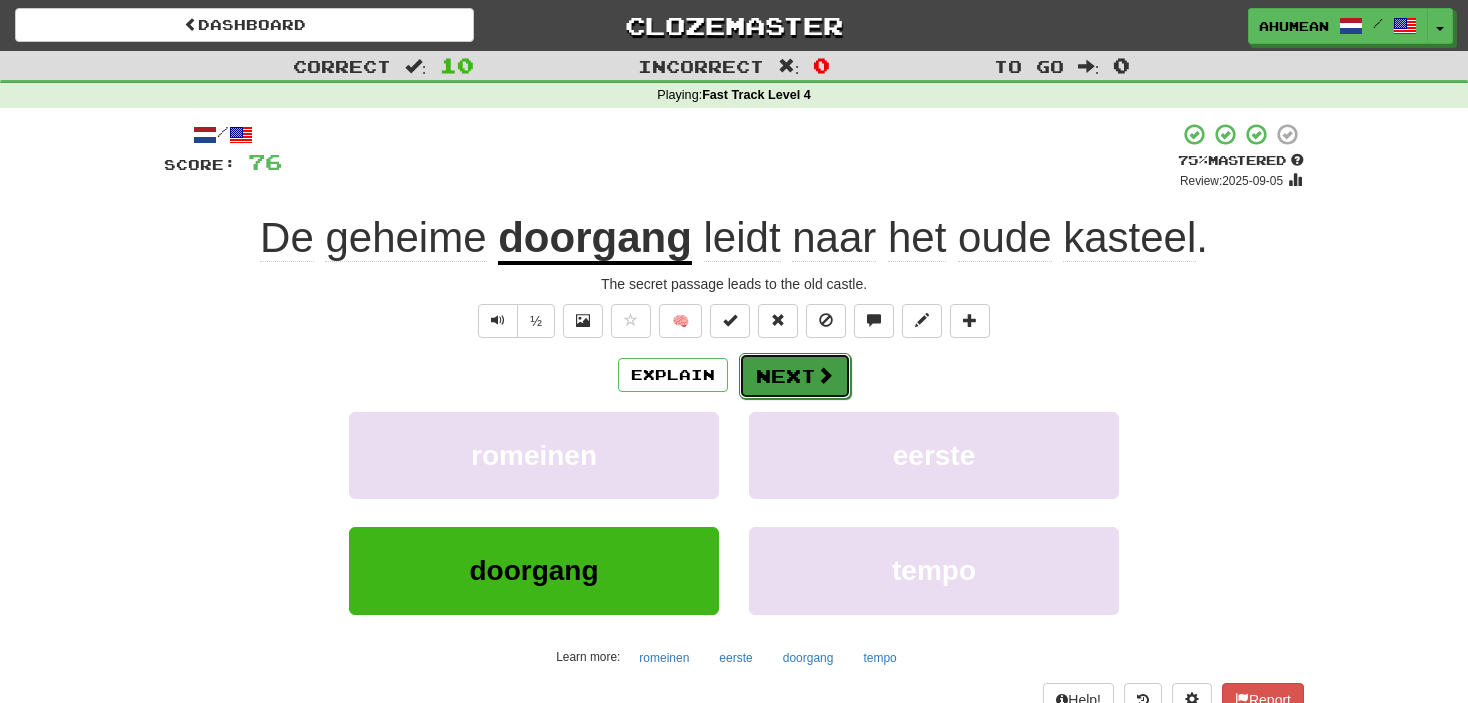 click on "Next" at bounding box center (795, 376) 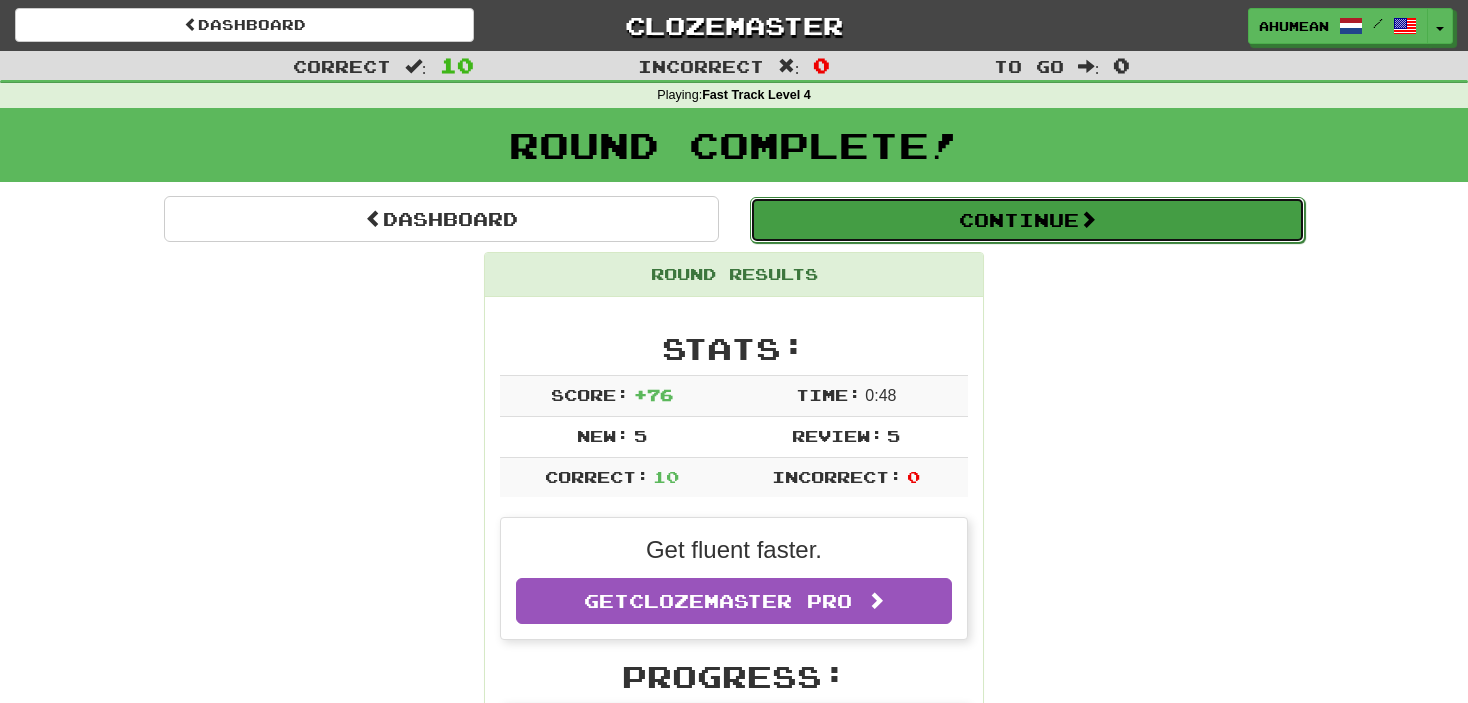 click on "Continue" at bounding box center (1027, 220) 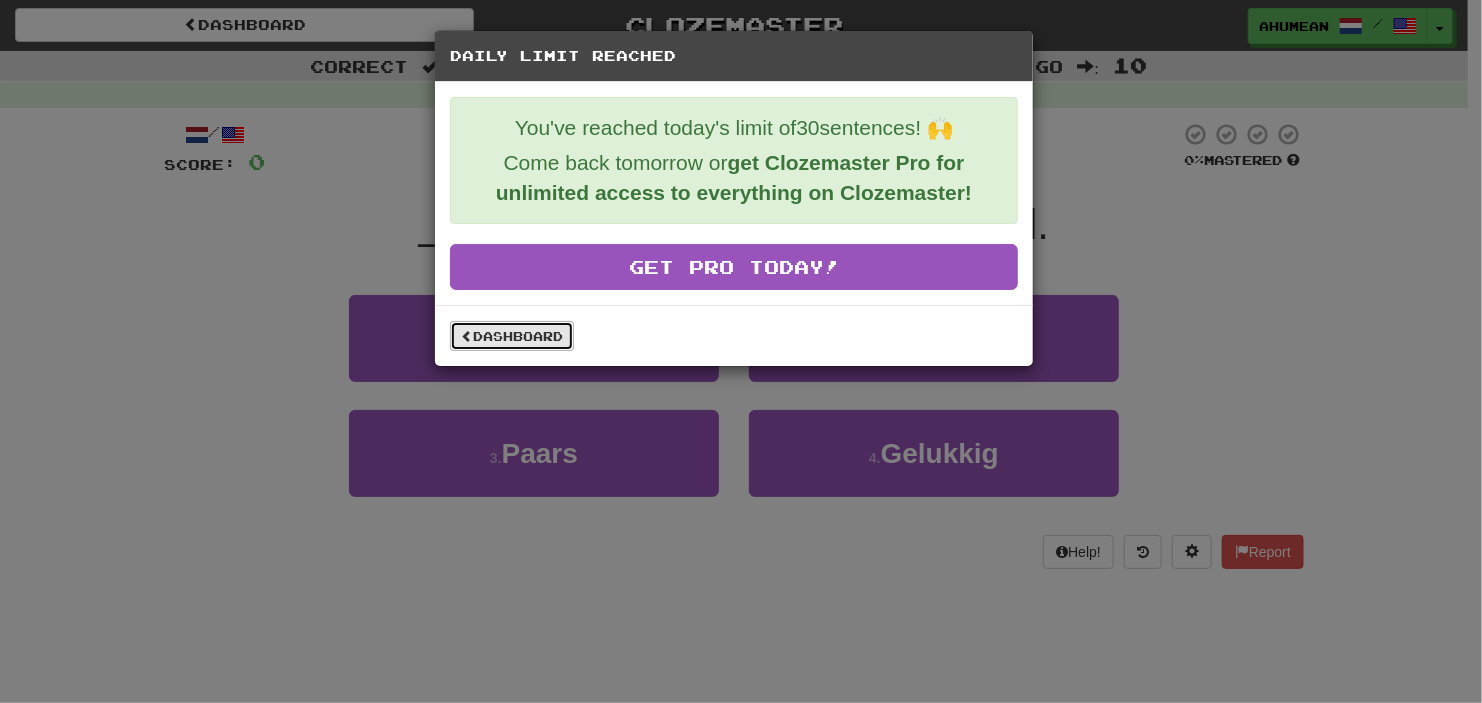 click on "Dashboard" at bounding box center (512, 336) 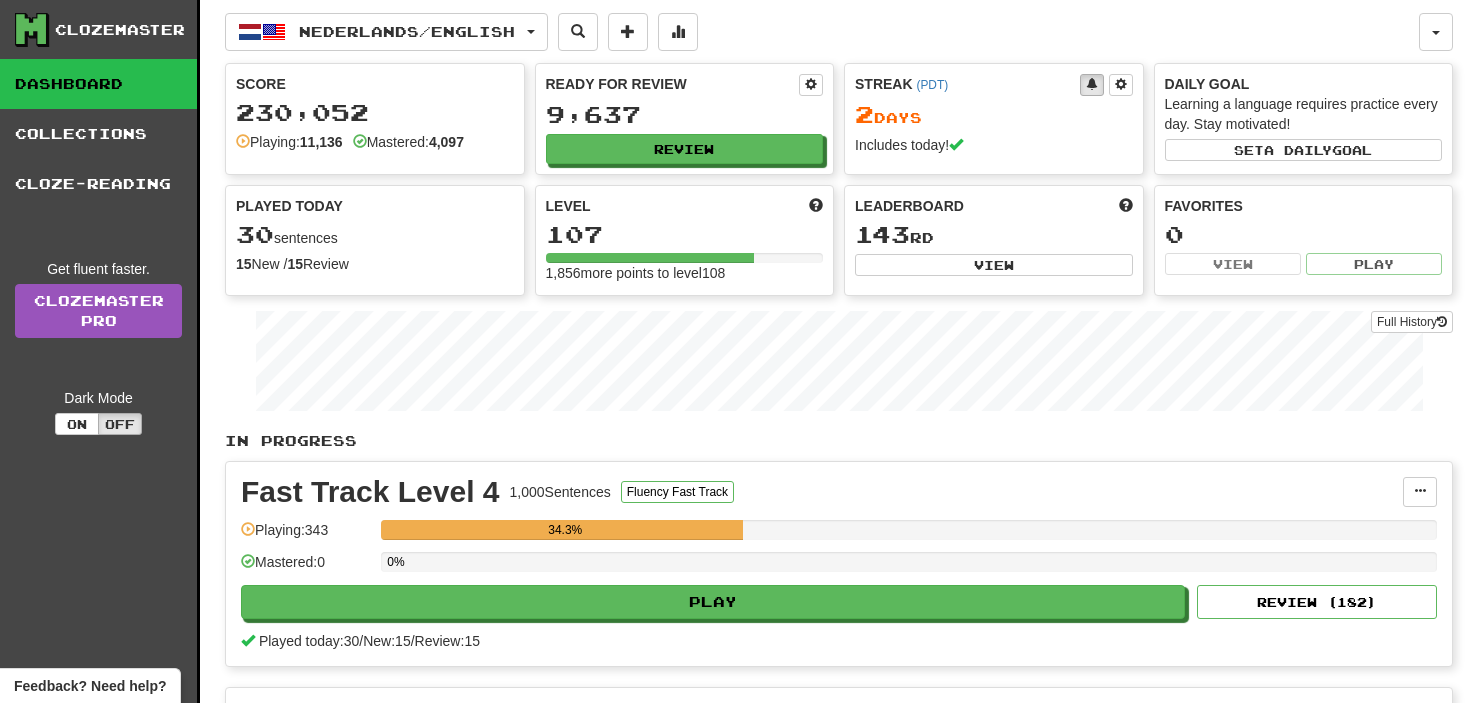 scroll, scrollTop: 0, scrollLeft: 0, axis: both 